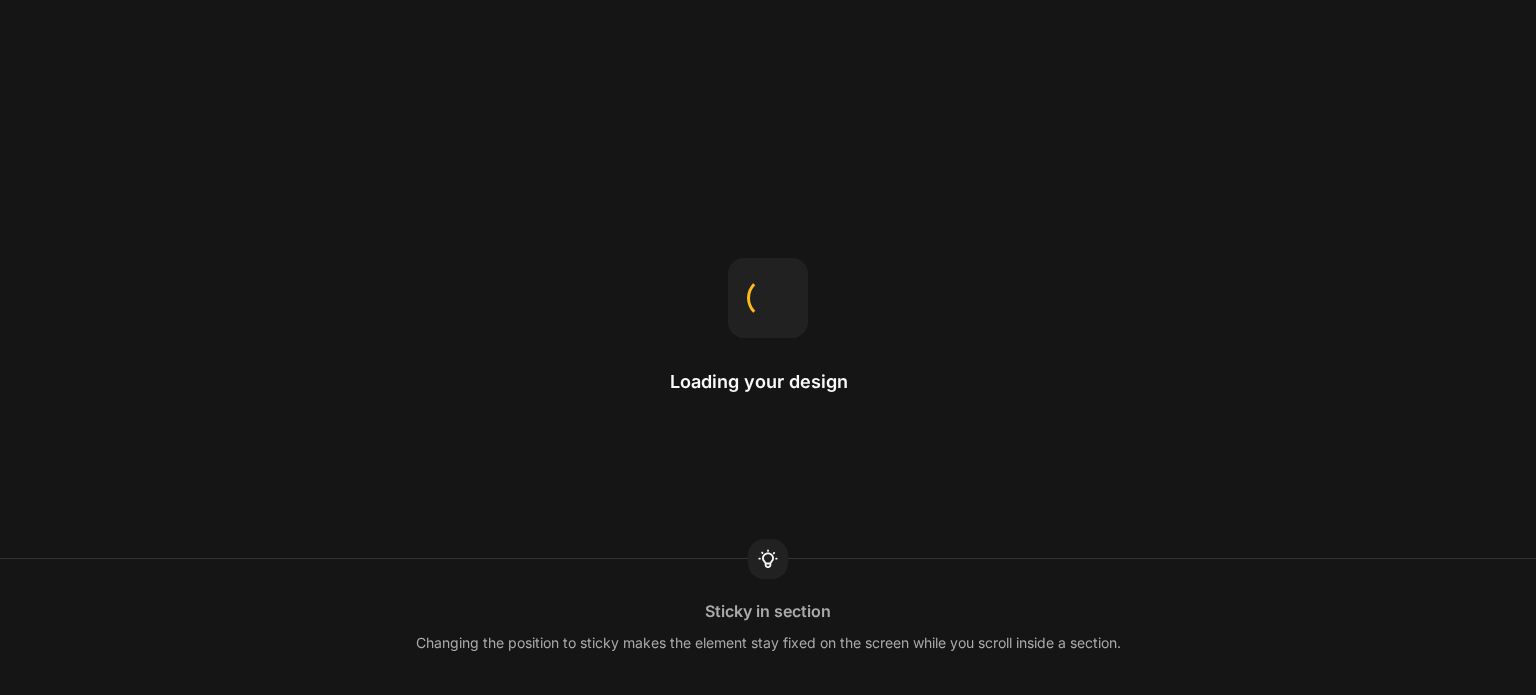 scroll, scrollTop: 0, scrollLeft: 0, axis: both 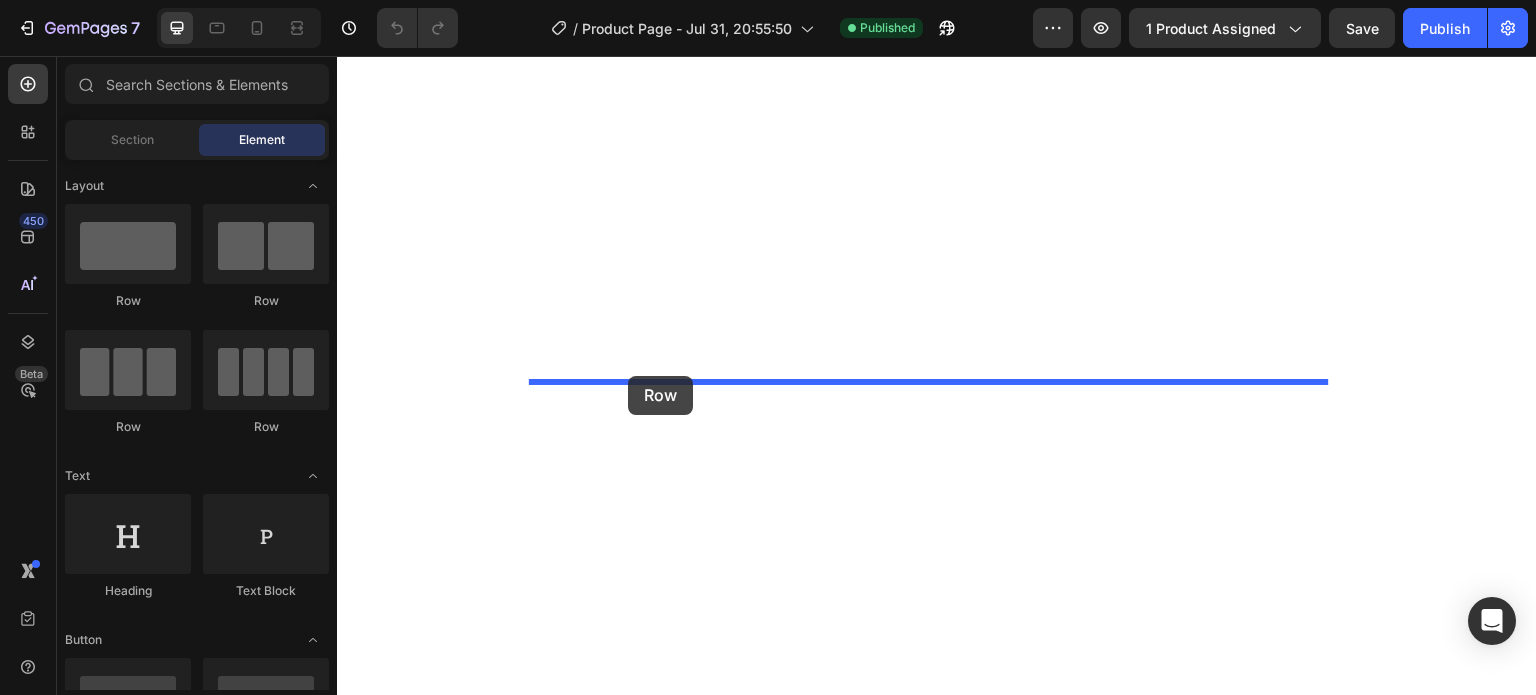 drag, startPoint x: 462, startPoint y: 278, endPoint x: 628, endPoint y: 376, distance: 192.76929 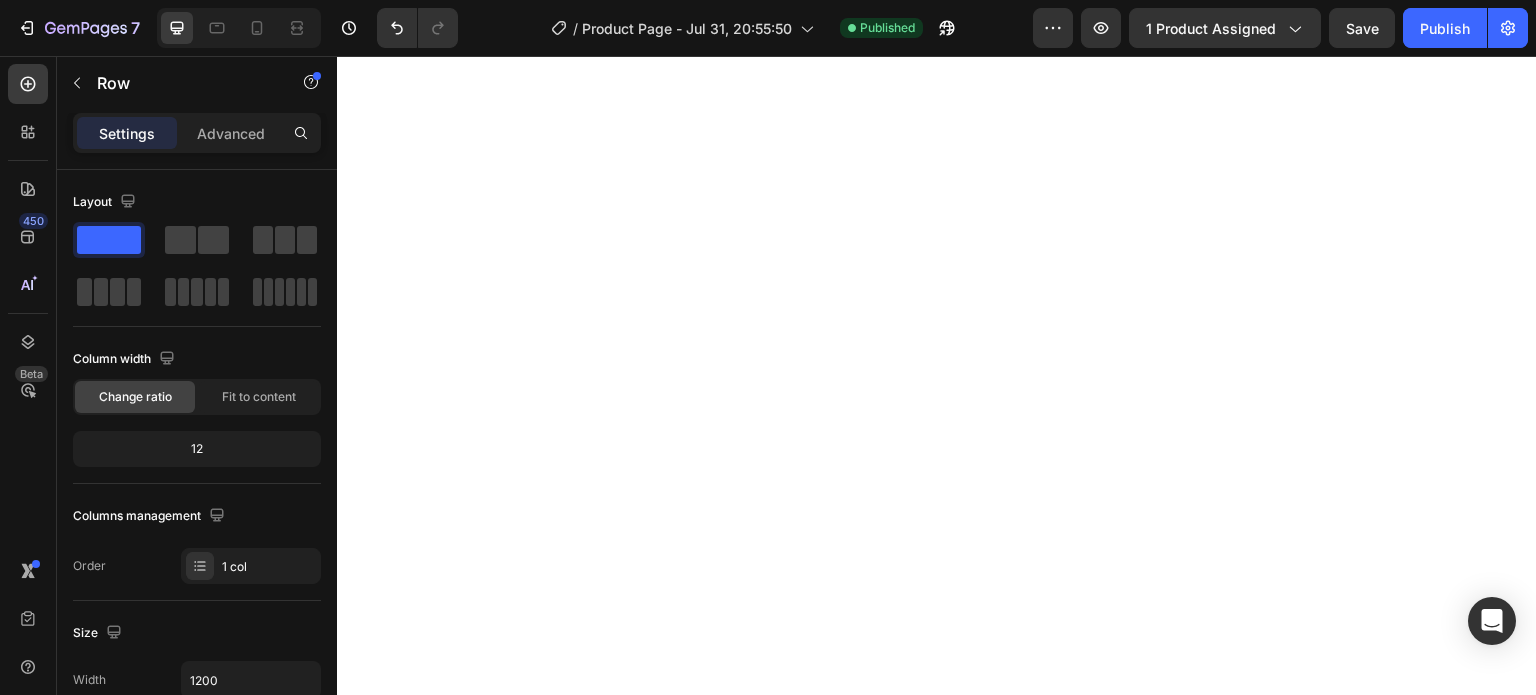 click on "Drop element here Row   0" at bounding box center [937, -1316] 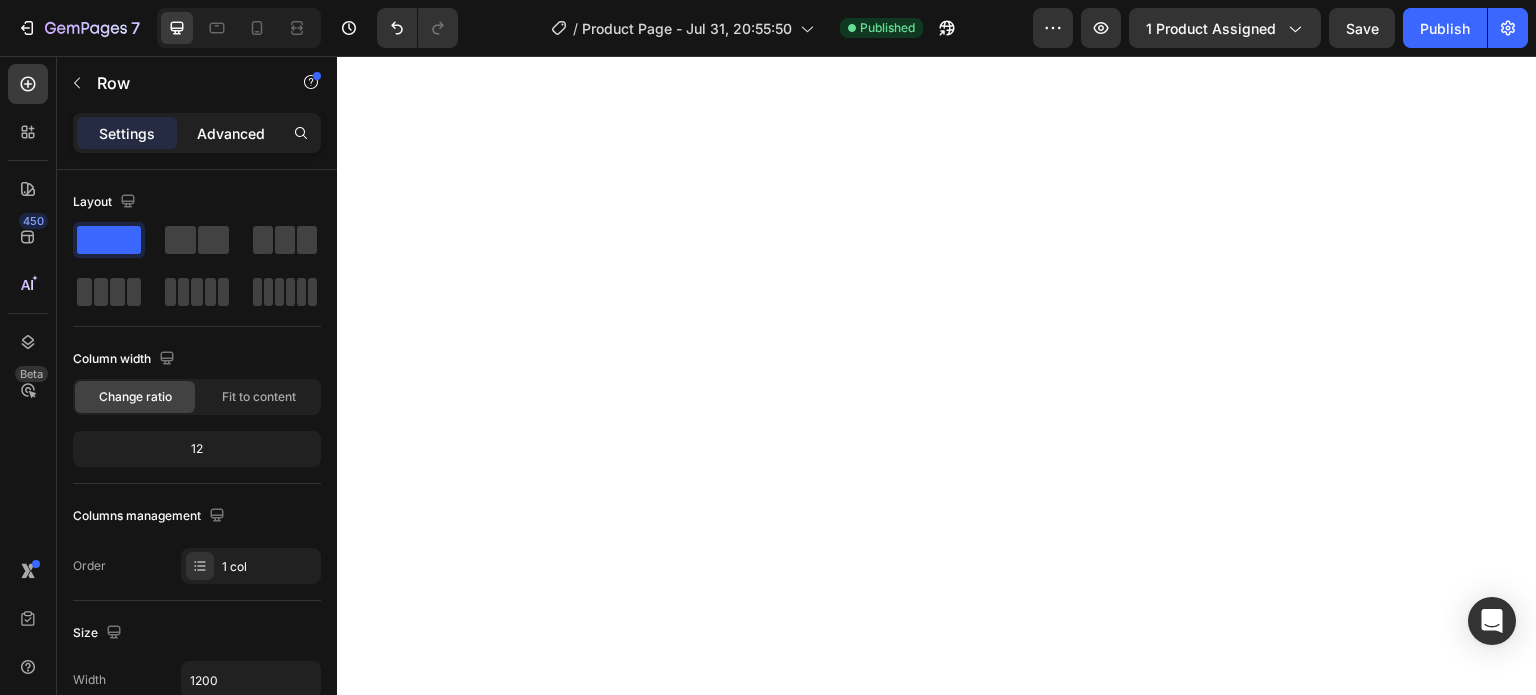 click on "Advanced" at bounding box center [231, 133] 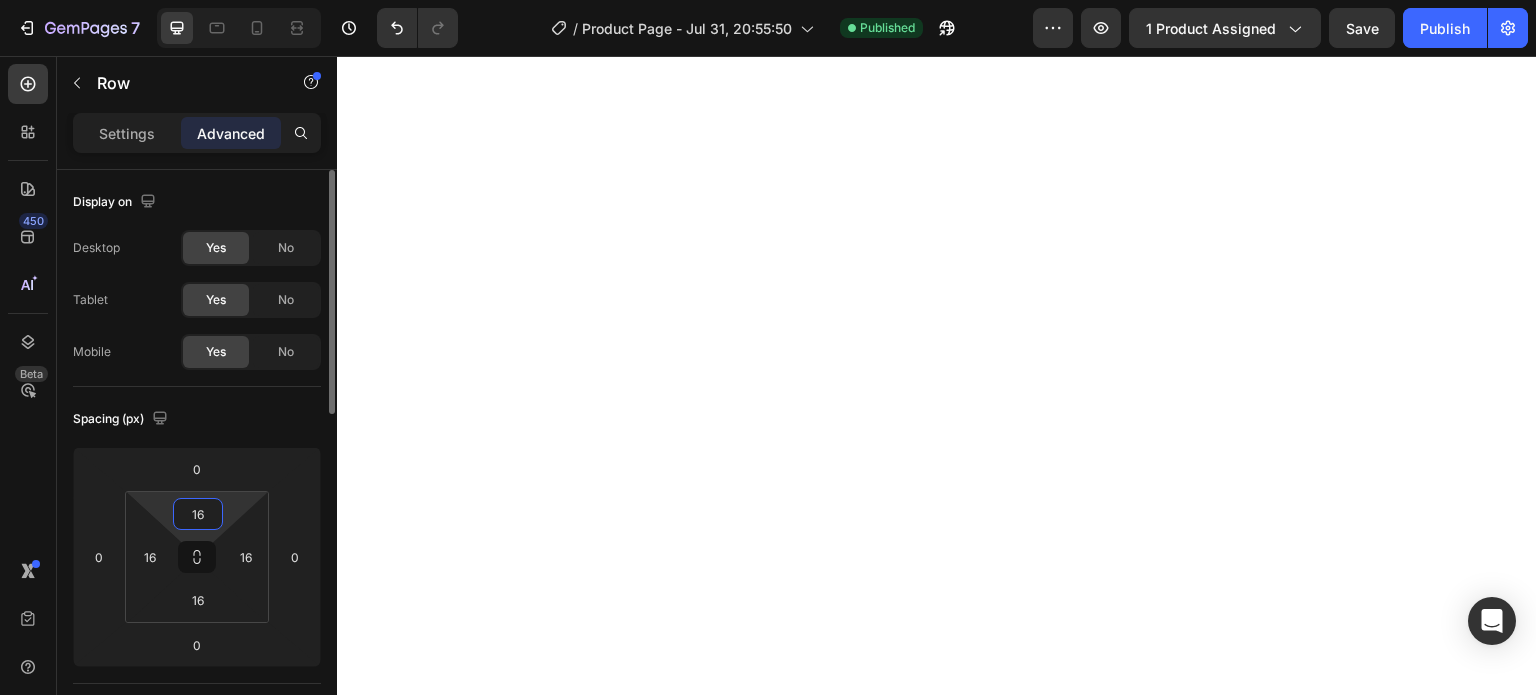 click on "16" at bounding box center [198, 514] 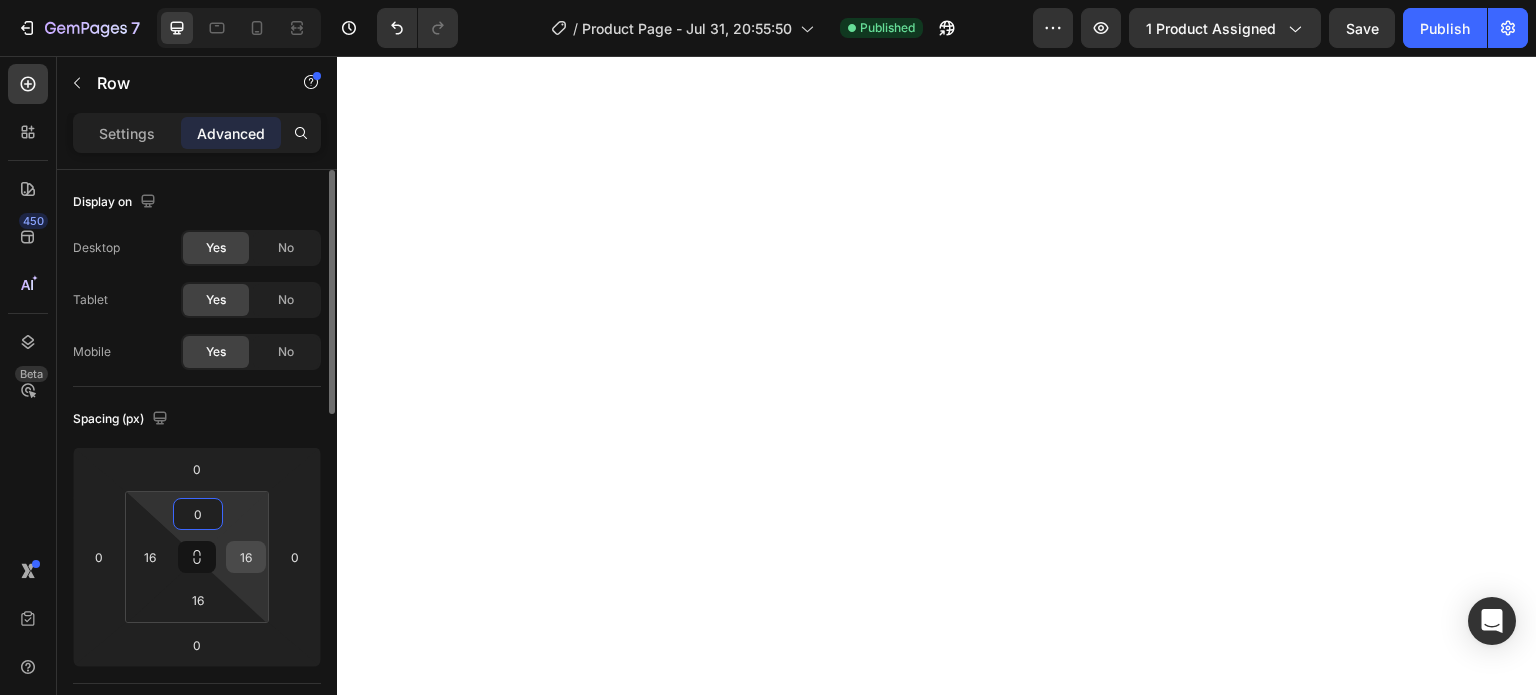 type on "0" 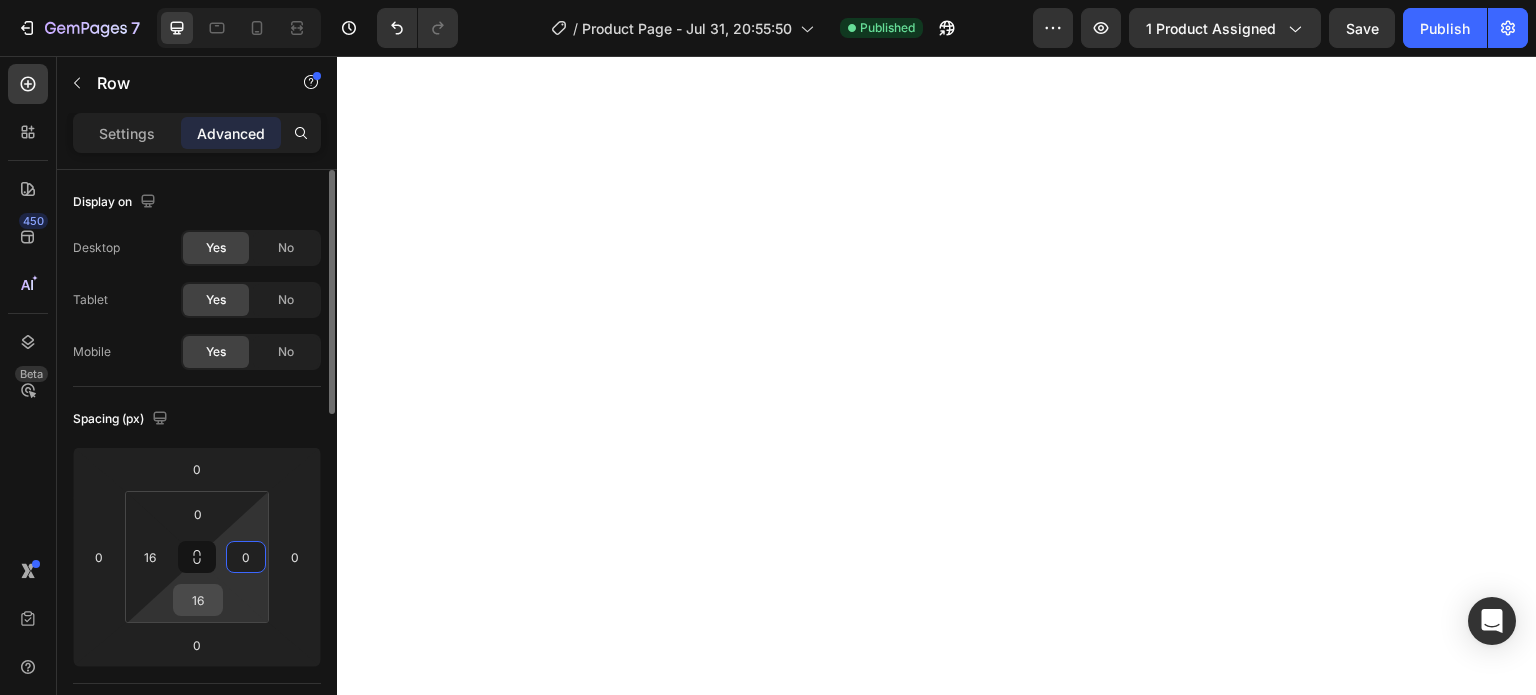 type on "0" 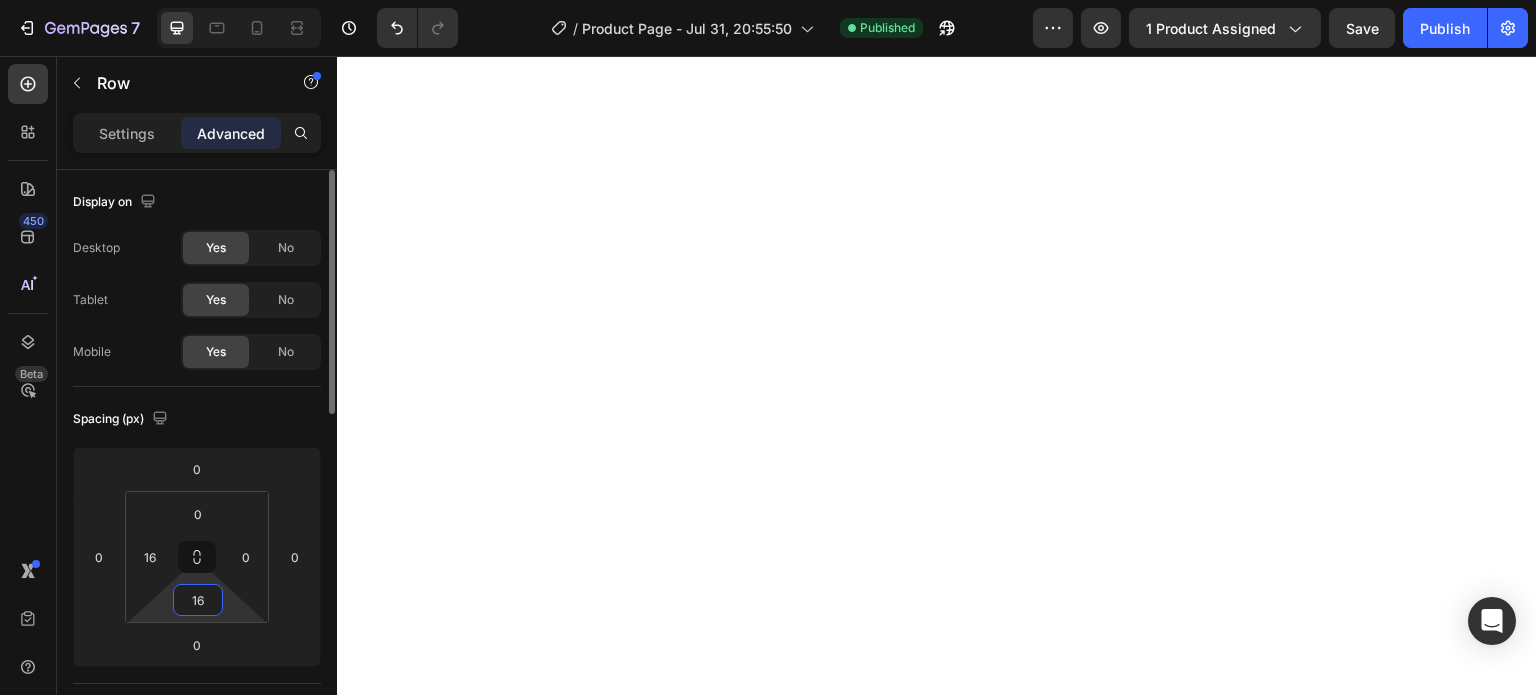 click on "16" at bounding box center (198, 600) 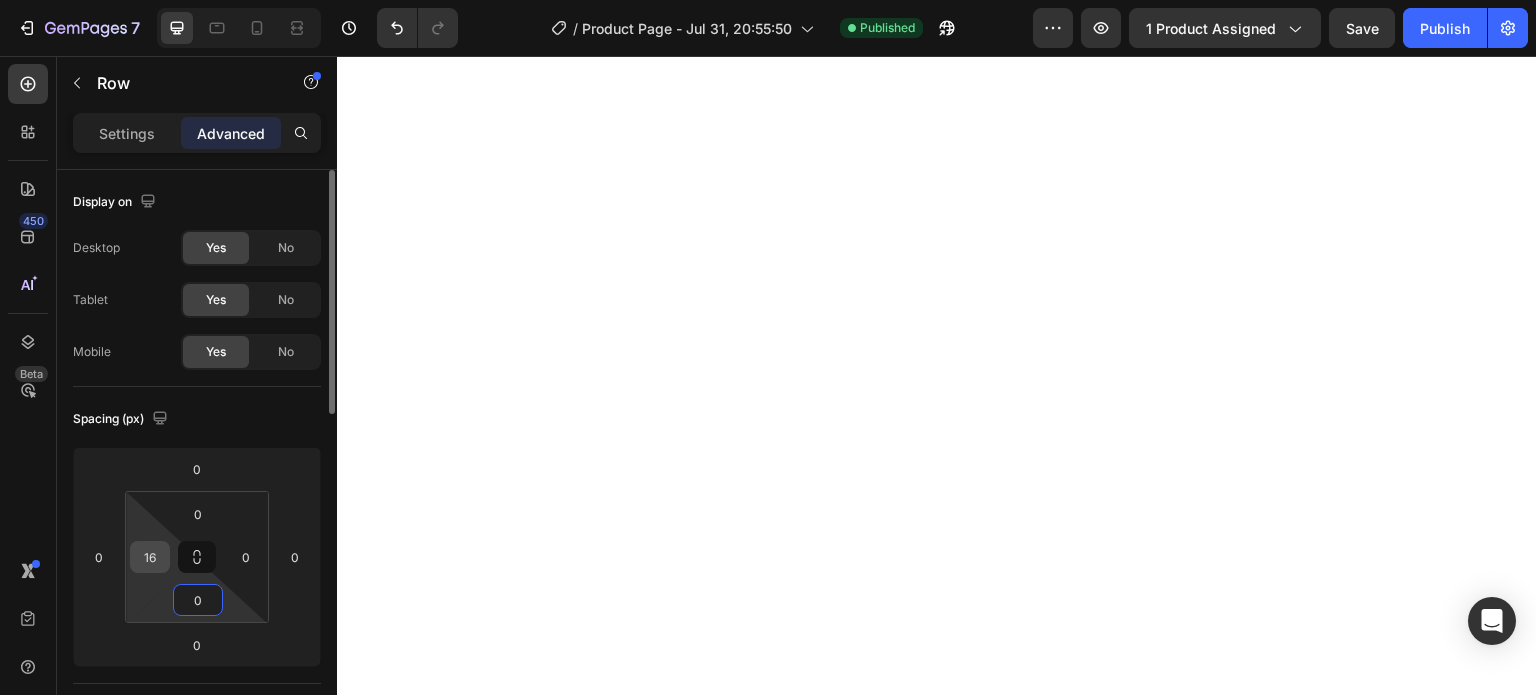 type on "0" 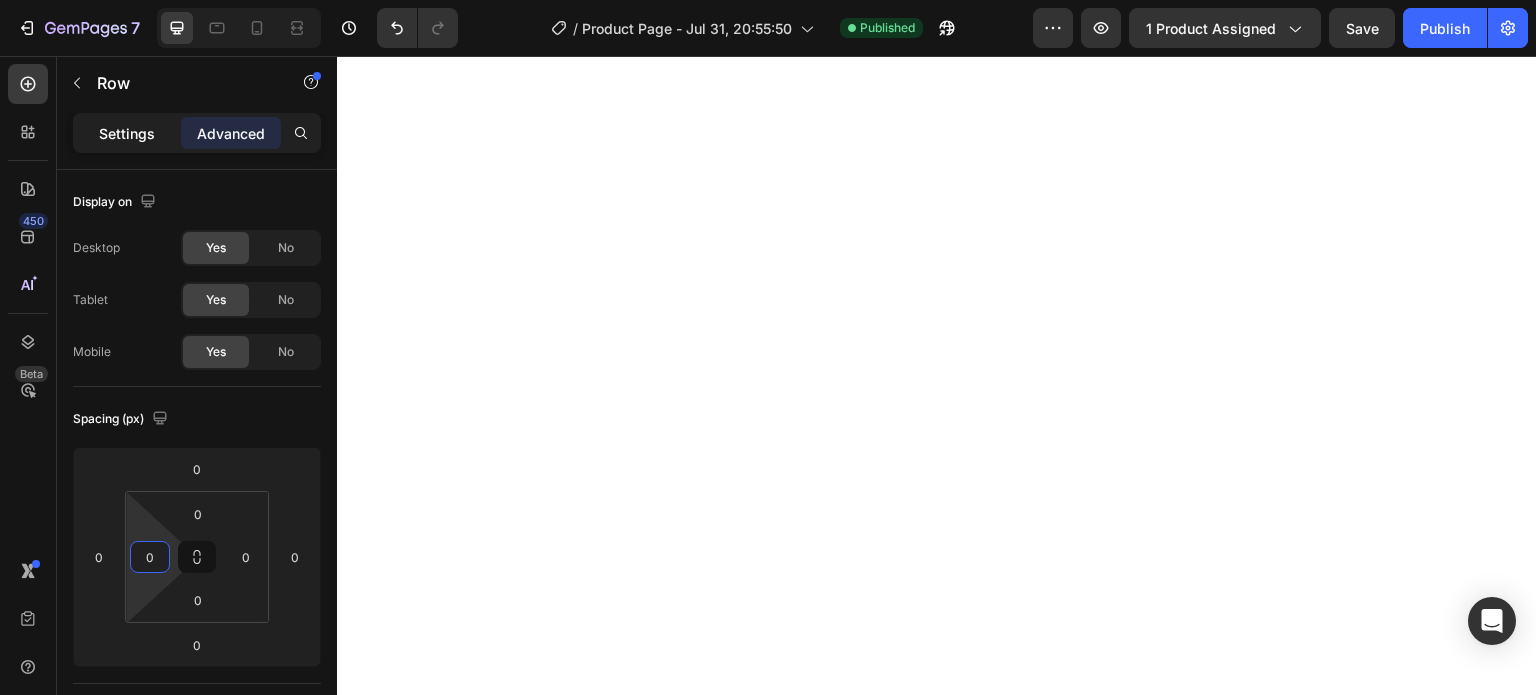 click on "Settings" at bounding box center (127, 133) 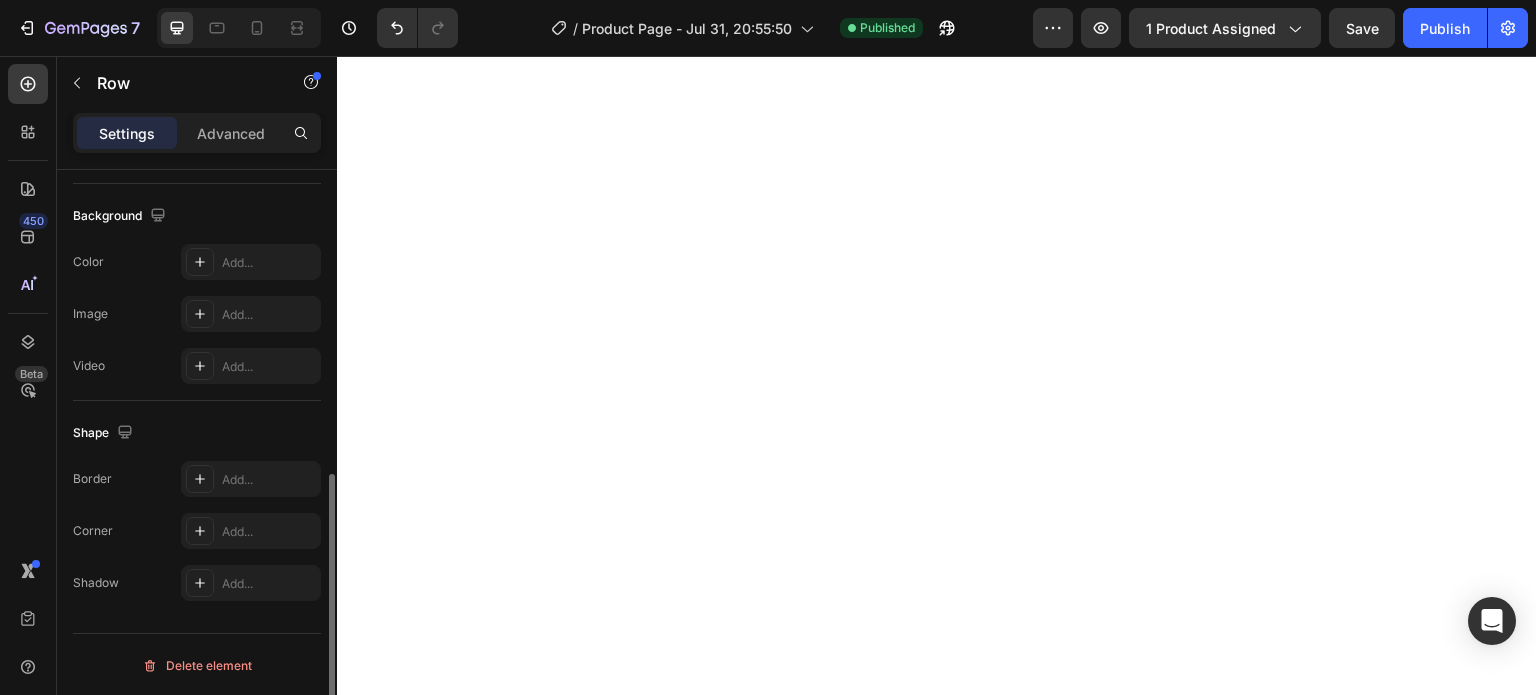 scroll, scrollTop: 436, scrollLeft: 0, axis: vertical 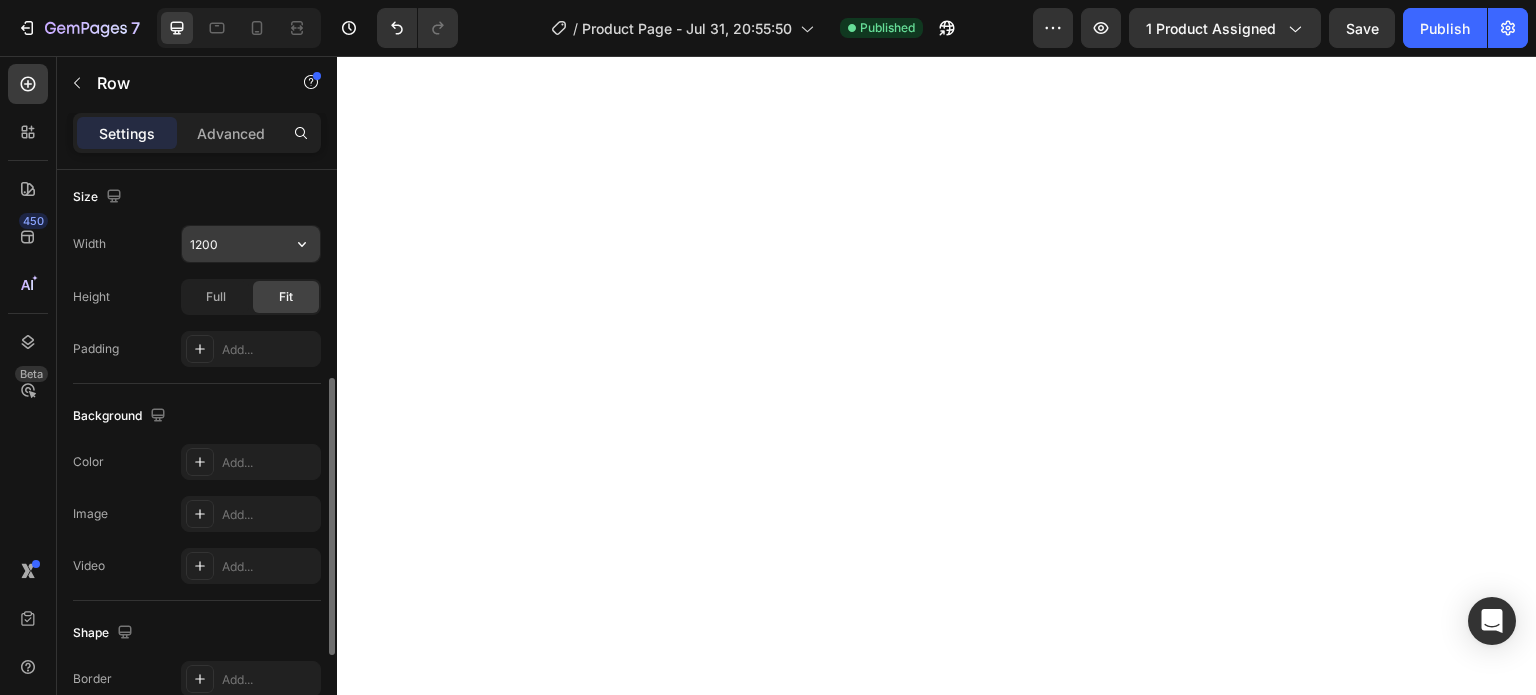 click on "1200" at bounding box center [251, 244] 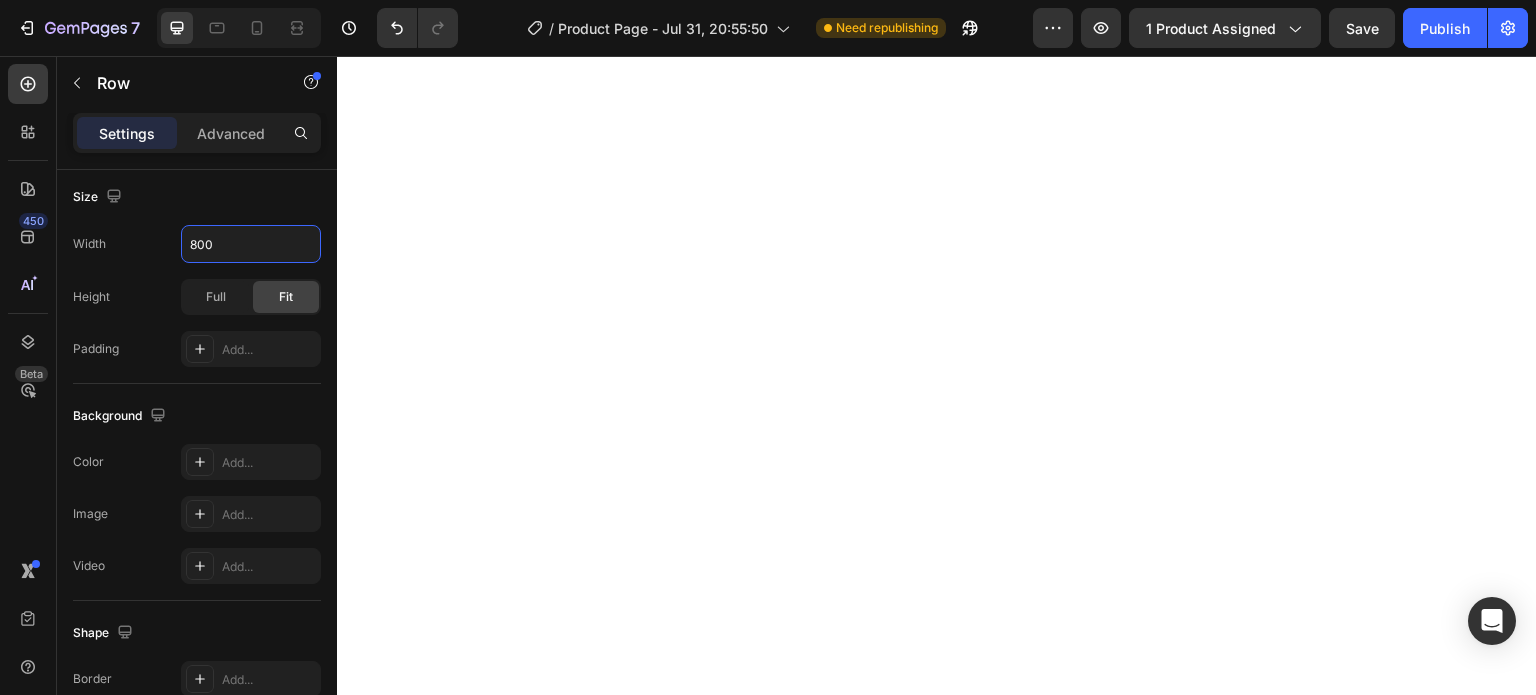 type on "800" 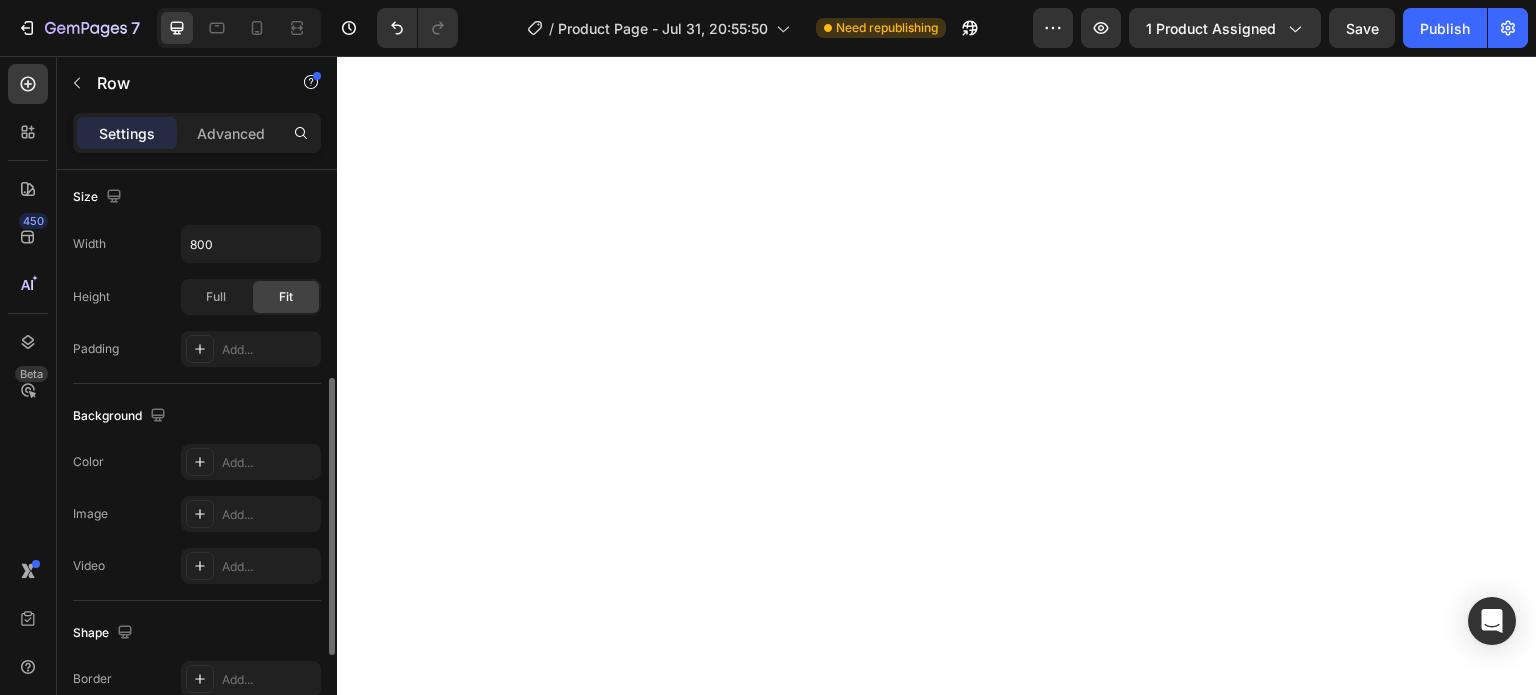 scroll, scrollTop: 636, scrollLeft: 0, axis: vertical 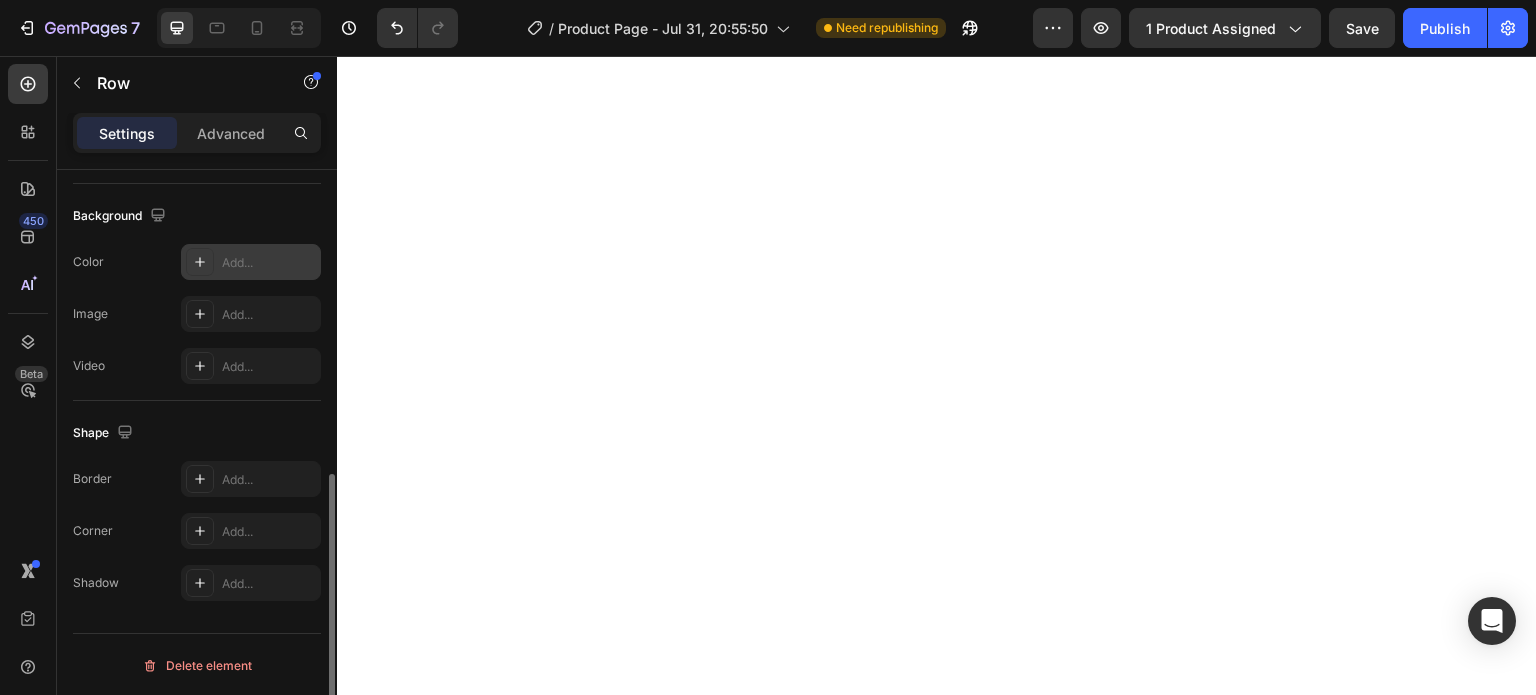 click on "Add..." at bounding box center (269, 263) 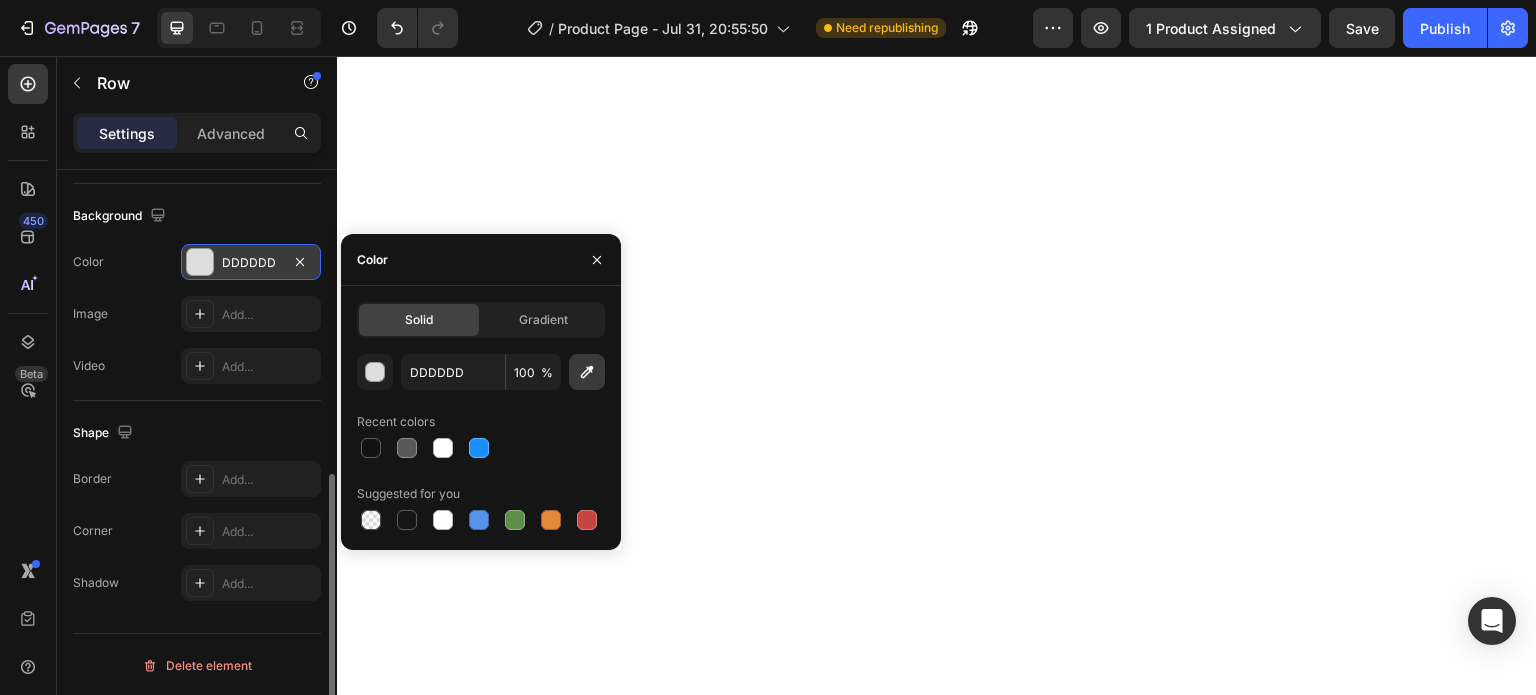 click 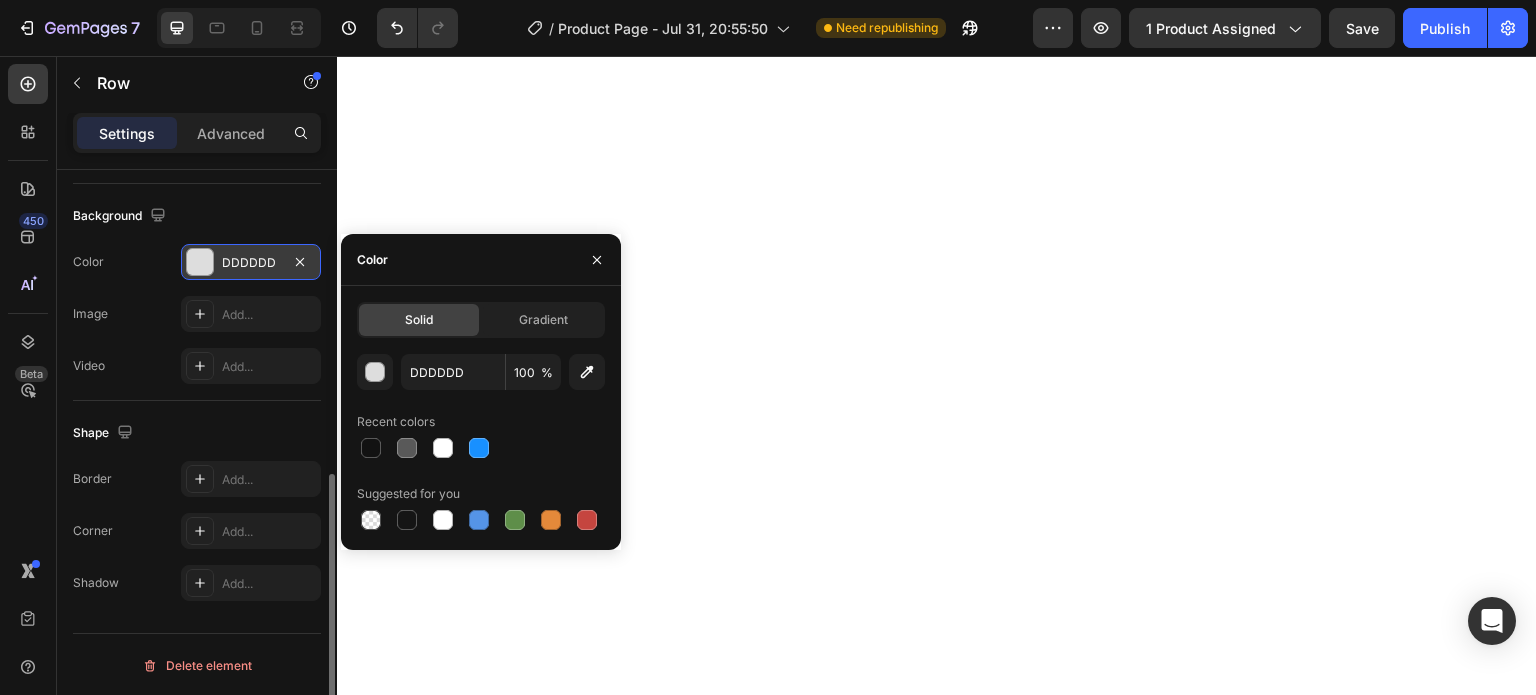 type on "FE2769" 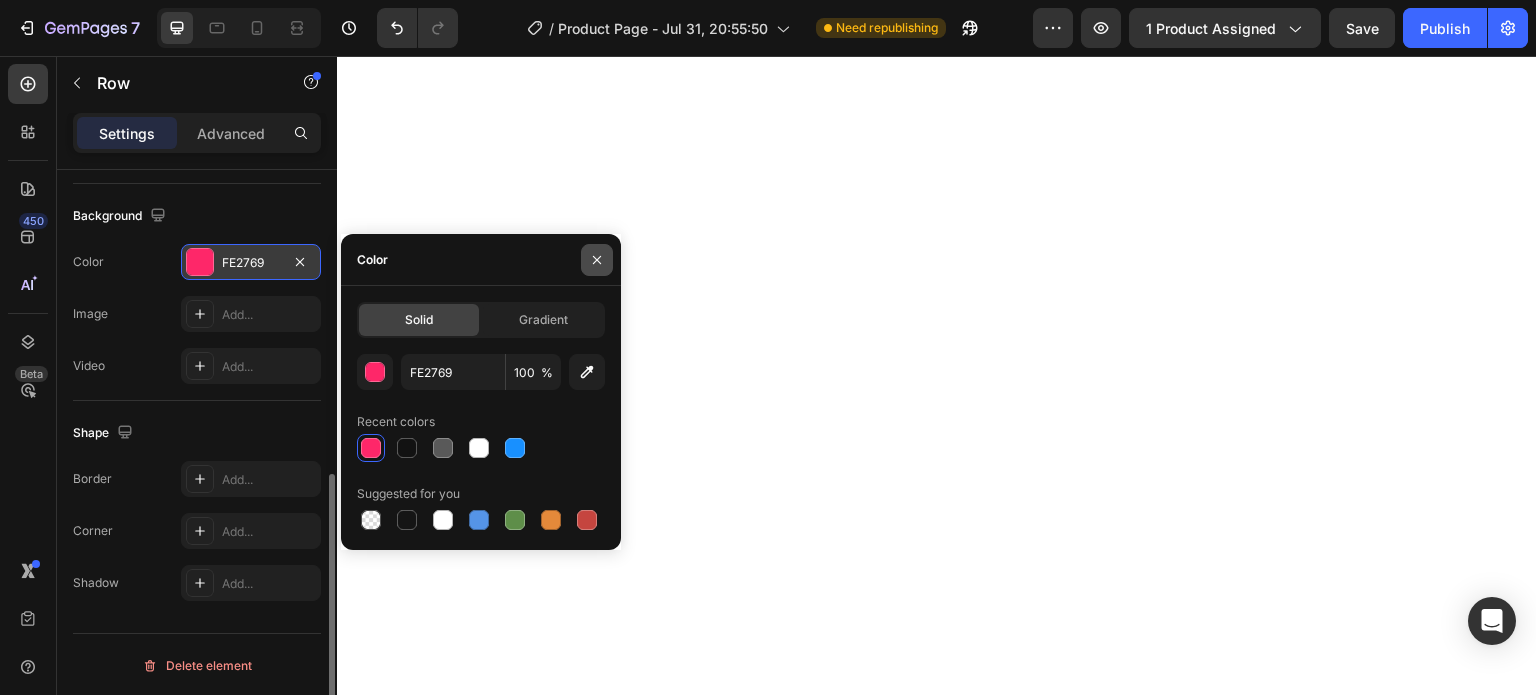 click 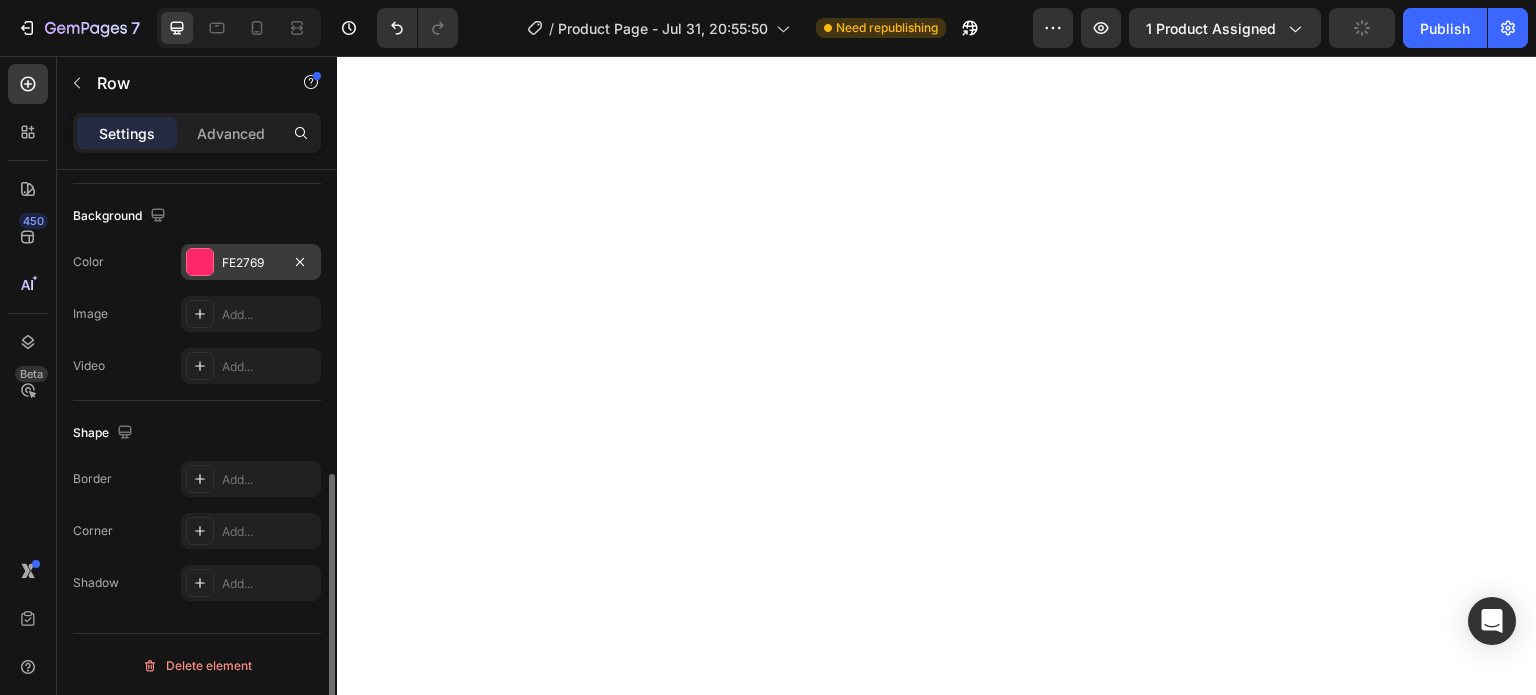 click on "Background The changes might be hidden by the video. Color FE2769 Image Add... Video Add..." 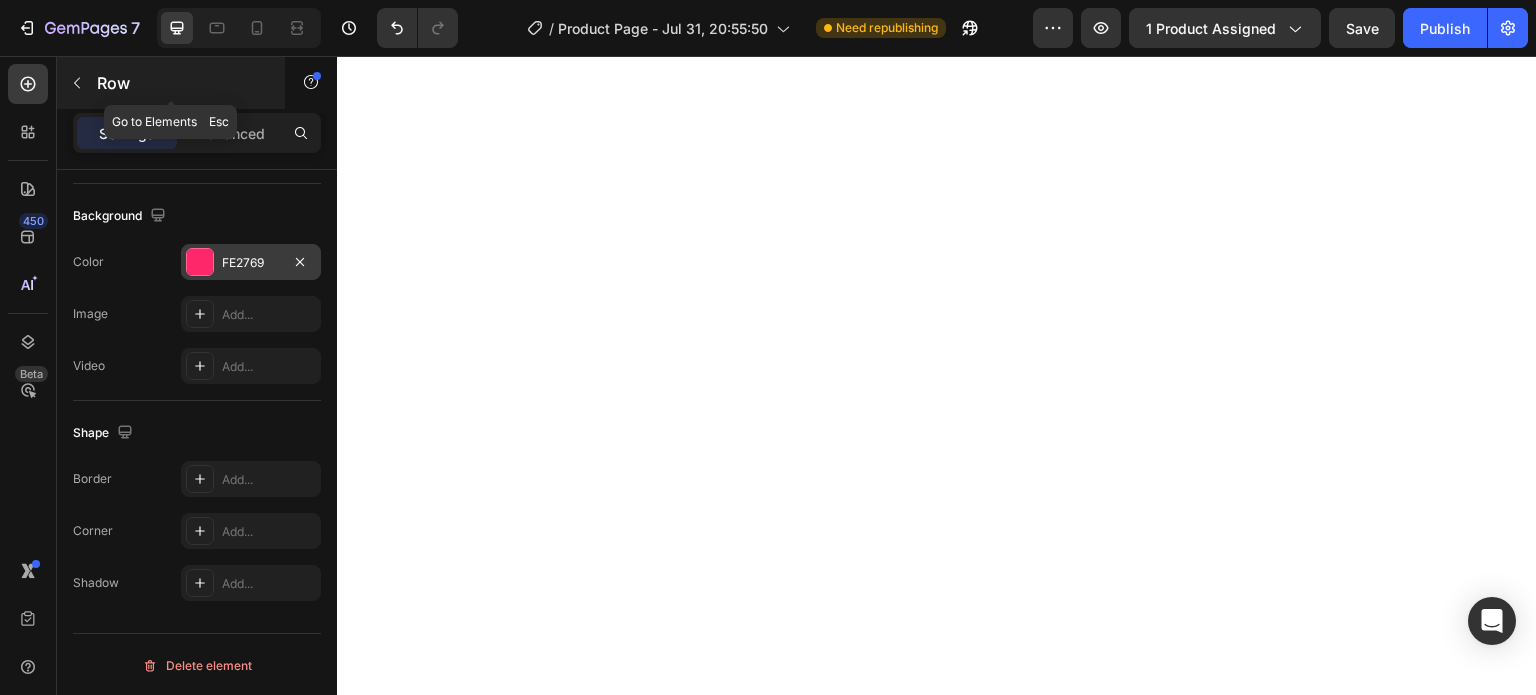 click 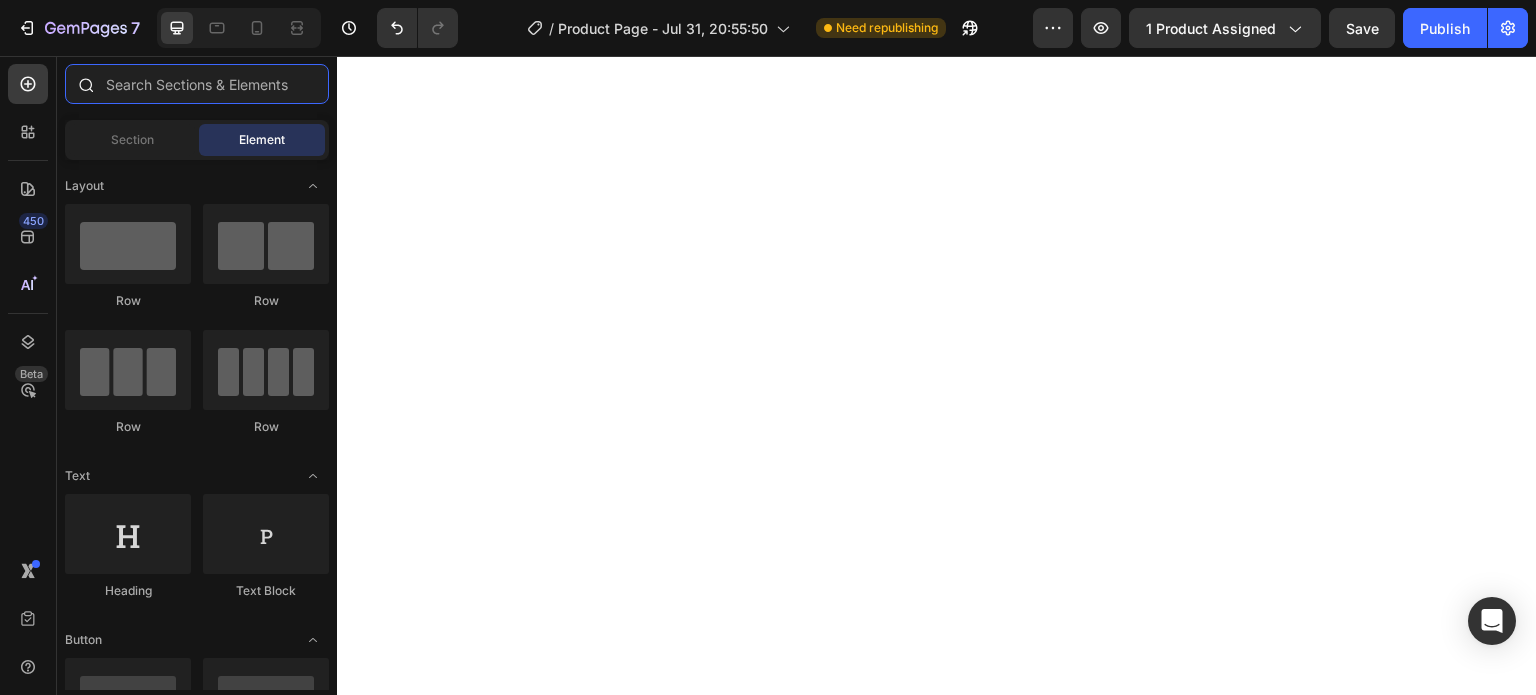 click at bounding box center (197, 84) 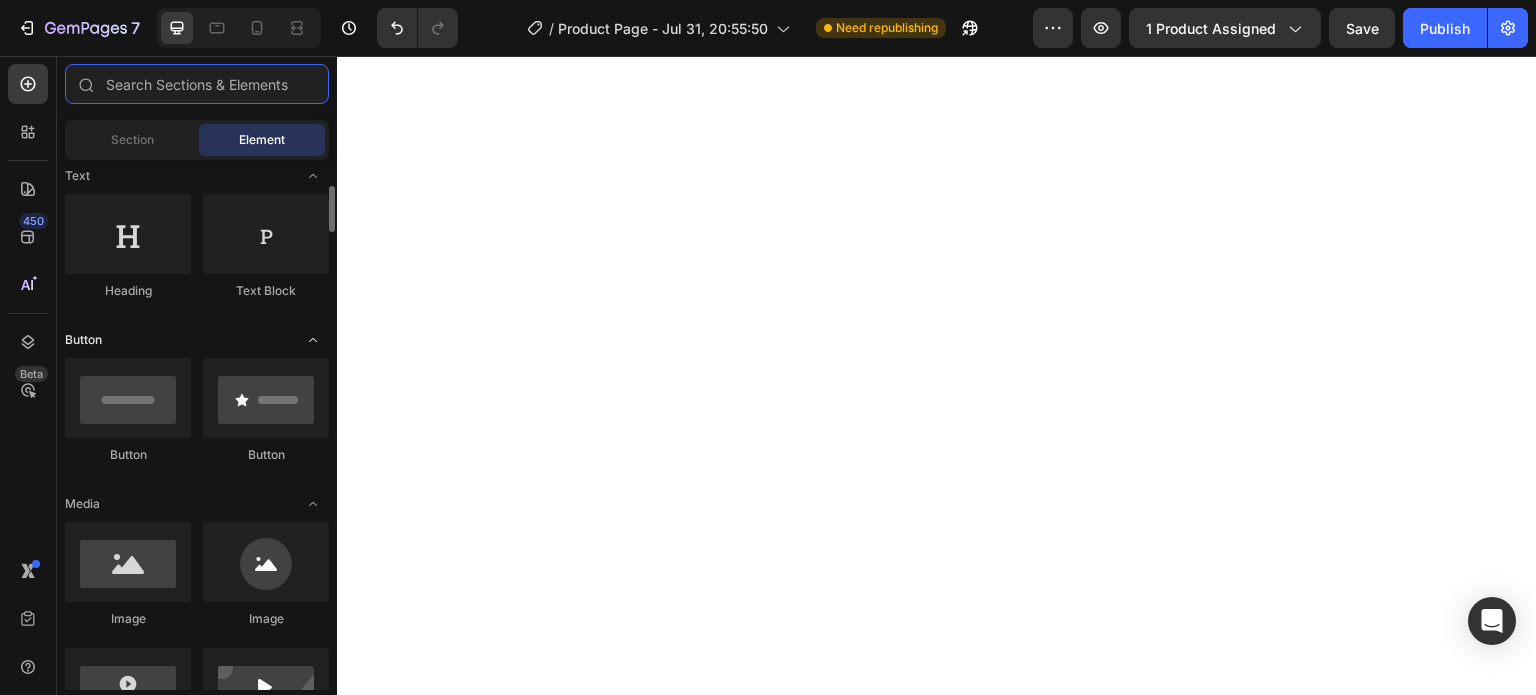 scroll, scrollTop: 400, scrollLeft: 0, axis: vertical 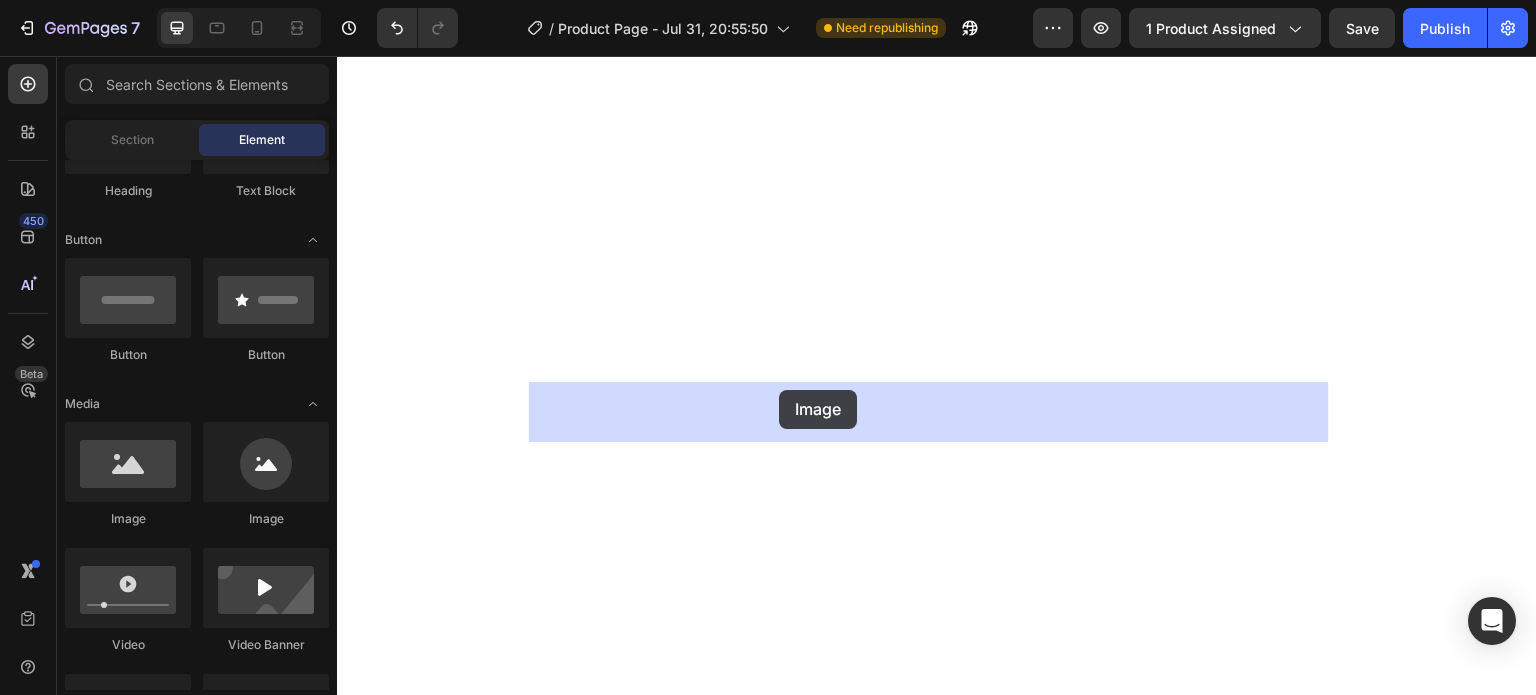 drag, startPoint x: 482, startPoint y: 530, endPoint x: 780, endPoint y: 390, distance: 329.24762 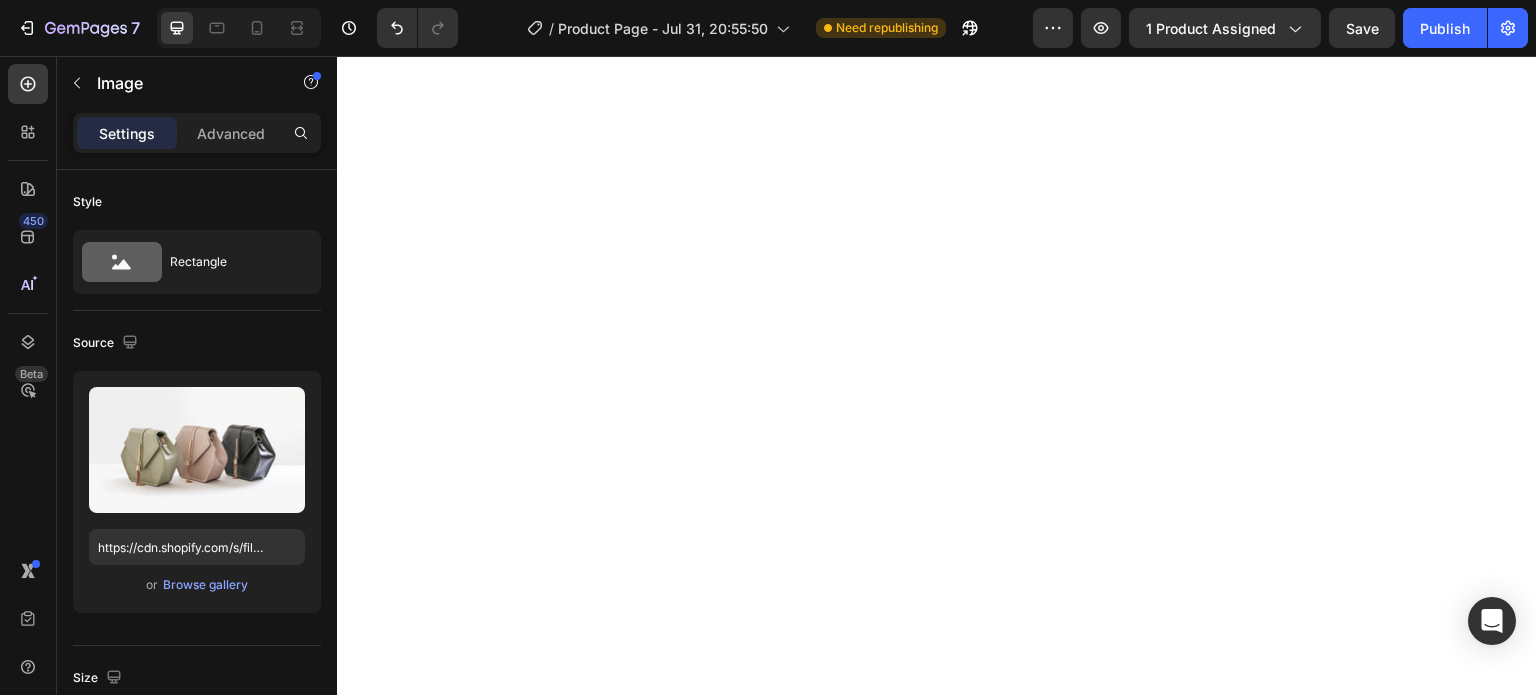 scroll, scrollTop: 7200, scrollLeft: 0, axis: vertical 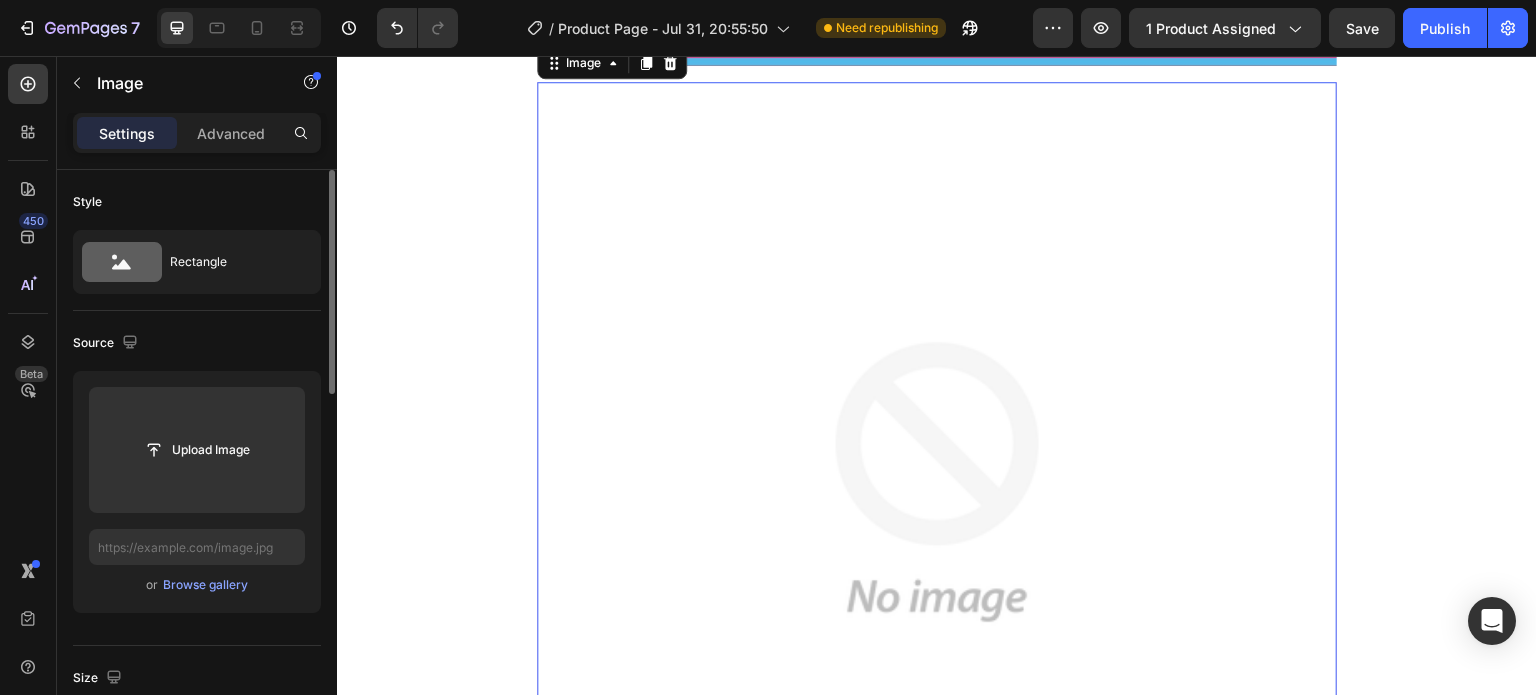 drag, startPoint x: 206, startPoint y: 511, endPoint x: 226, endPoint y: 658, distance: 148.35431 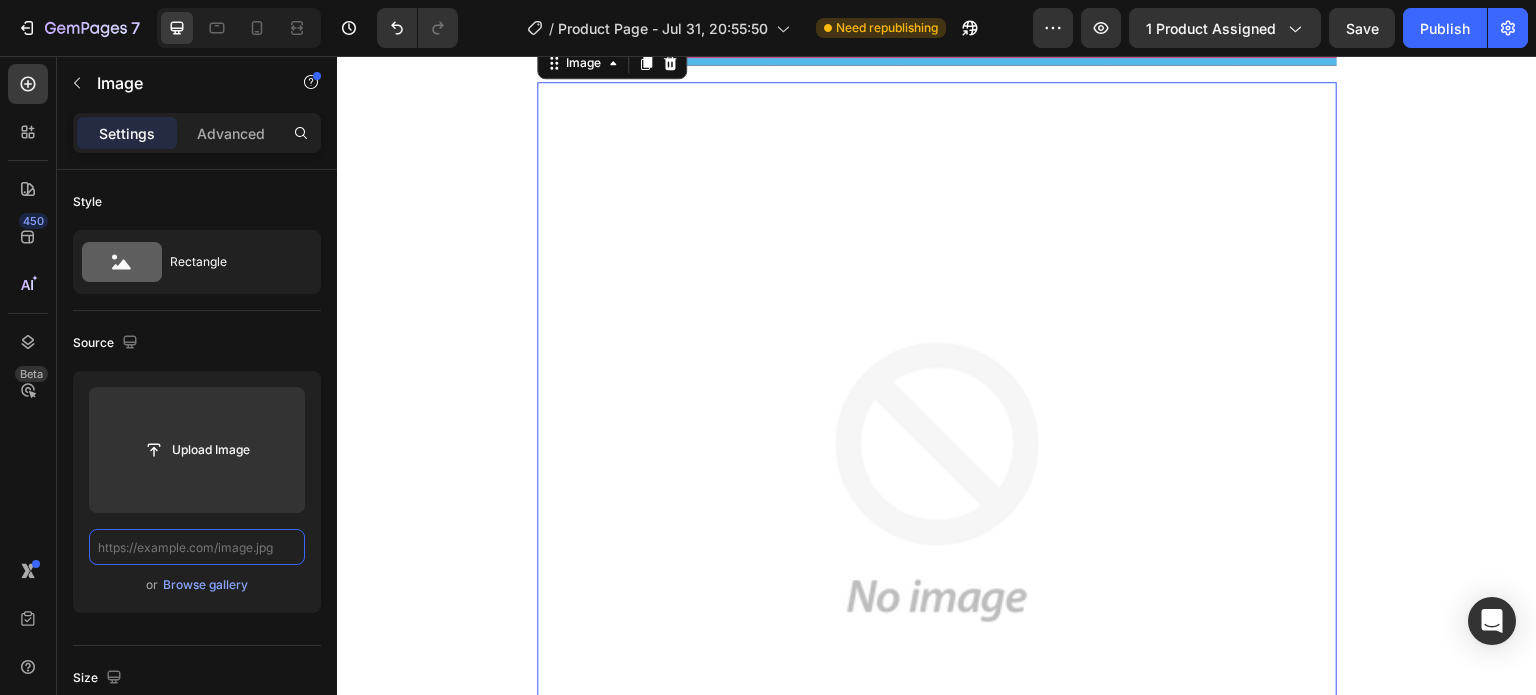 click at bounding box center (197, 547) 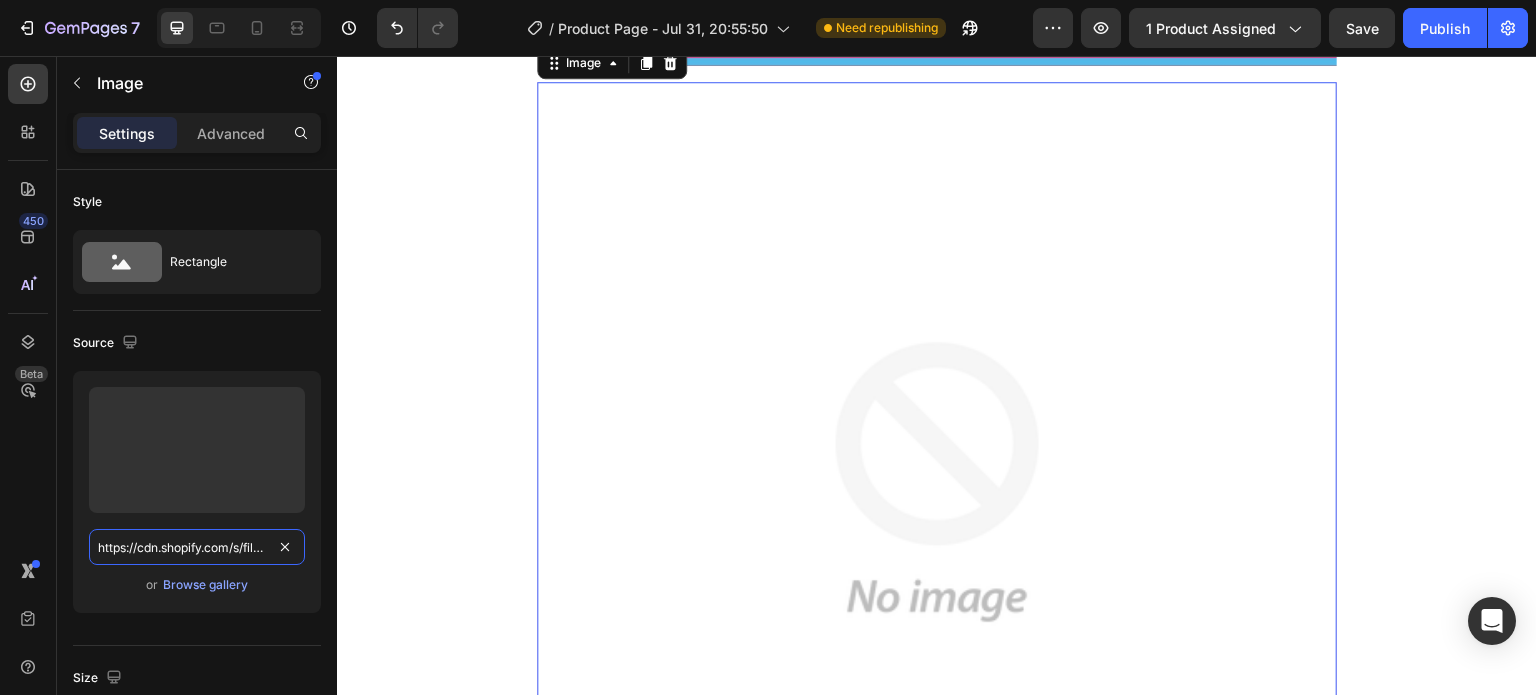 scroll, scrollTop: 0, scrollLeft: 412, axis: horizontal 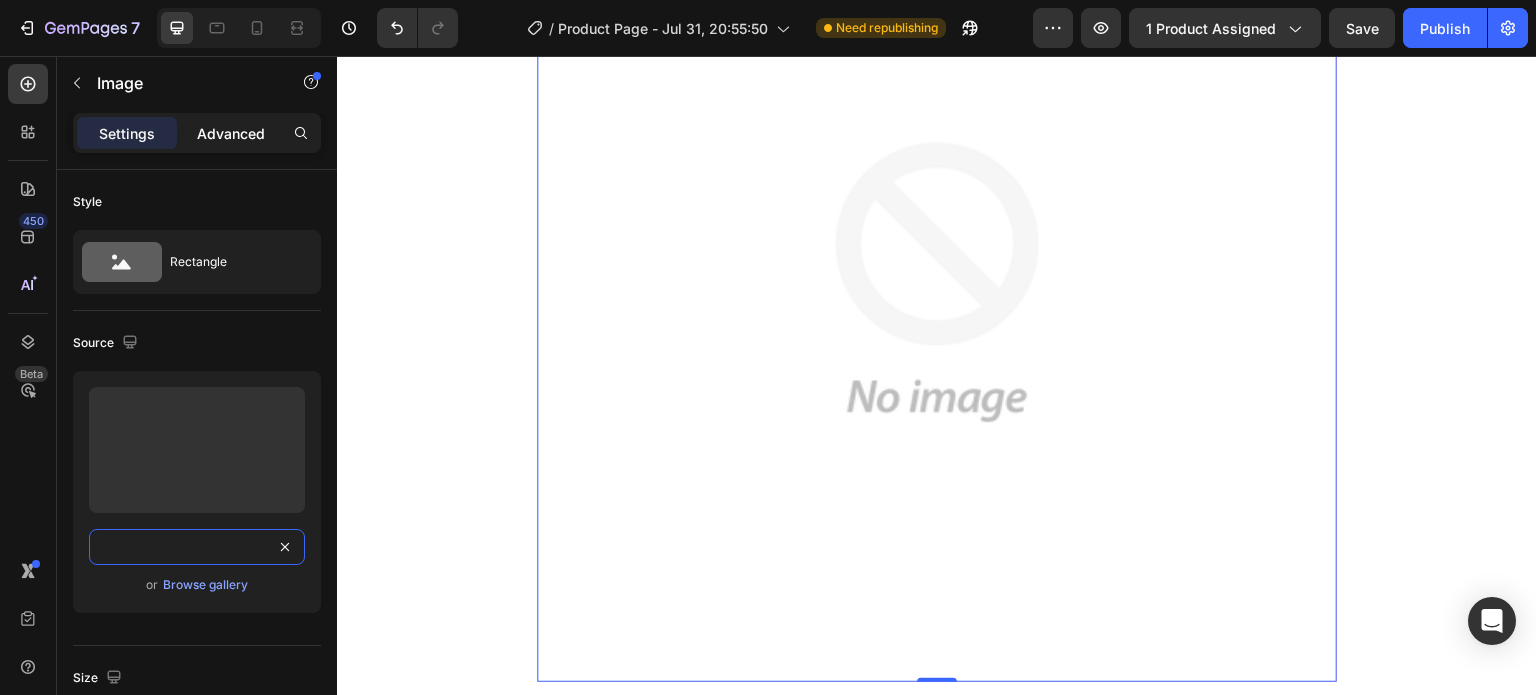 type on "https://cdn.shopify.com/s/files/1/0939/6492/7285/files/ezgif-80d796a9f31453_1.webp?v=1754077164" 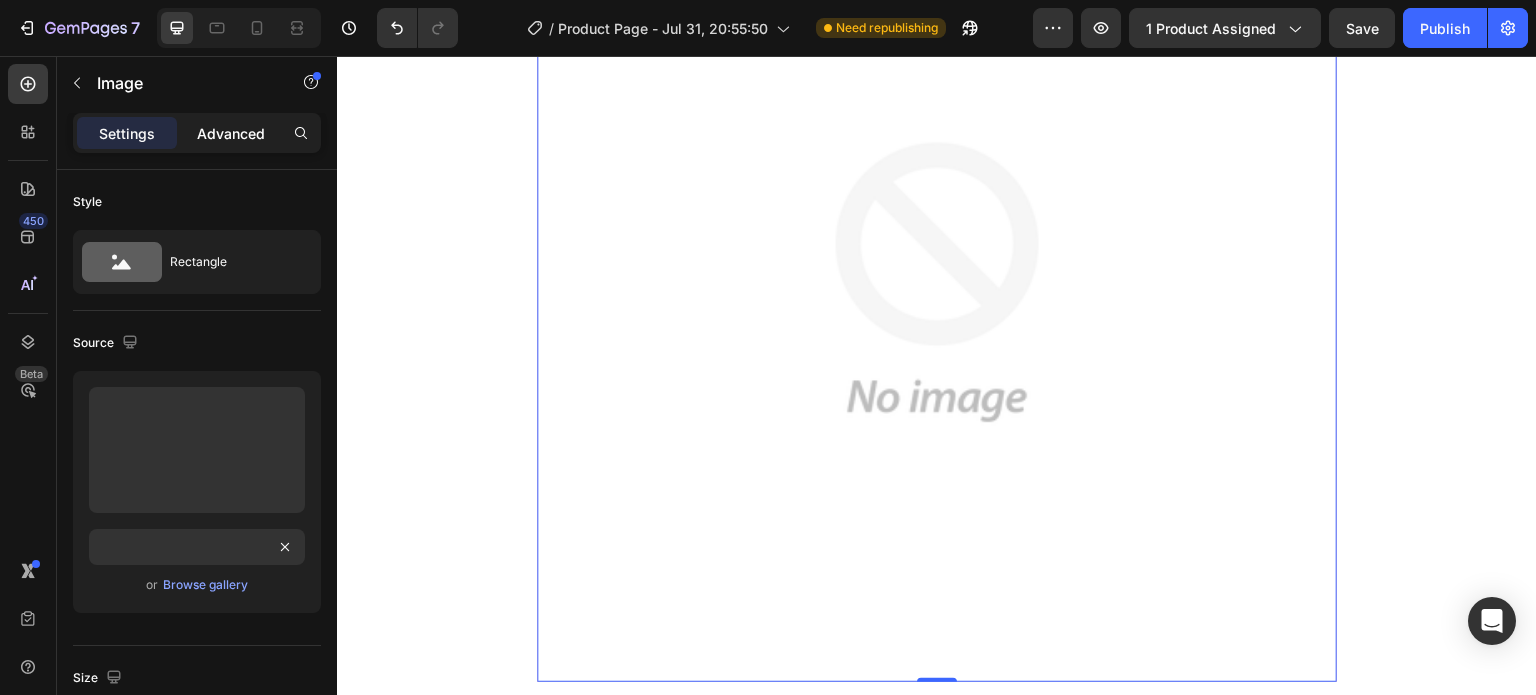 scroll, scrollTop: 0, scrollLeft: 0, axis: both 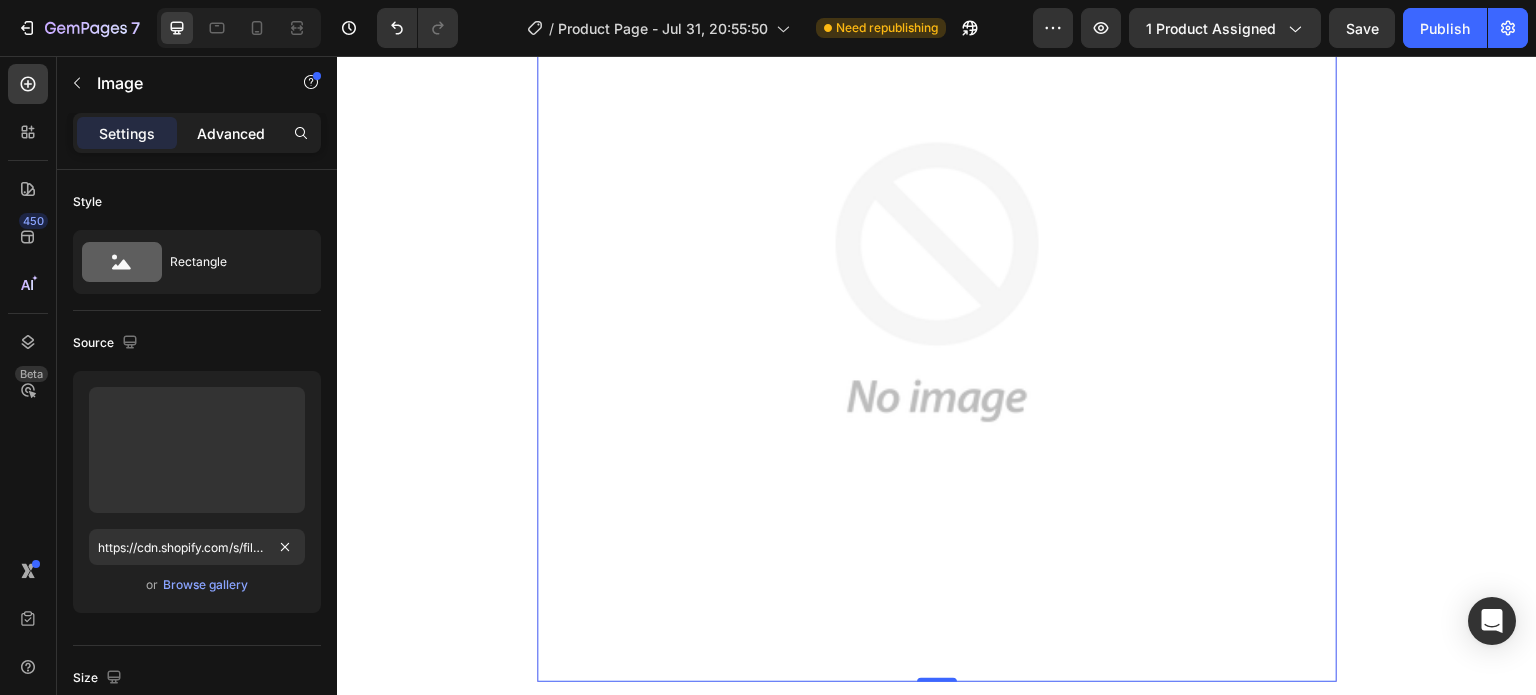 click on "Advanced" at bounding box center (231, 133) 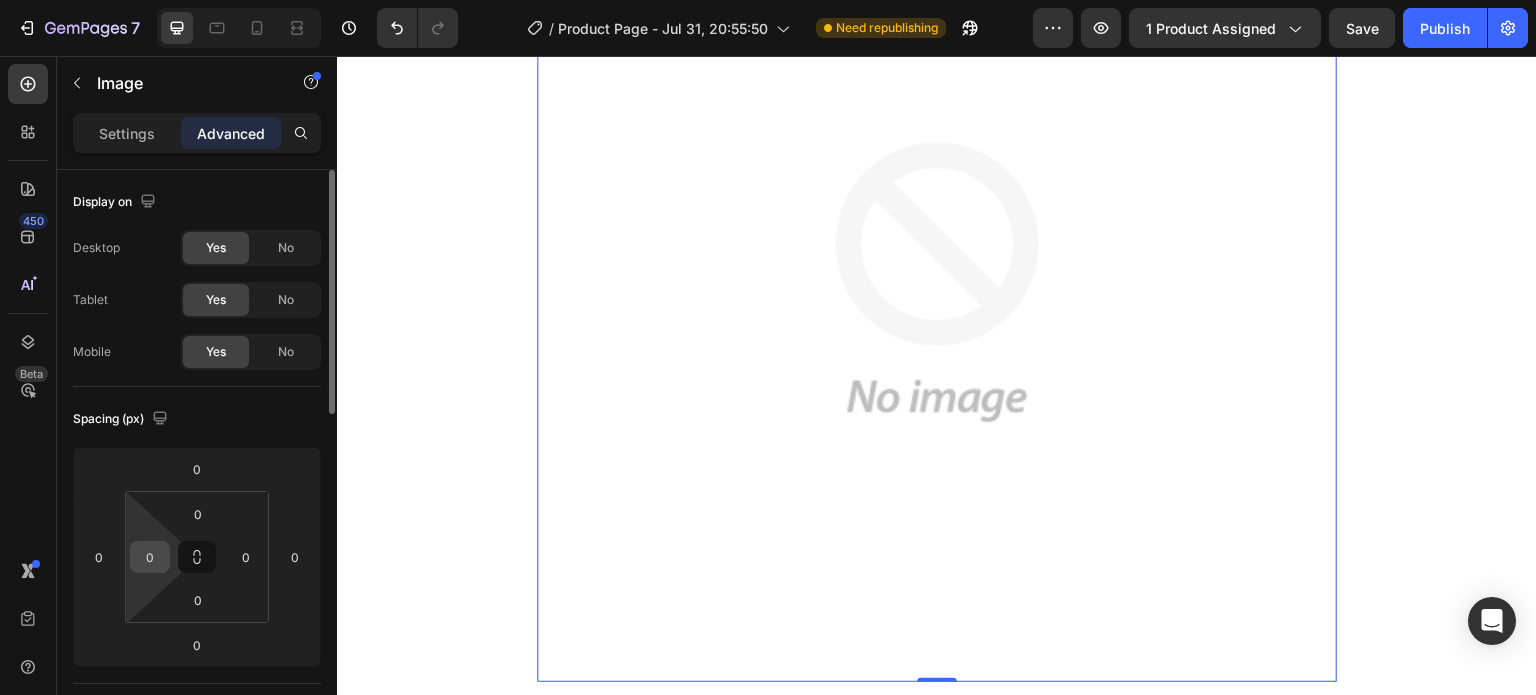 click on "0" at bounding box center (150, 557) 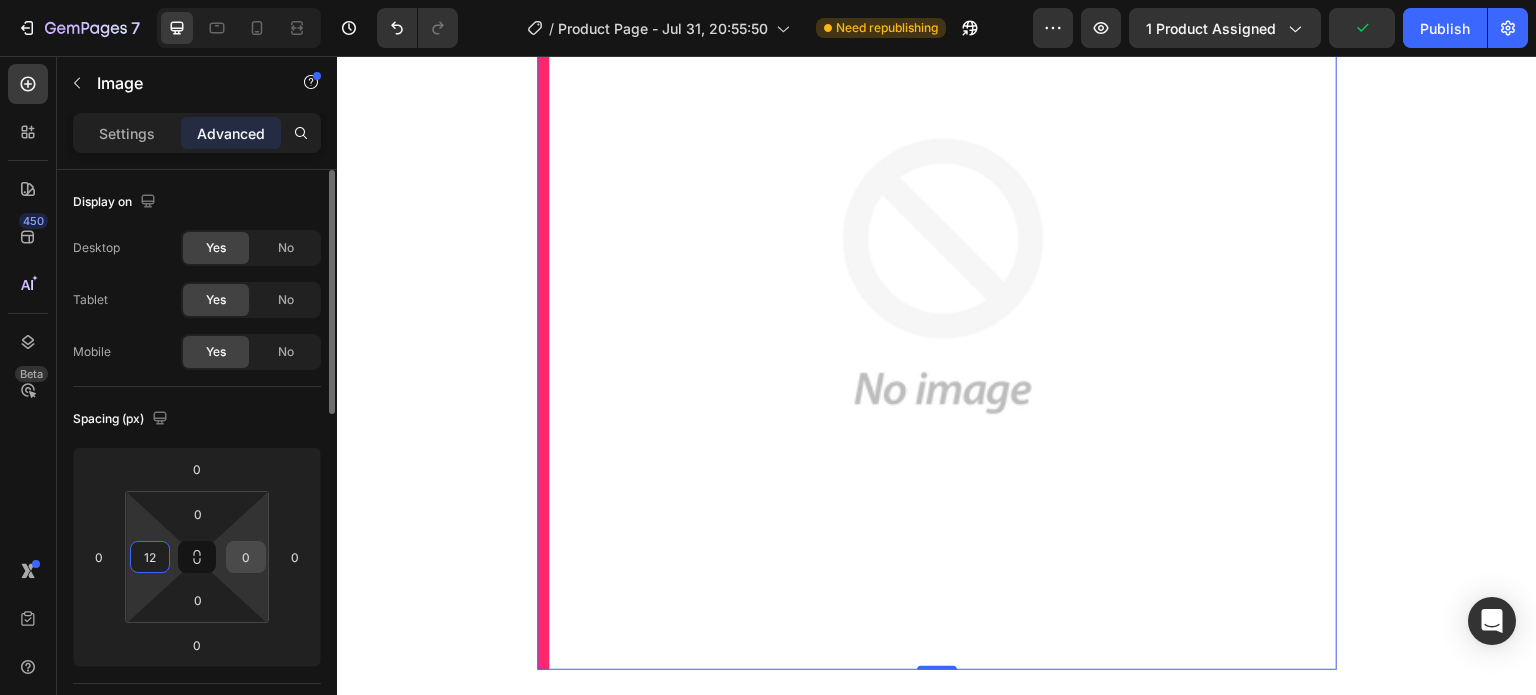type on "12" 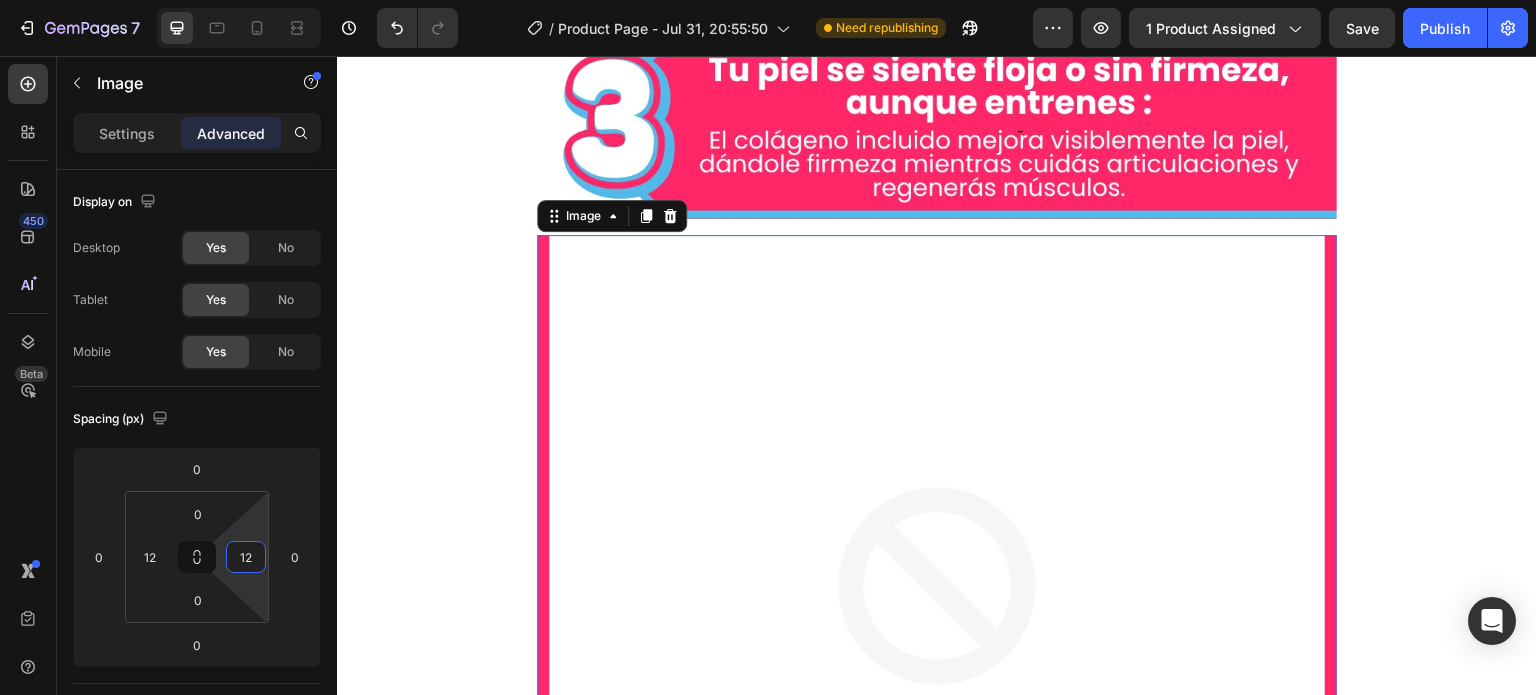 scroll, scrollTop: 7000, scrollLeft: 0, axis: vertical 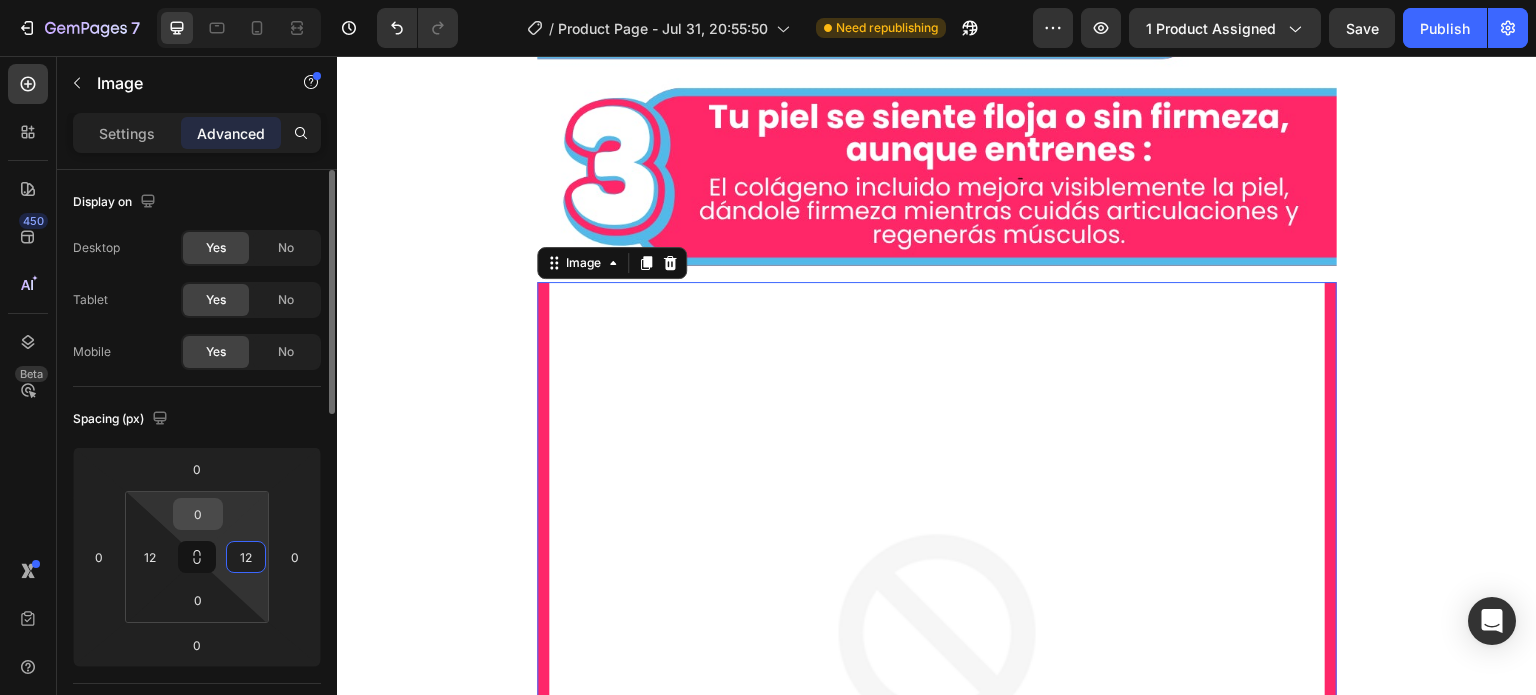 type on "12" 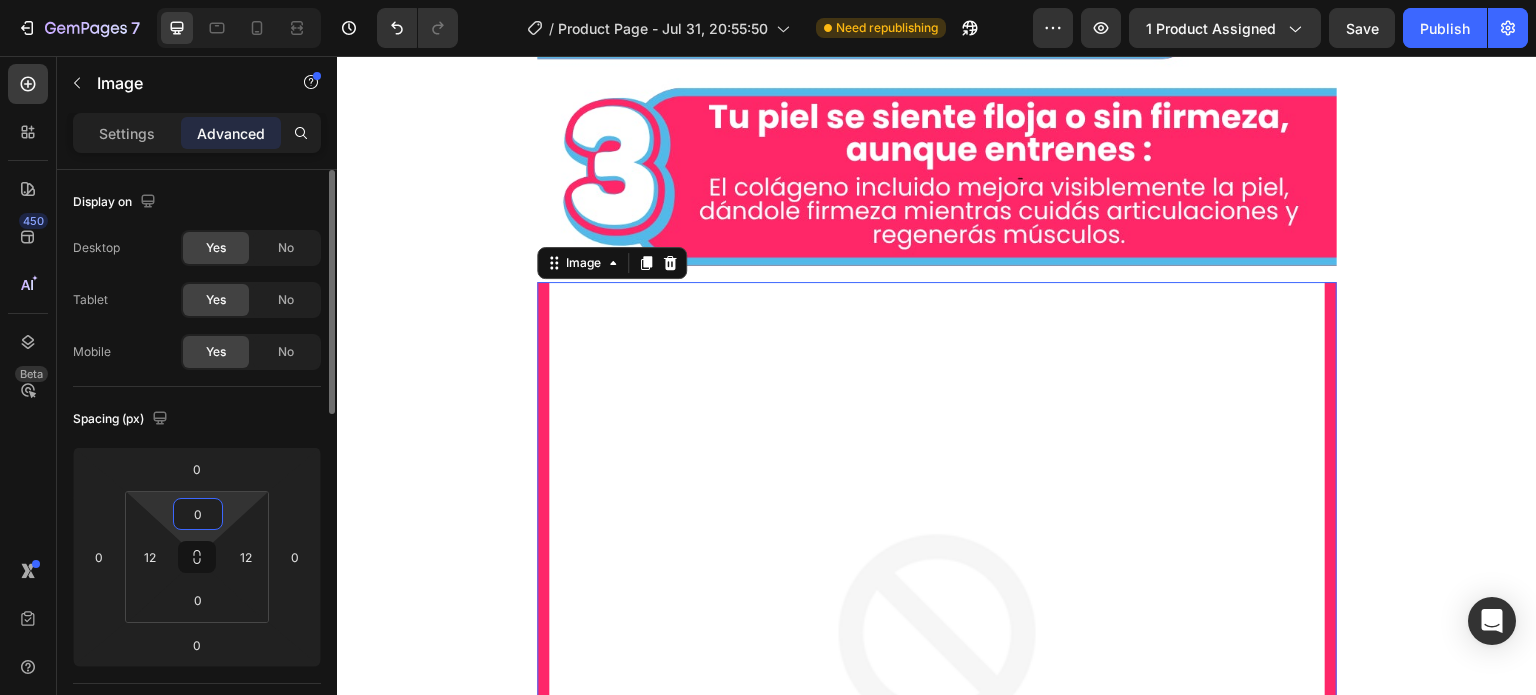 click on "0" at bounding box center (198, 514) 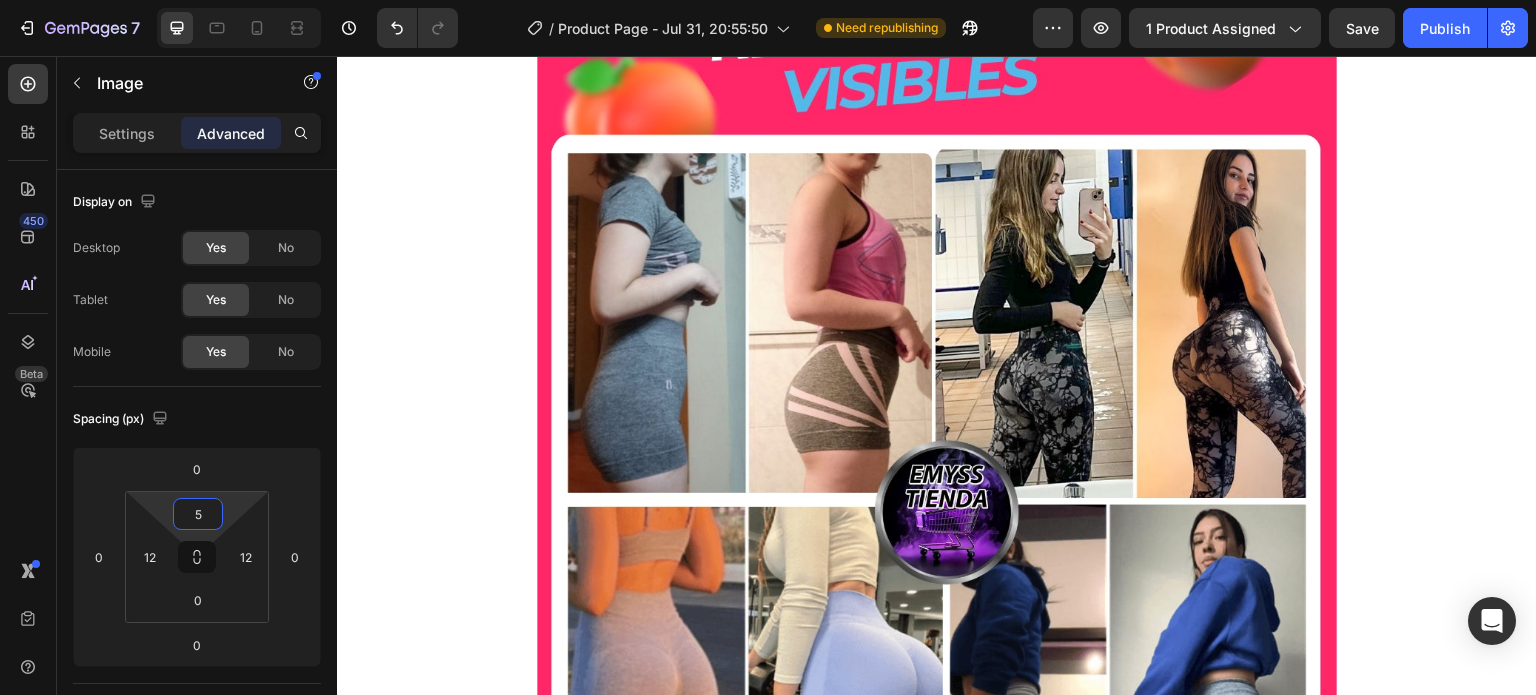 scroll, scrollTop: 8200, scrollLeft: 0, axis: vertical 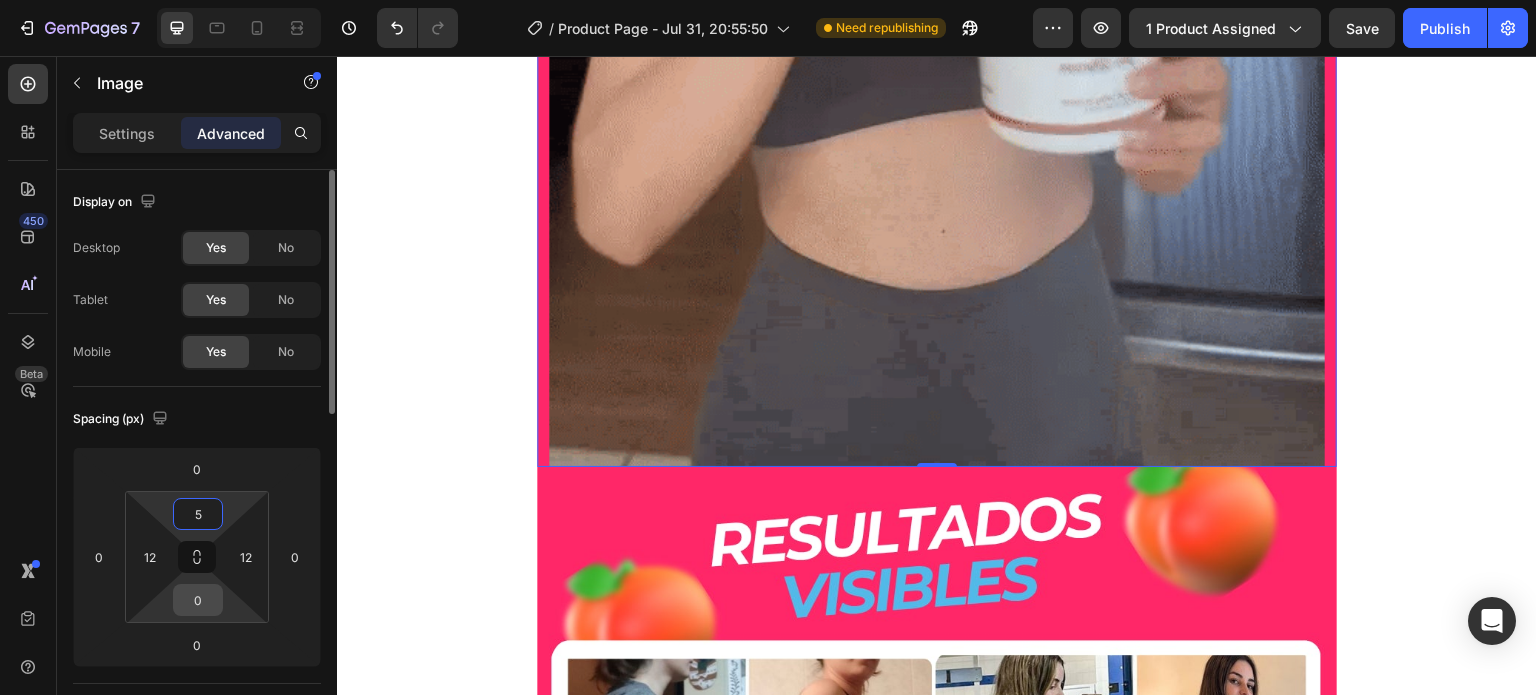type on "5" 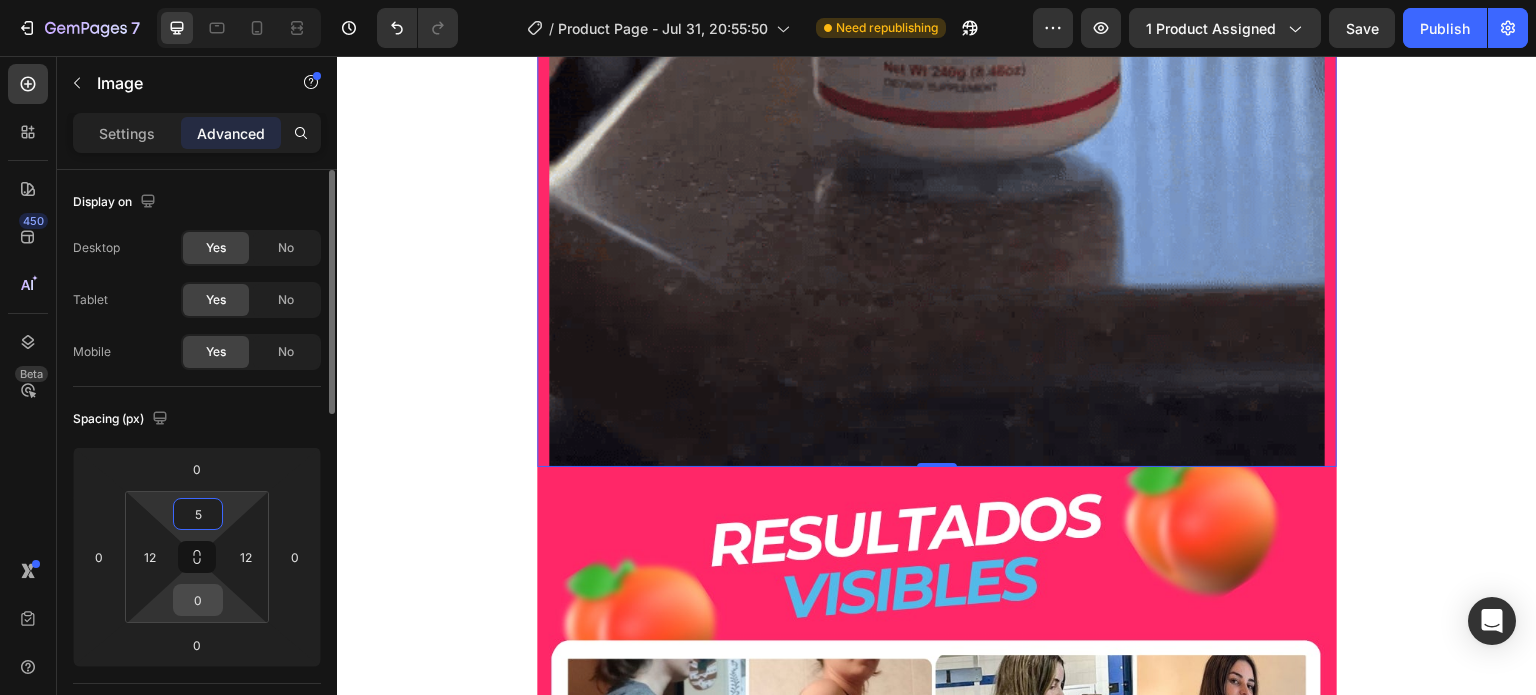 click on "[NUMBER] / Product Page - Jul 31, 20:55:50 Need republishing Preview 1 product assigned Save Publish 450 Beta Sections(18) Elements(84) Section Element Hero Section Product Detail Brands Trusted Badges Guarantee Product Breakdown How to use Testimonials Compare Bundle FAQs Social Proof Brand Story Product List Collection Blog List Contact Sticky Add to Cart Custom Footer Browse Library 450 Layout
Row
Row
Row
Row Text
Heading
Text Block Button
Button
Button Media
Image
Image
Video" at bounding box center (768, 0) 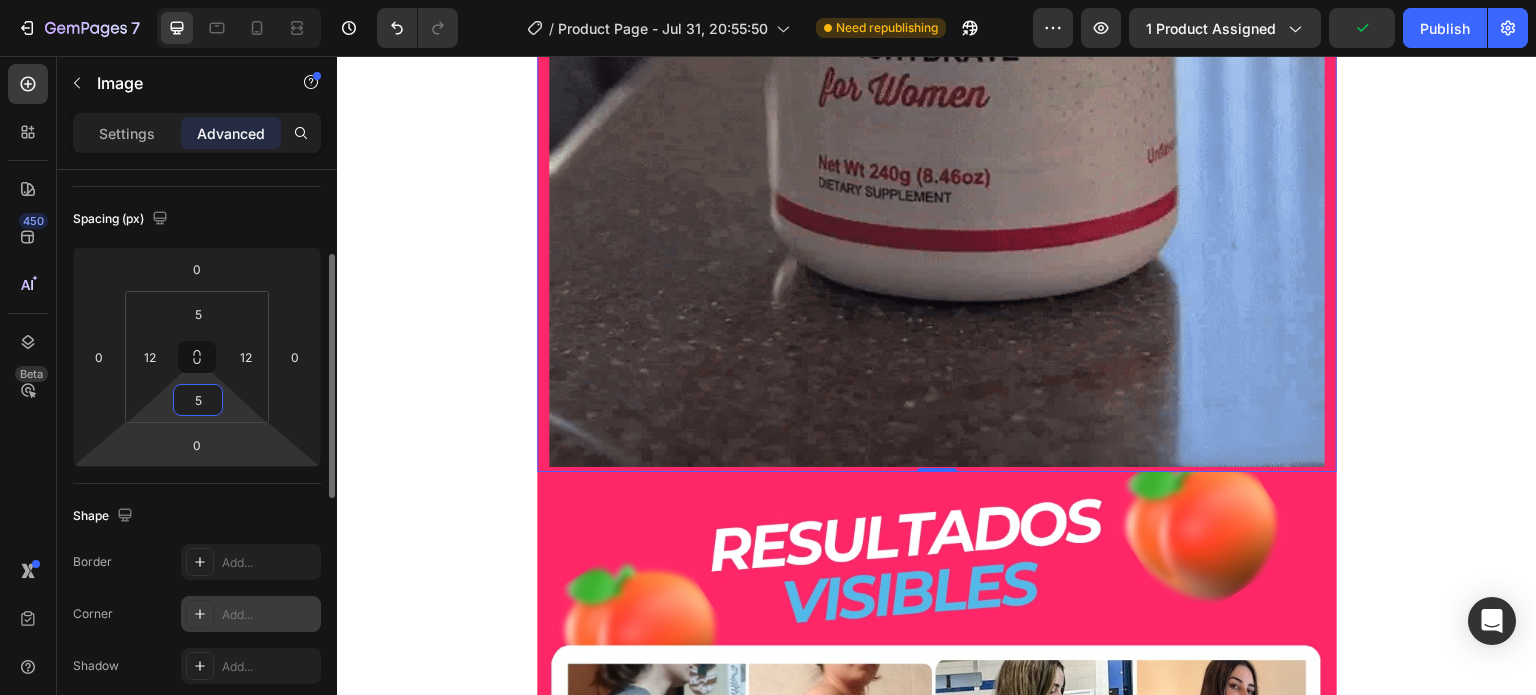 scroll, scrollTop: 300, scrollLeft: 0, axis: vertical 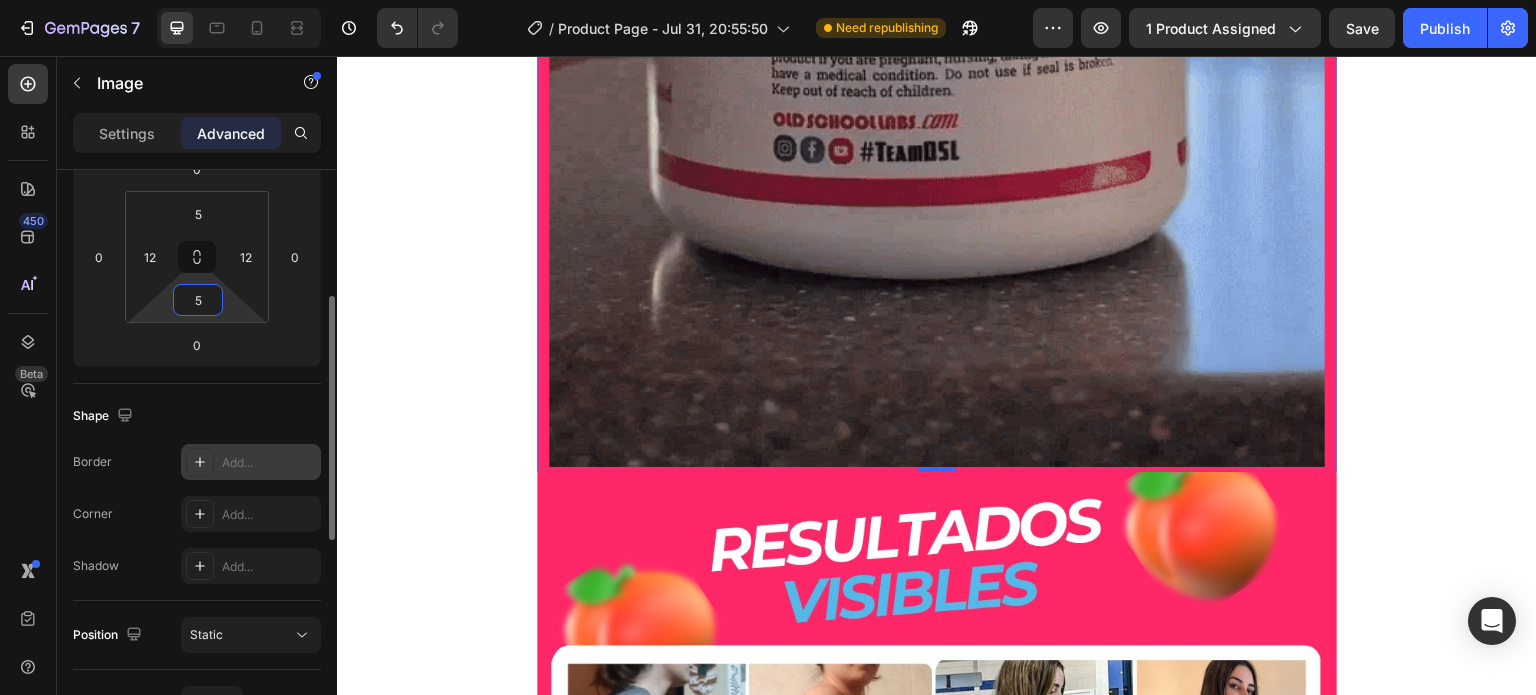 type on "5" 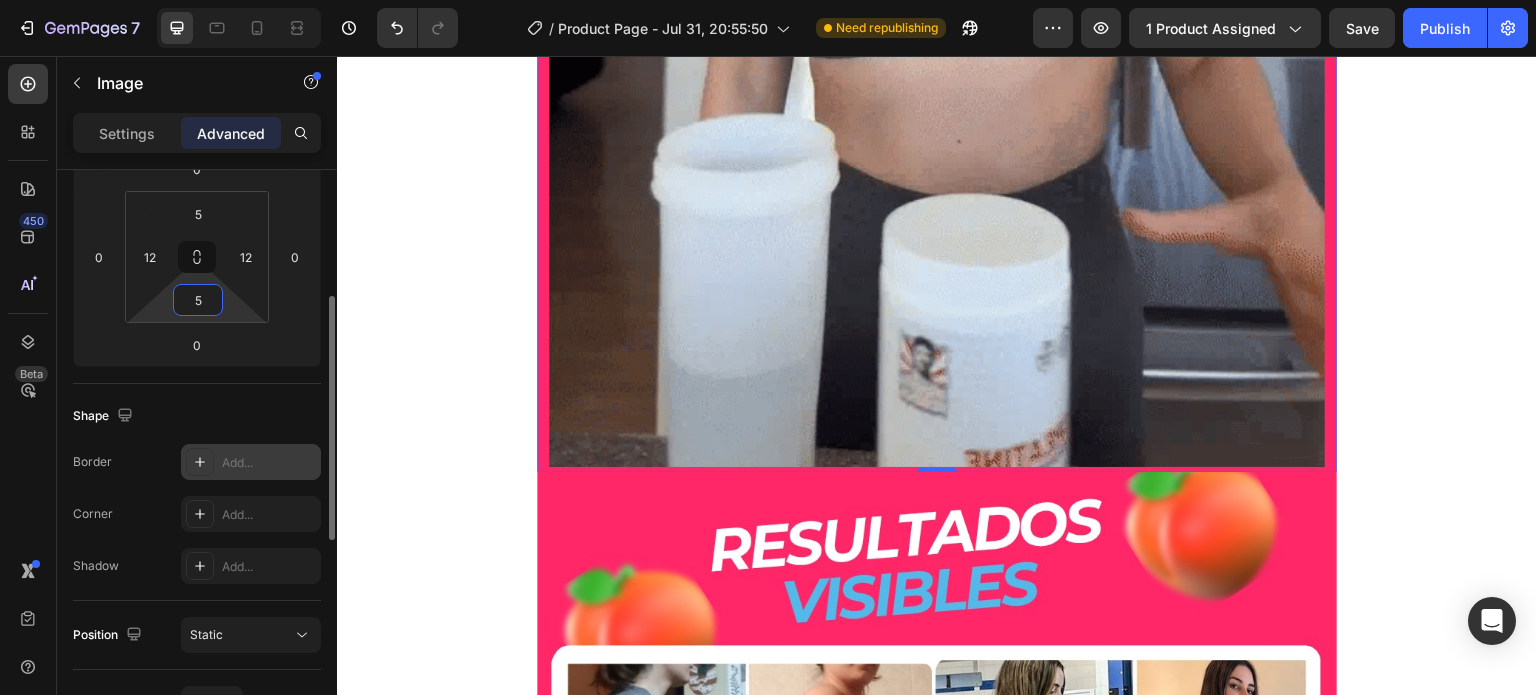 click on "Add..." at bounding box center [251, 462] 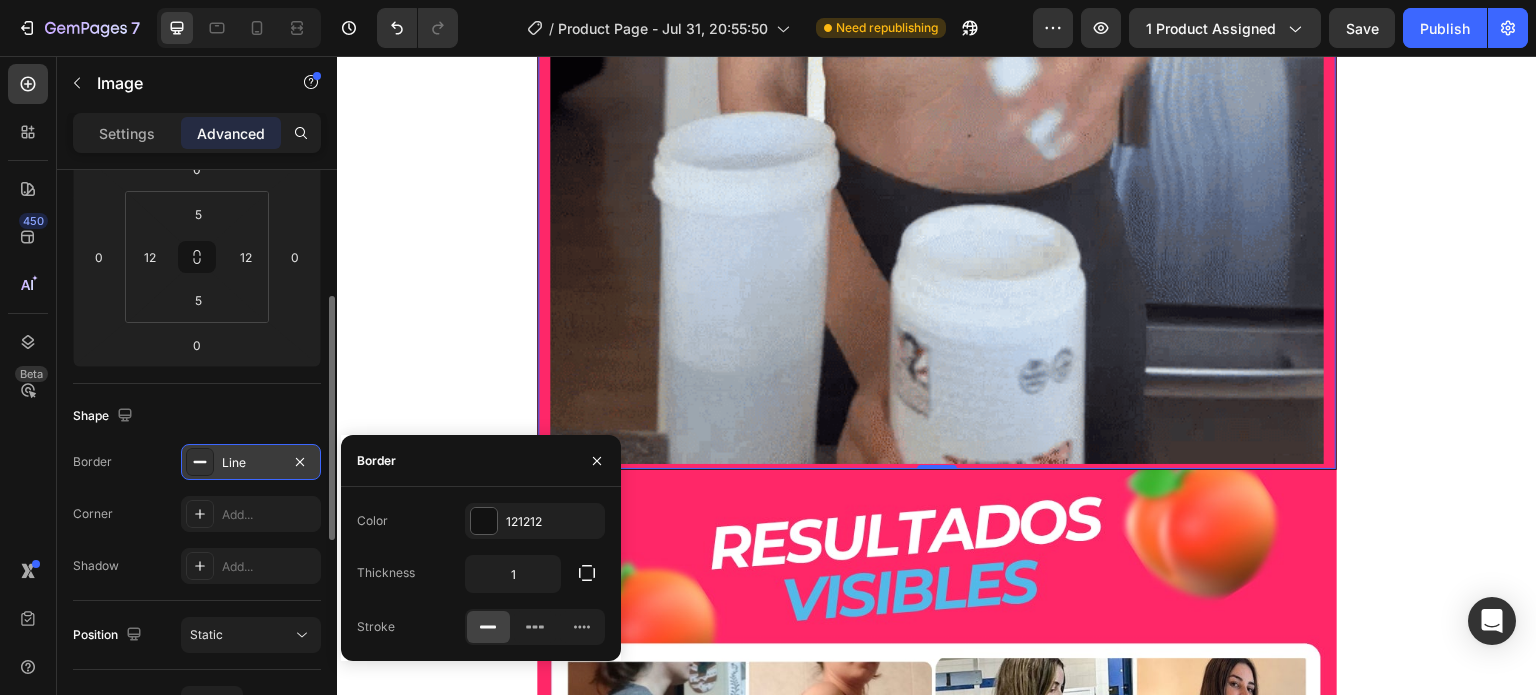scroll, scrollTop: 8200, scrollLeft: 0, axis: vertical 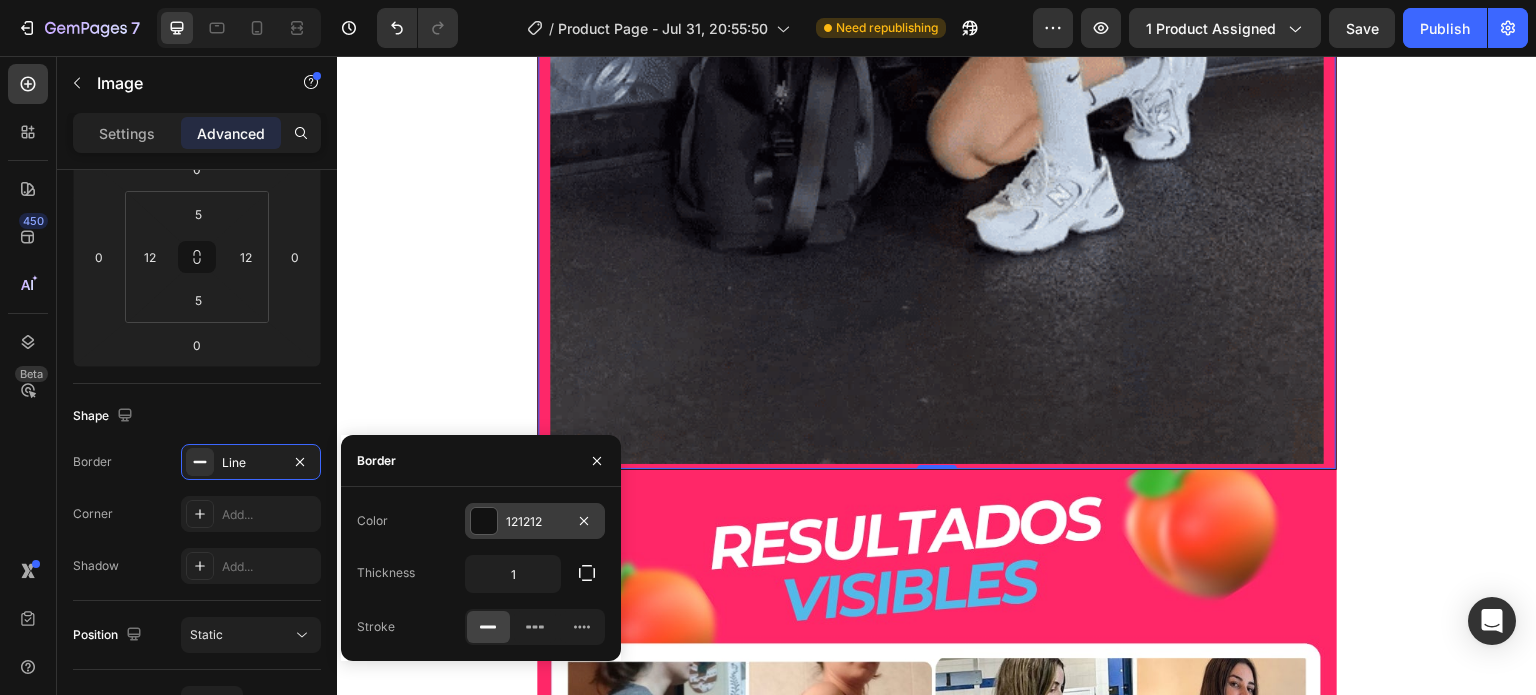 click at bounding box center [484, 521] 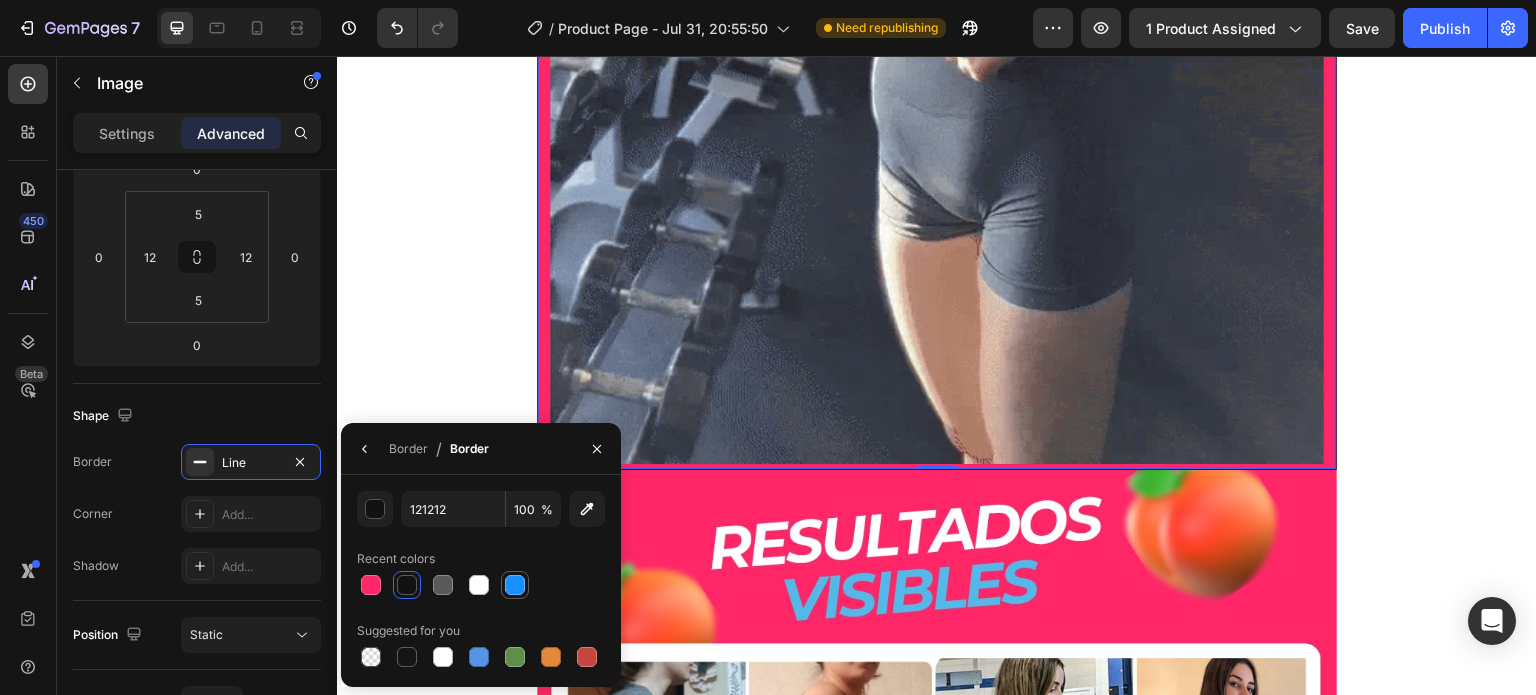 click at bounding box center (515, 585) 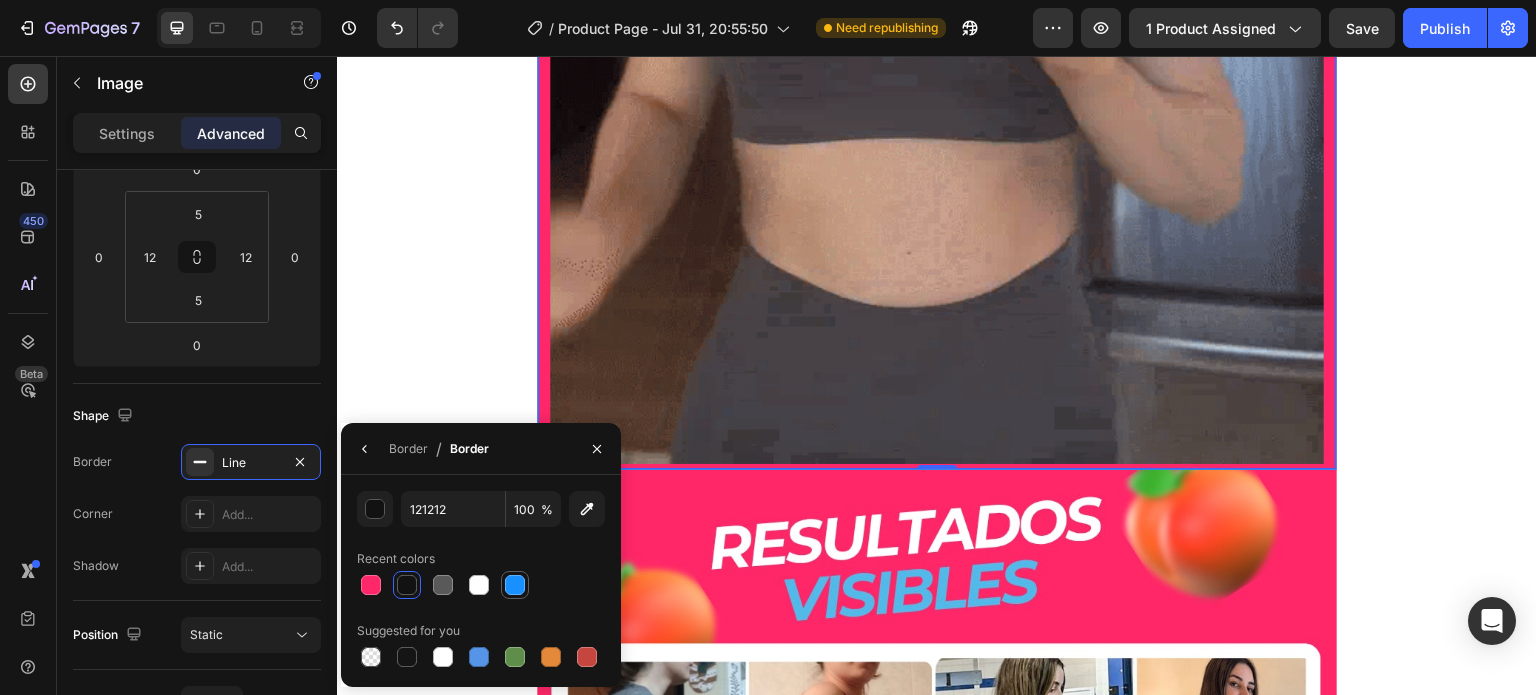 type on "1890FF" 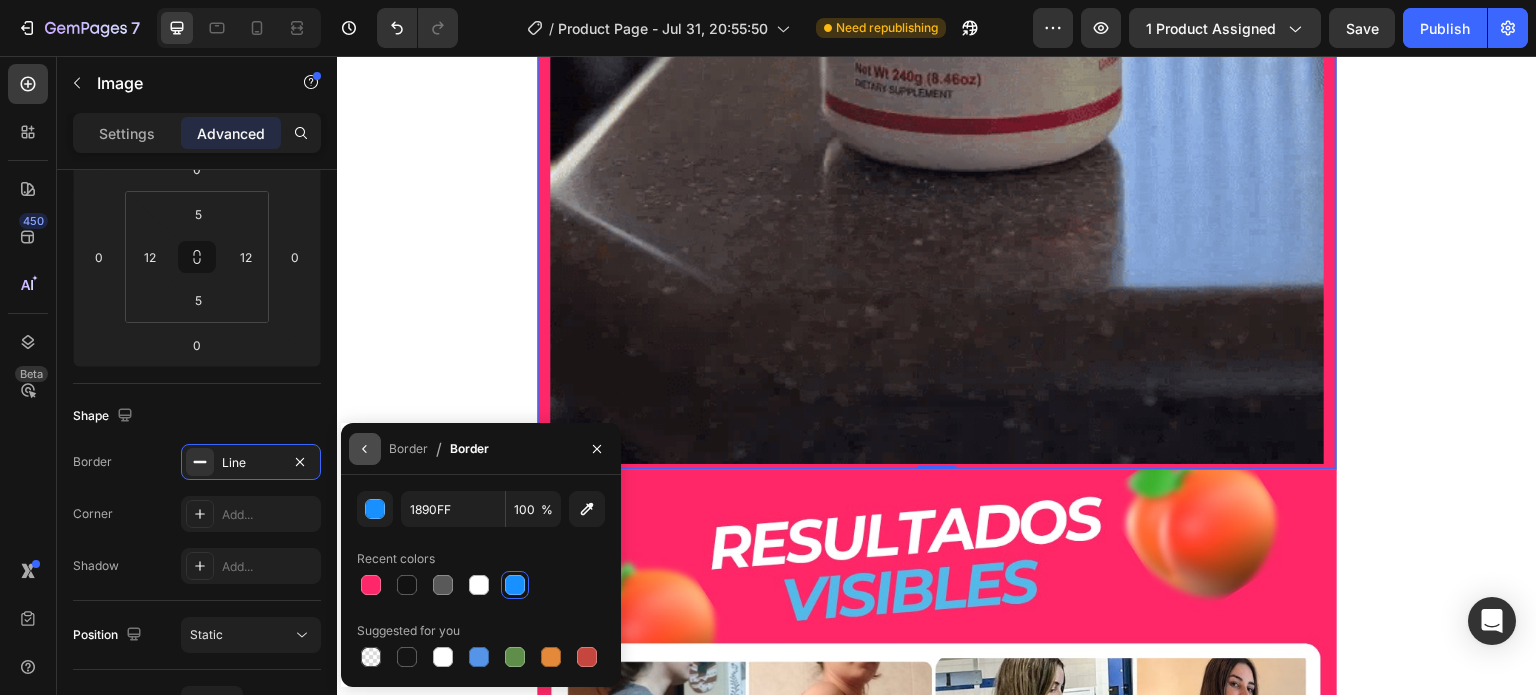 click 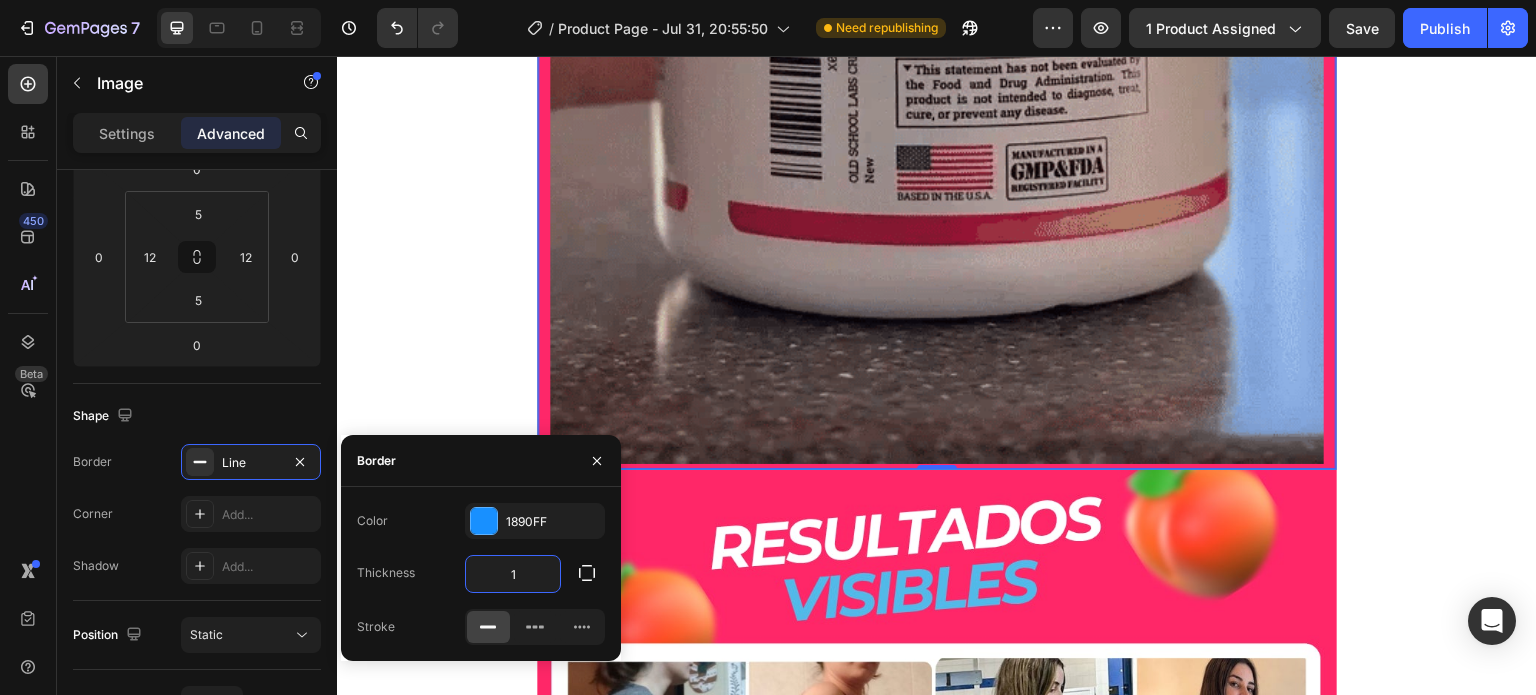 click on "1" at bounding box center (513, 574) 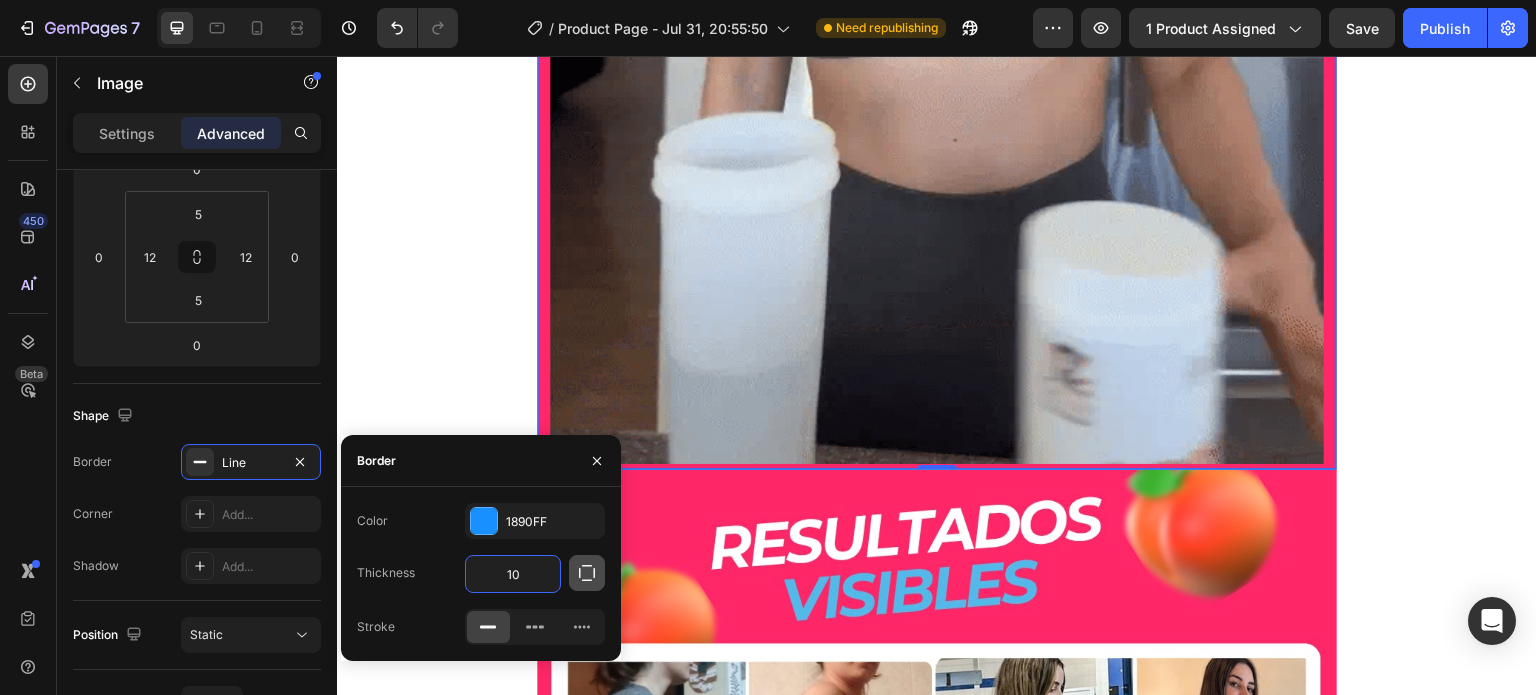 scroll, scrollTop: 8209, scrollLeft: 0, axis: vertical 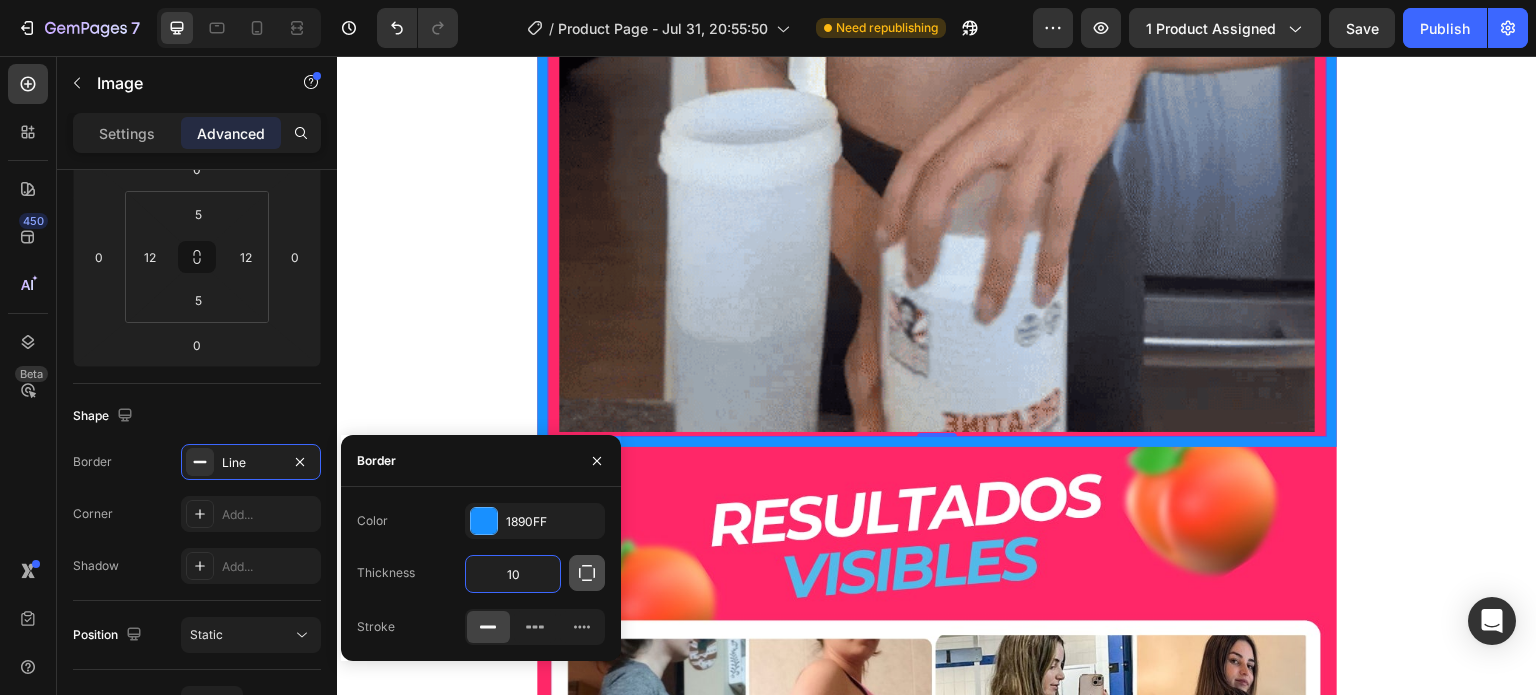type on "1" 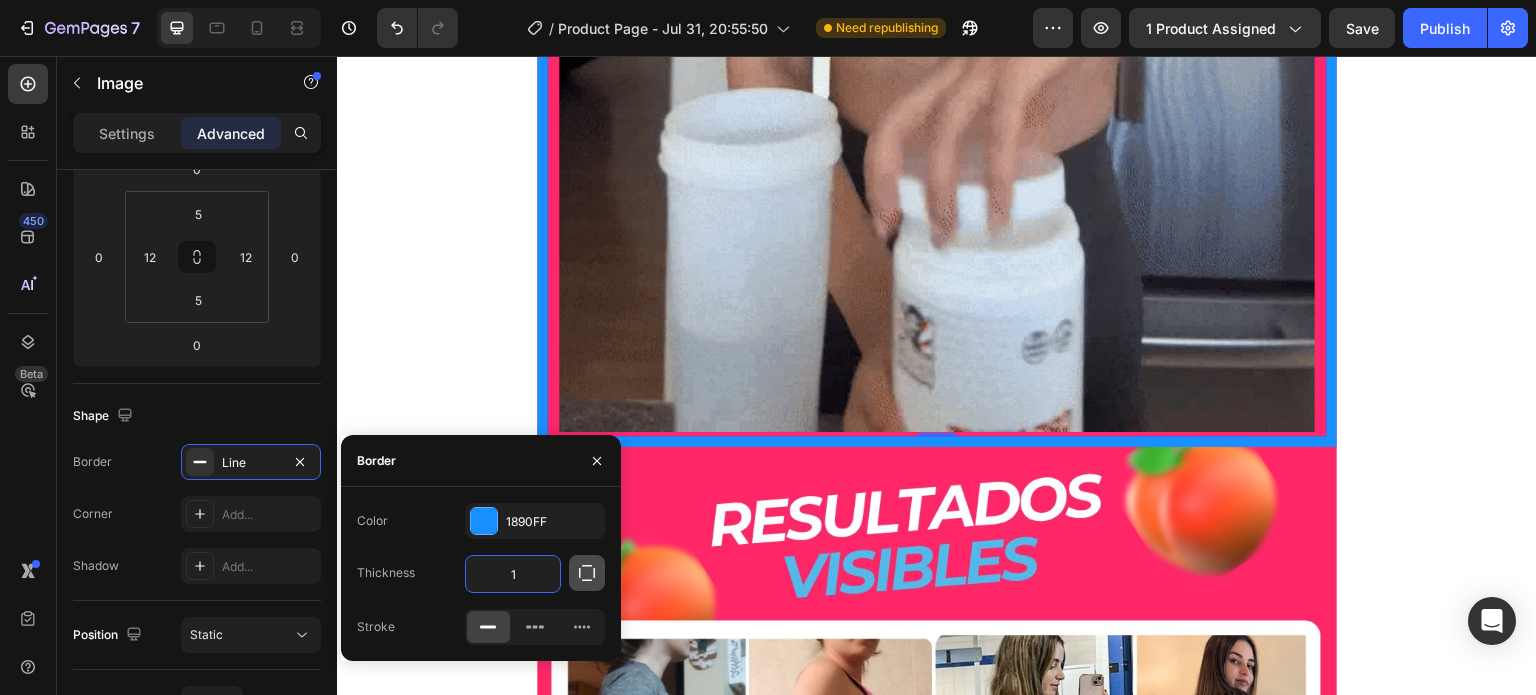 scroll, scrollTop: 8200, scrollLeft: 0, axis: vertical 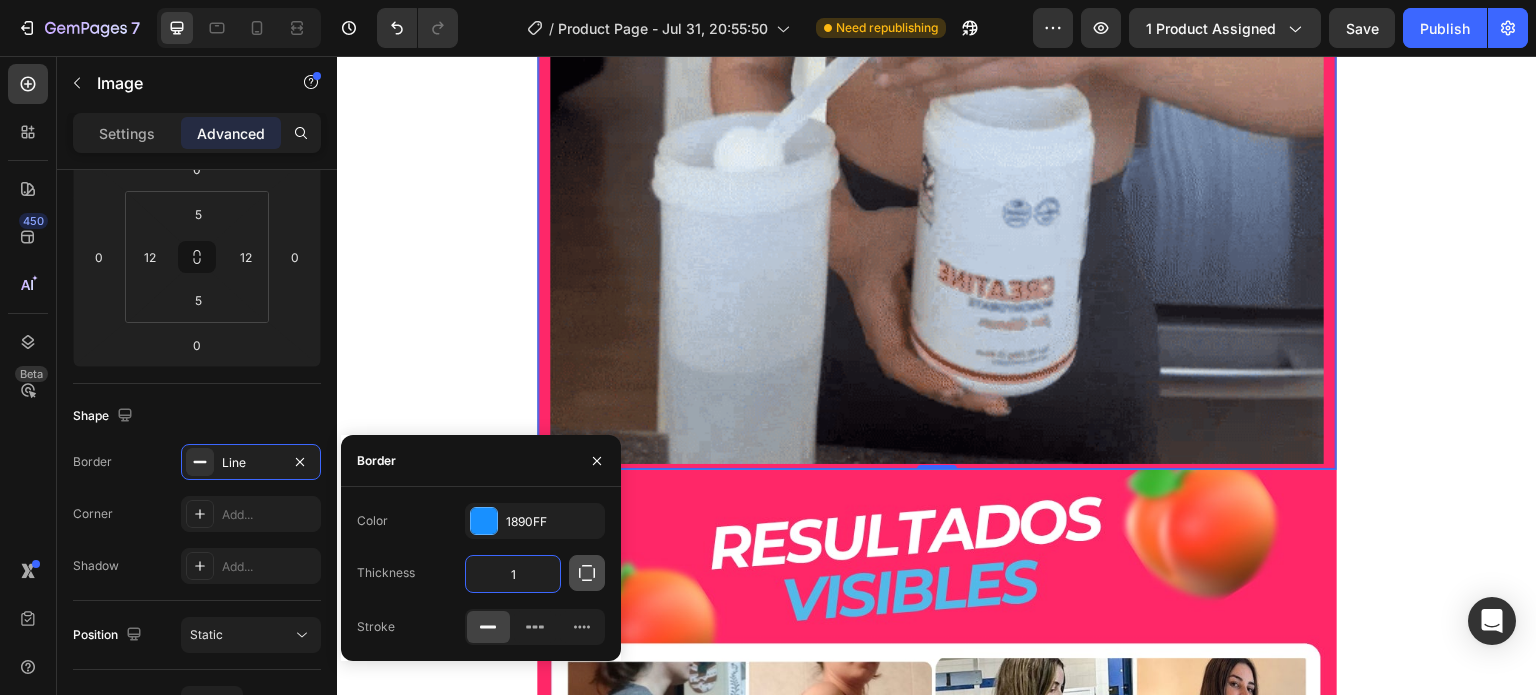 type 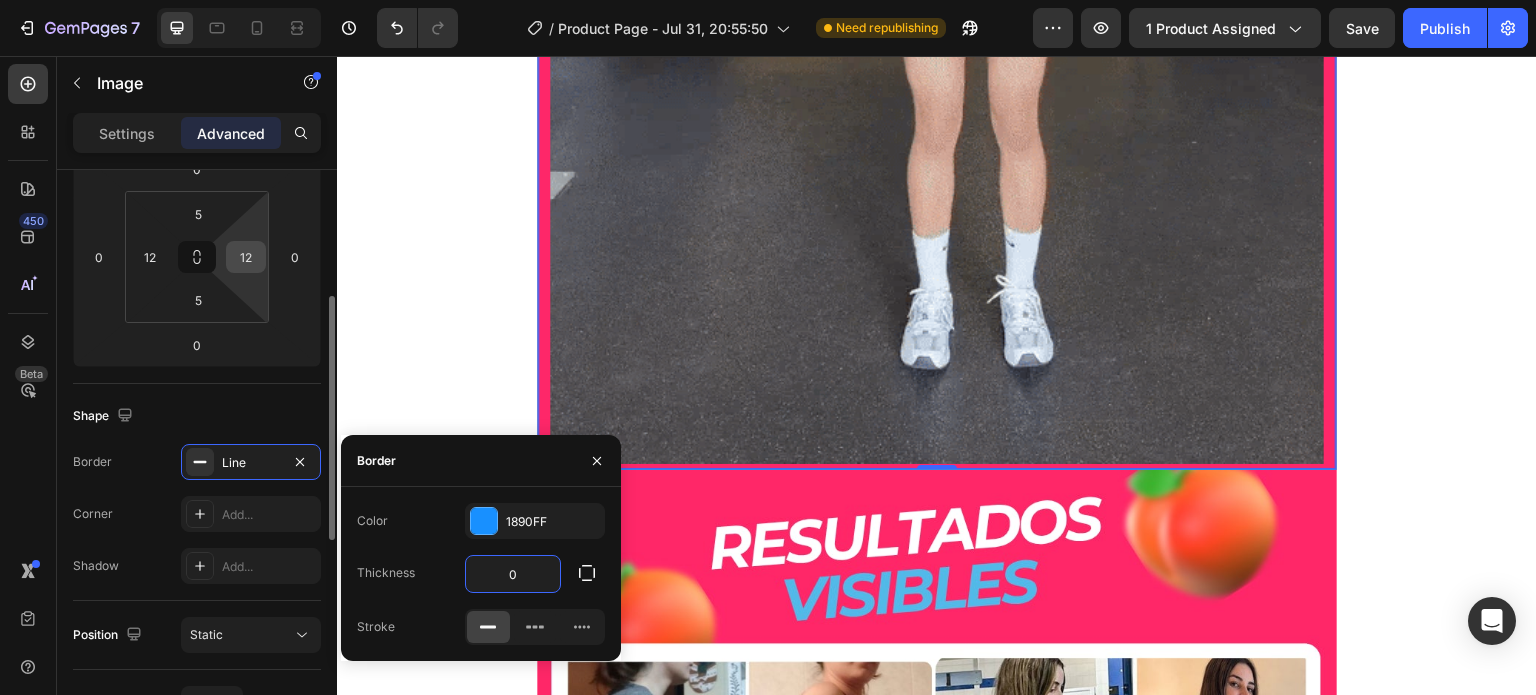 click on "12" at bounding box center [246, 257] 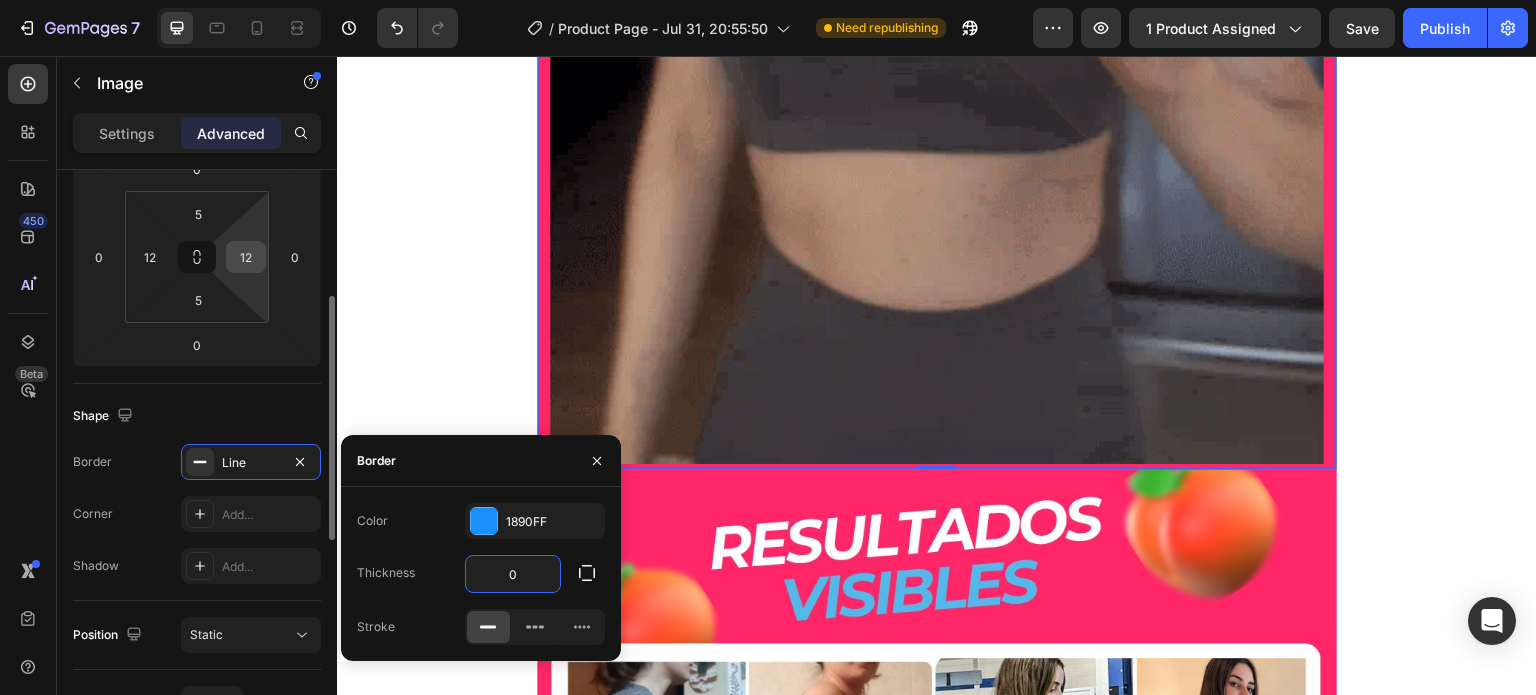 scroll, scrollTop: 8200, scrollLeft: 0, axis: vertical 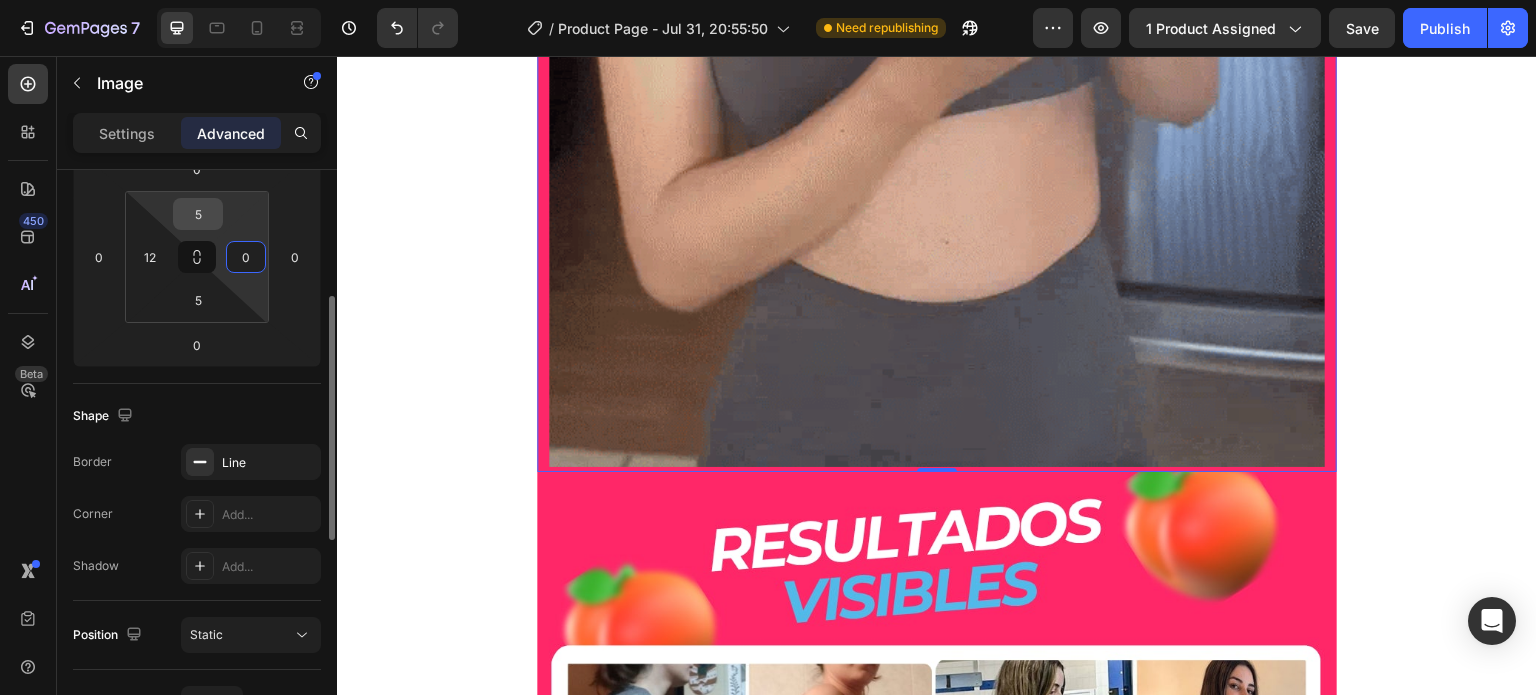 type on "0" 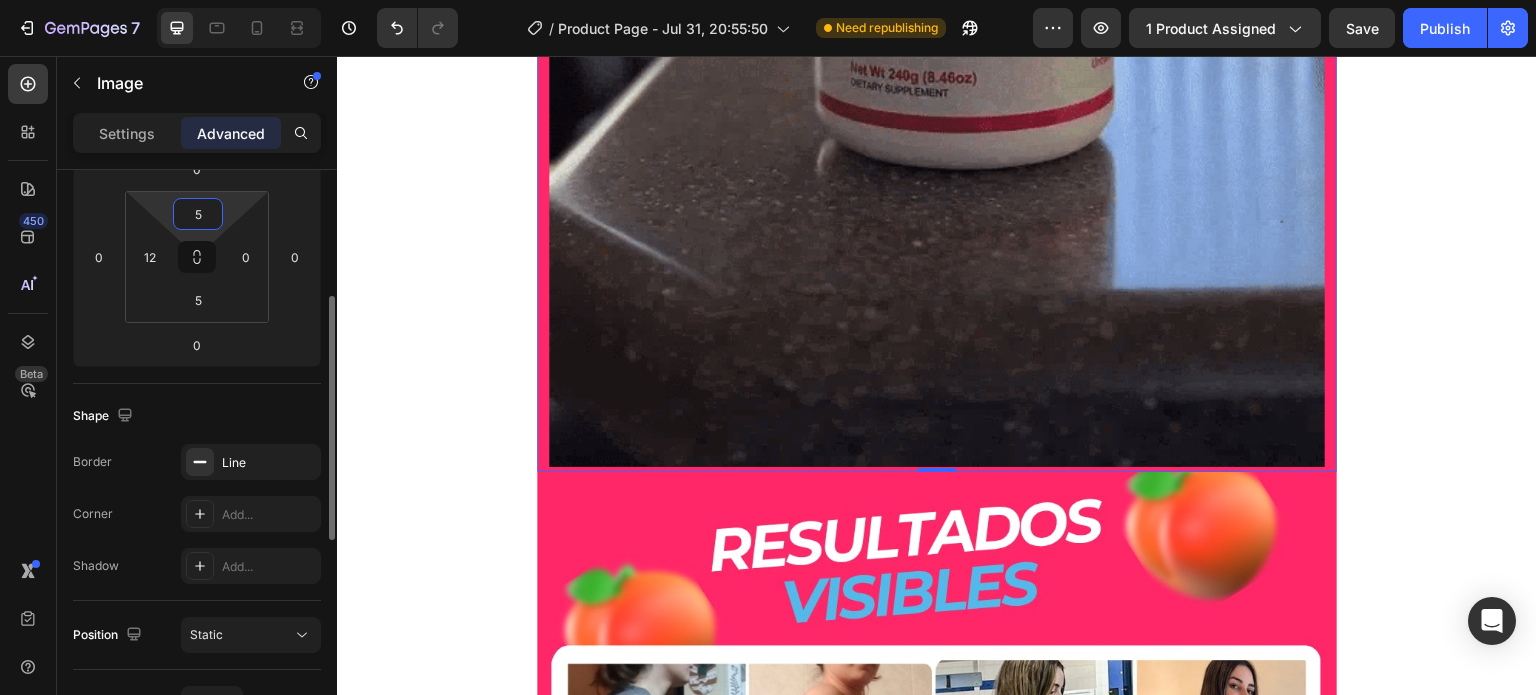 click on "5" at bounding box center (198, 214) 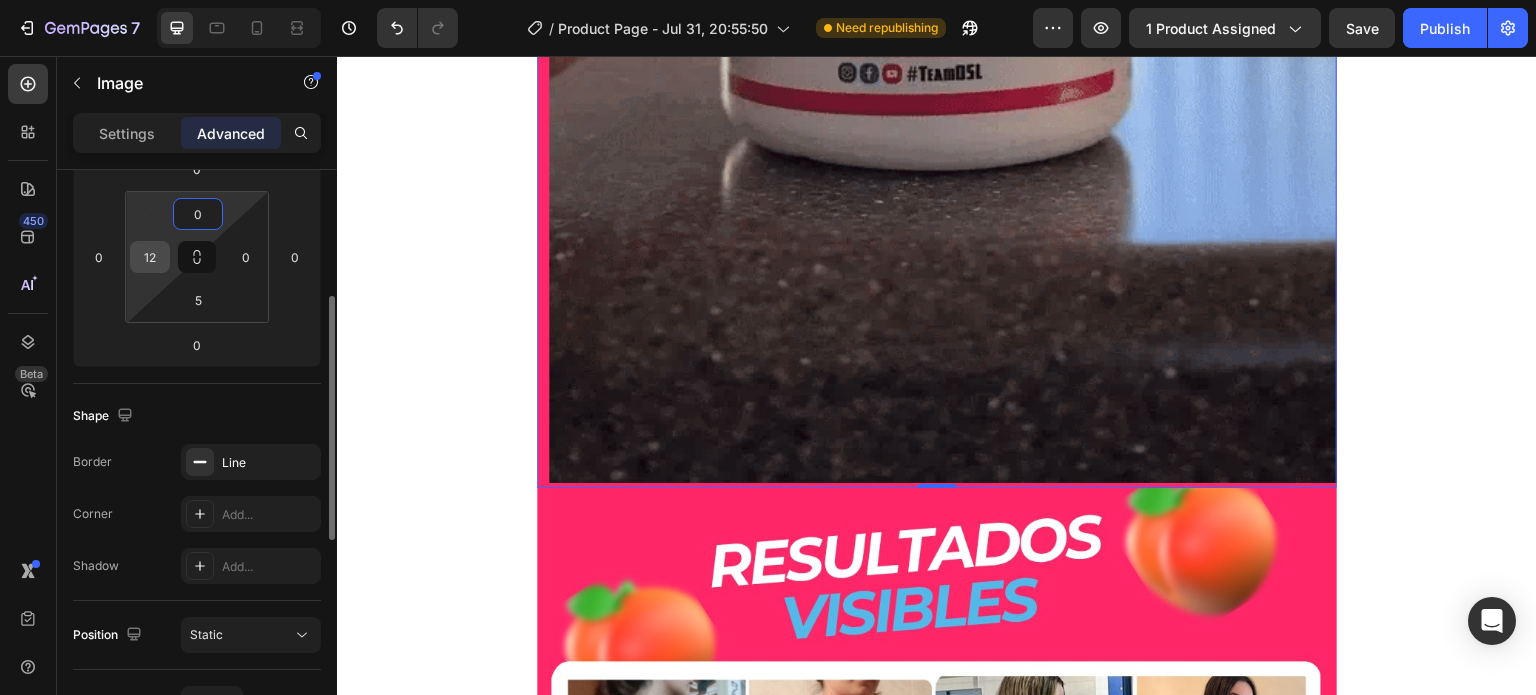 type on "0" 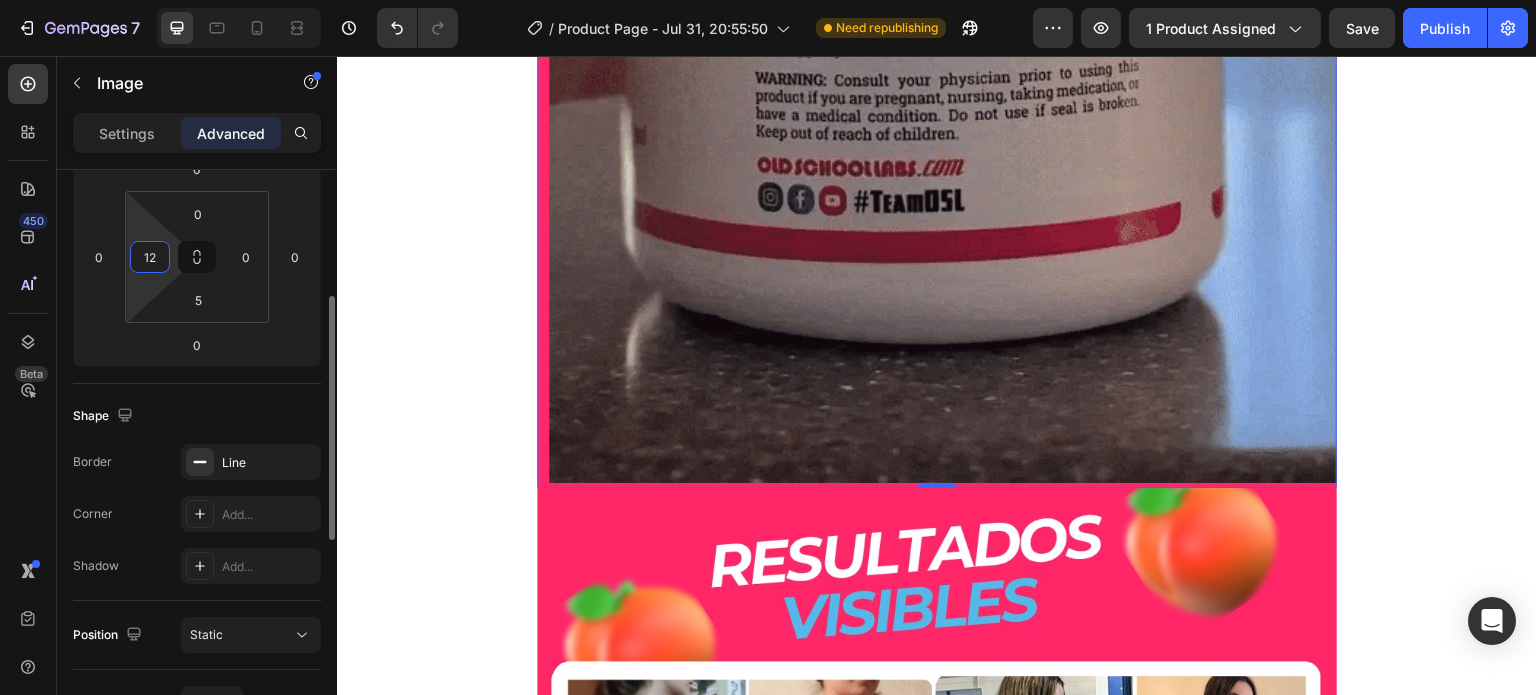 click on "12" at bounding box center (150, 257) 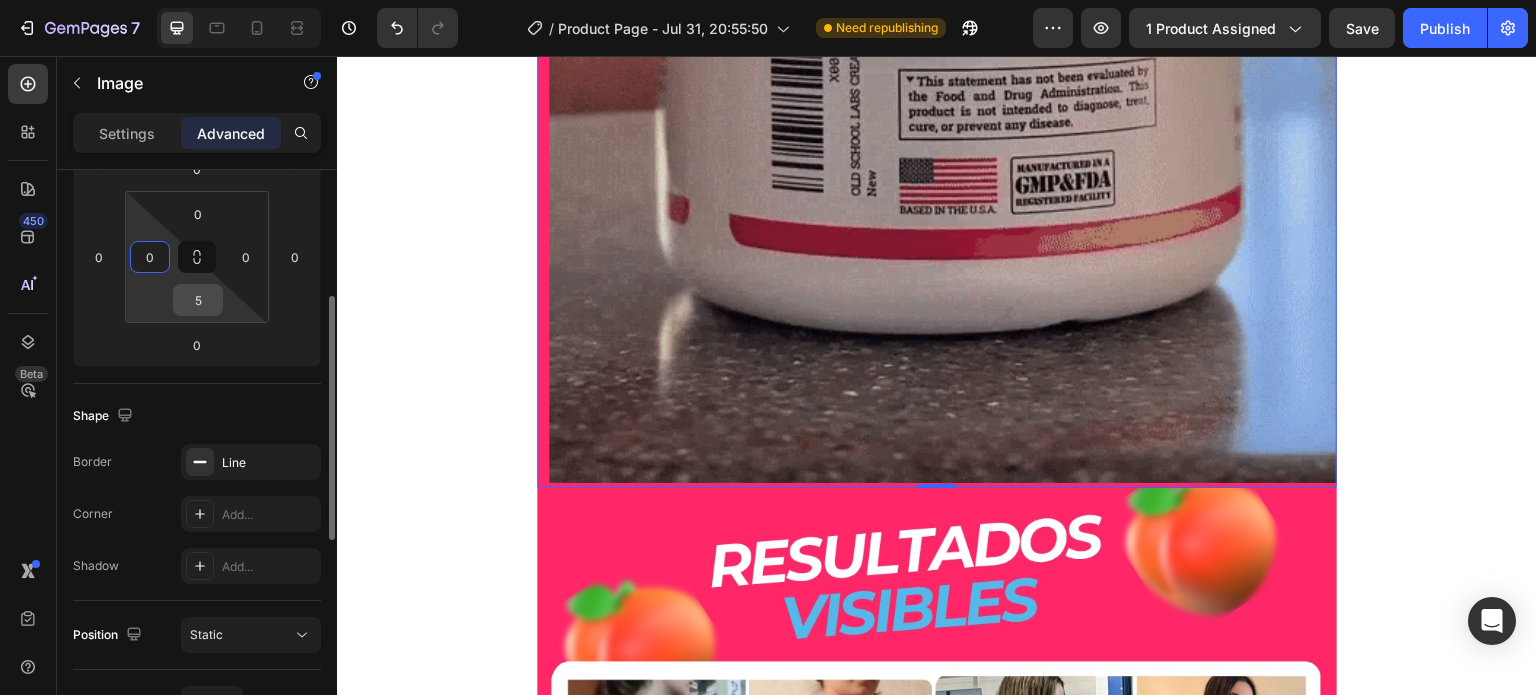 type on "0" 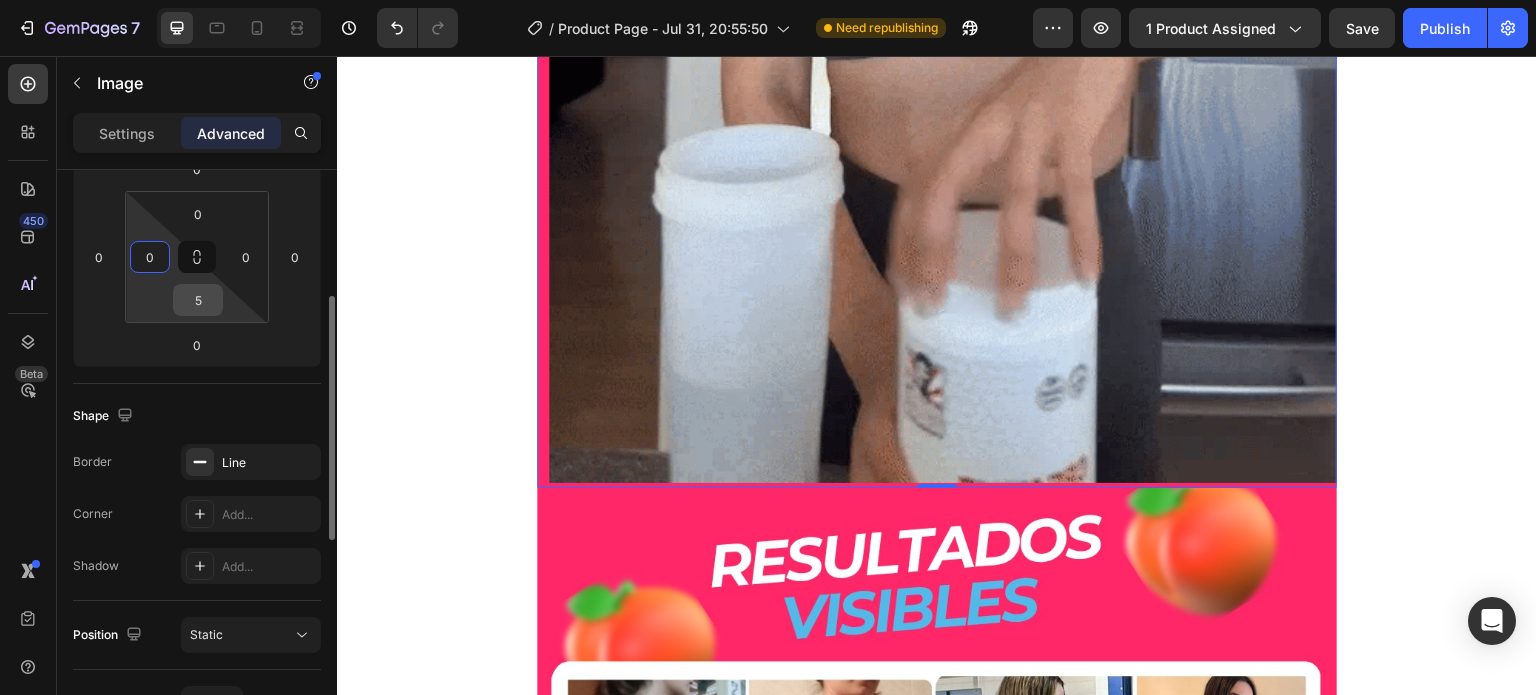 click on "5" at bounding box center [198, 300] 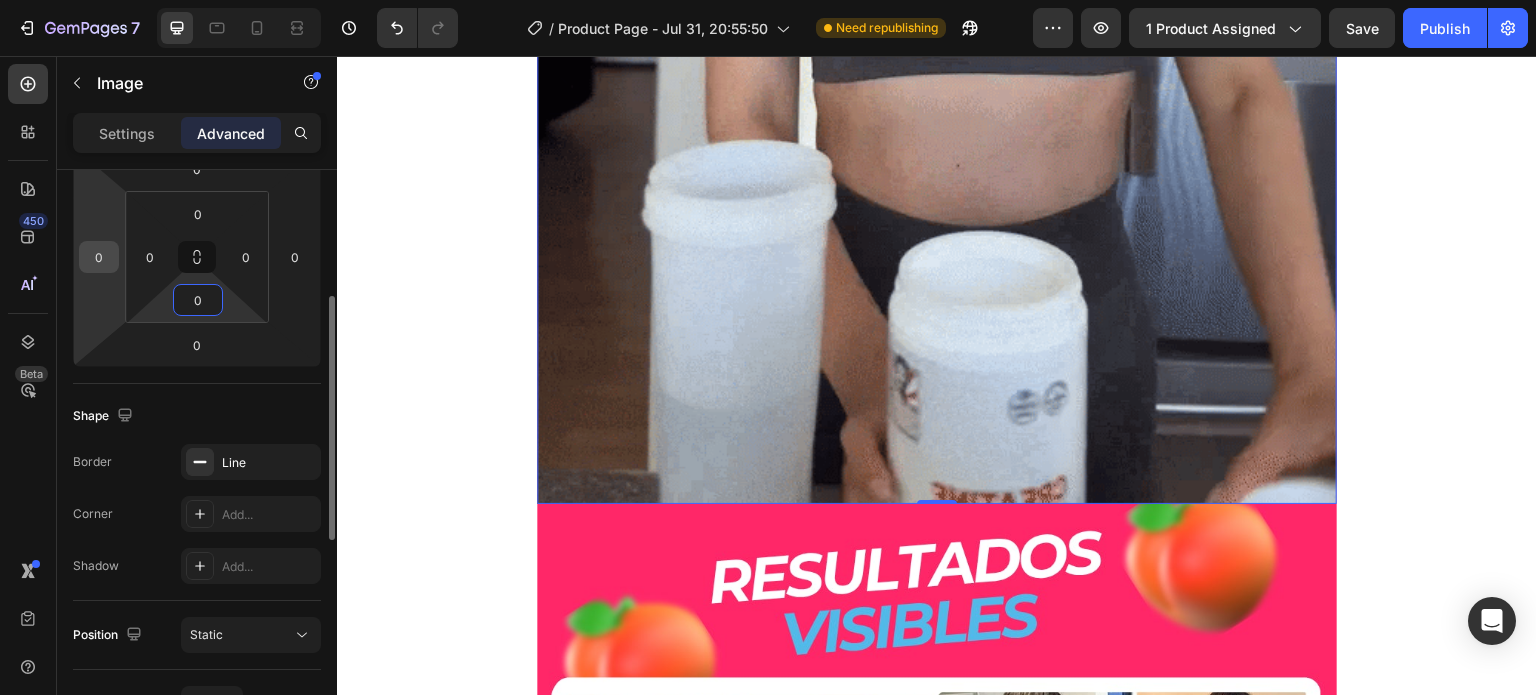 type on "0" 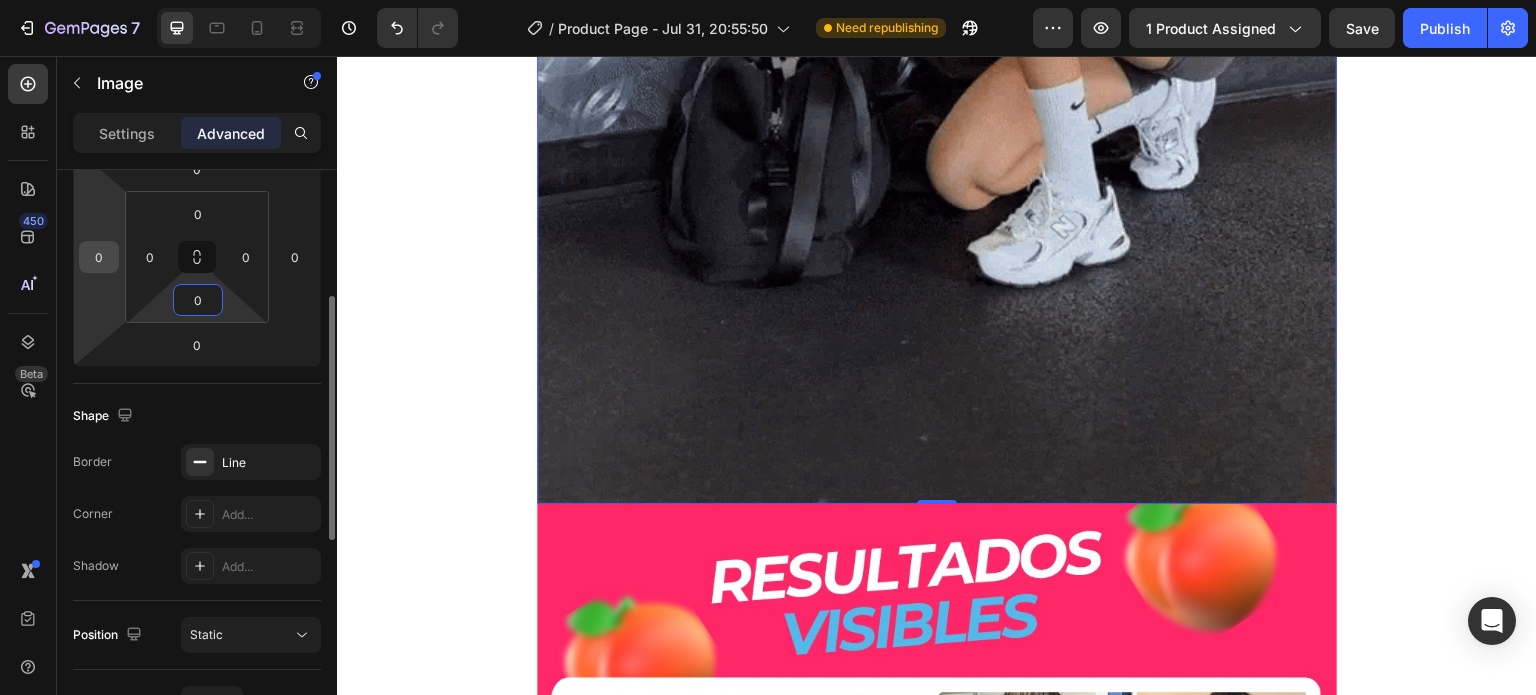 click on "0" at bounding box center (99, 257) 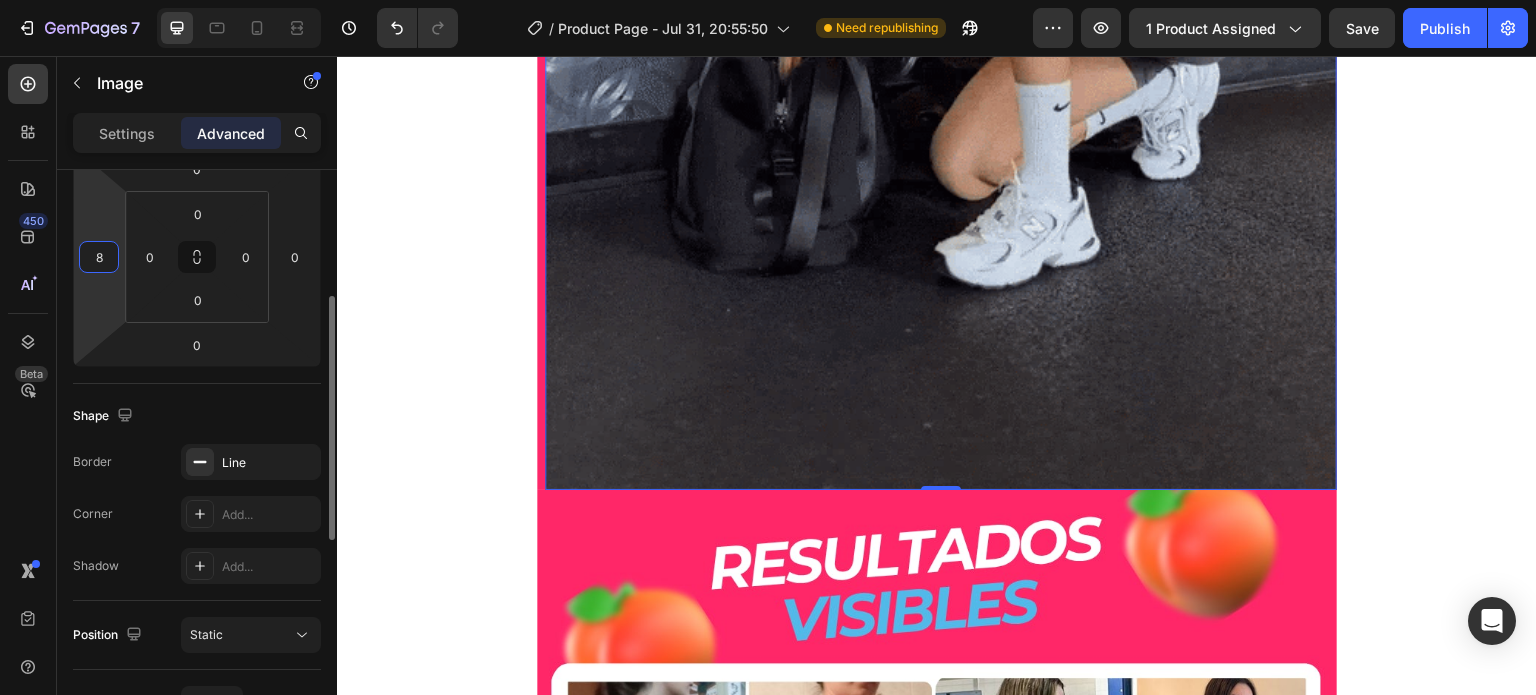 click on "8" at bounding box center [99, 257] 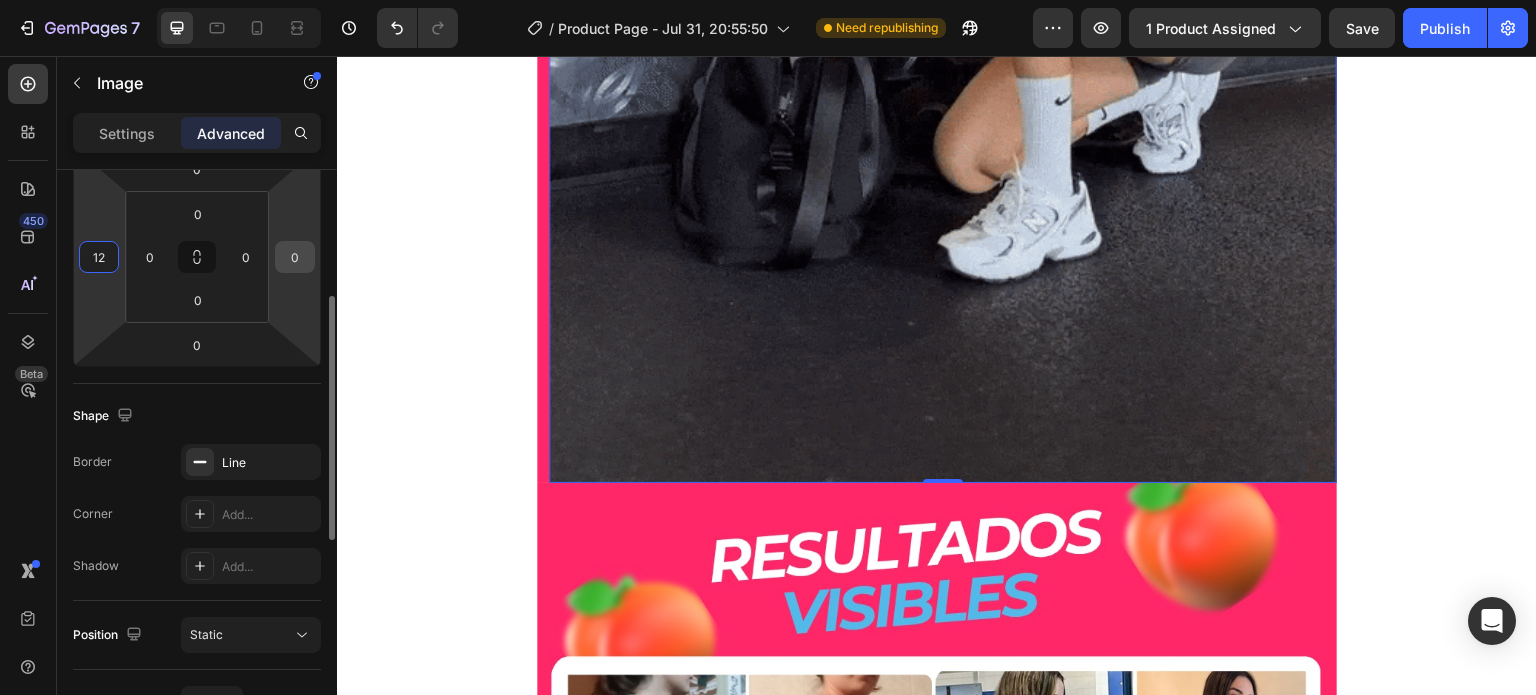type on "12" 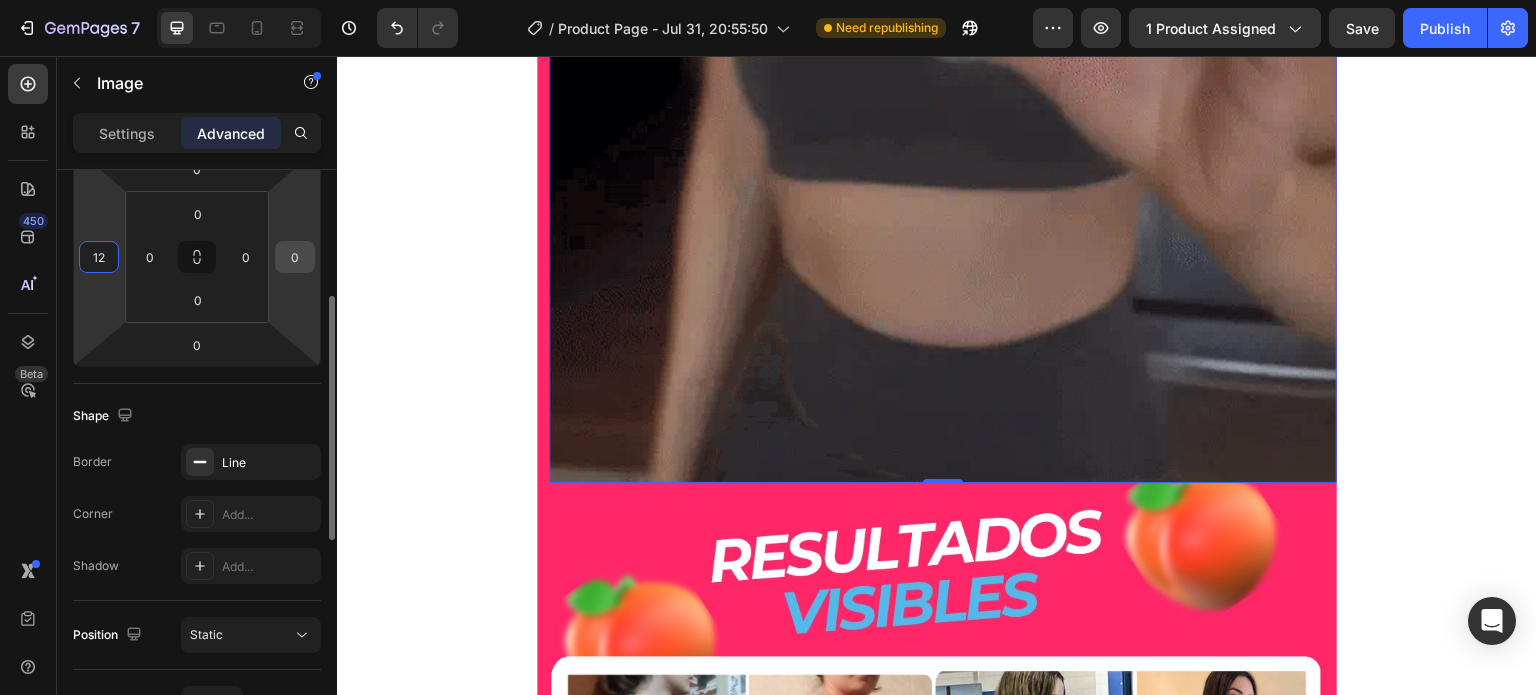 click on "0" at bounding box center (295, 257) 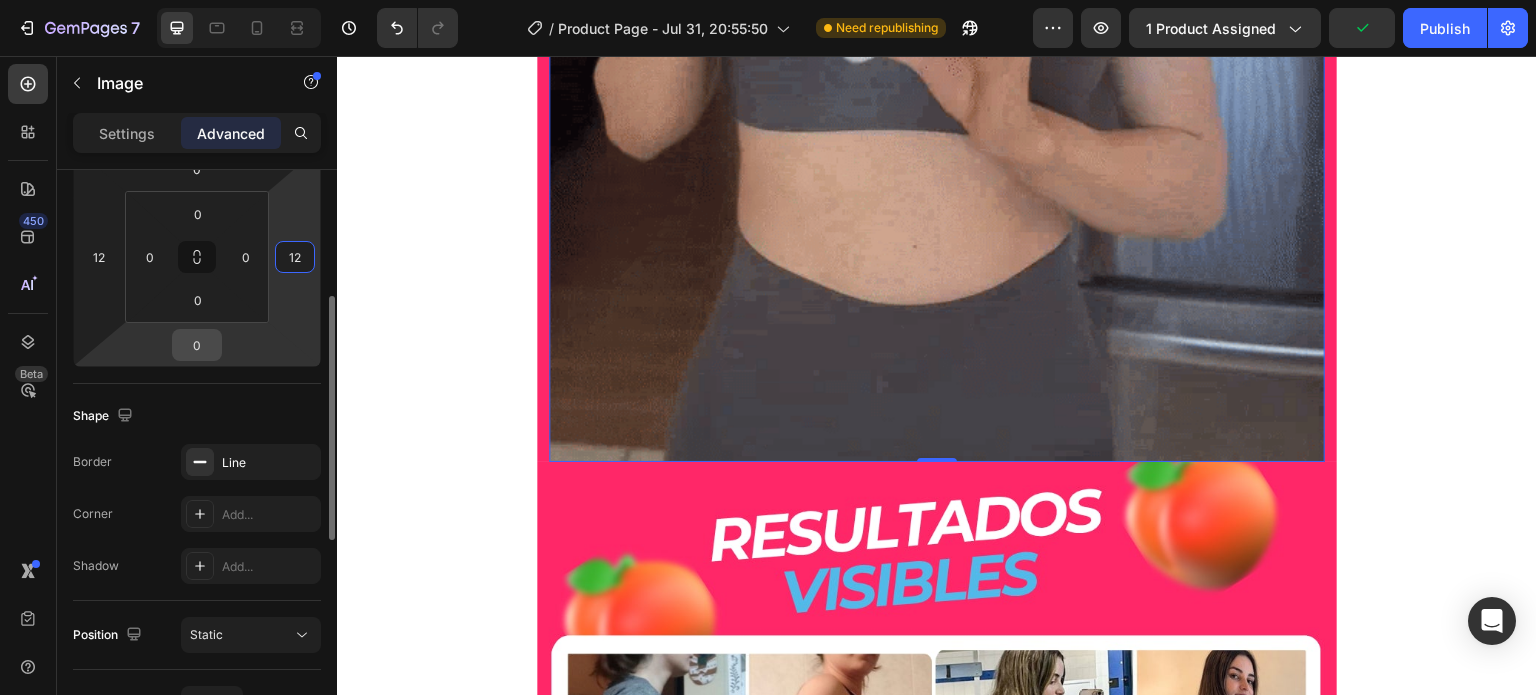 type on "12" 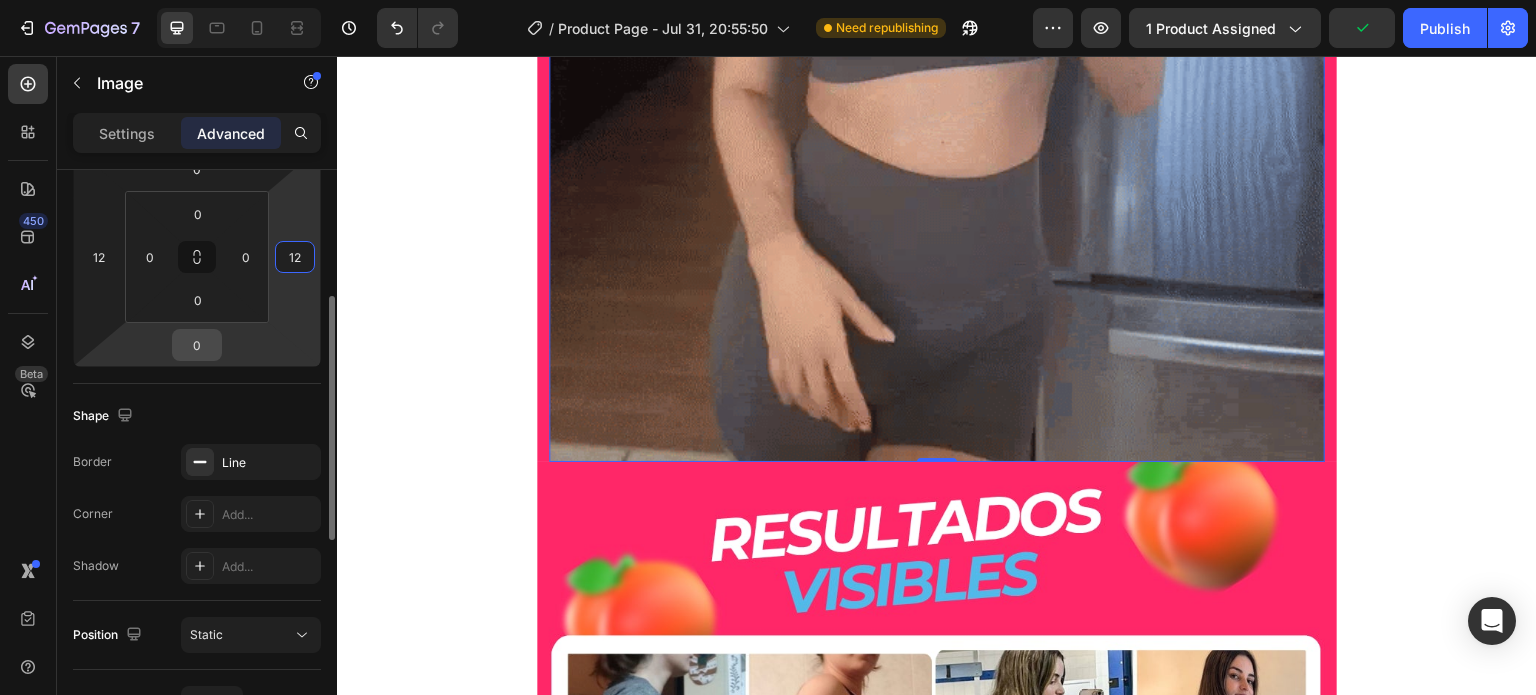 click on "0" at bounding box center [197, 345] 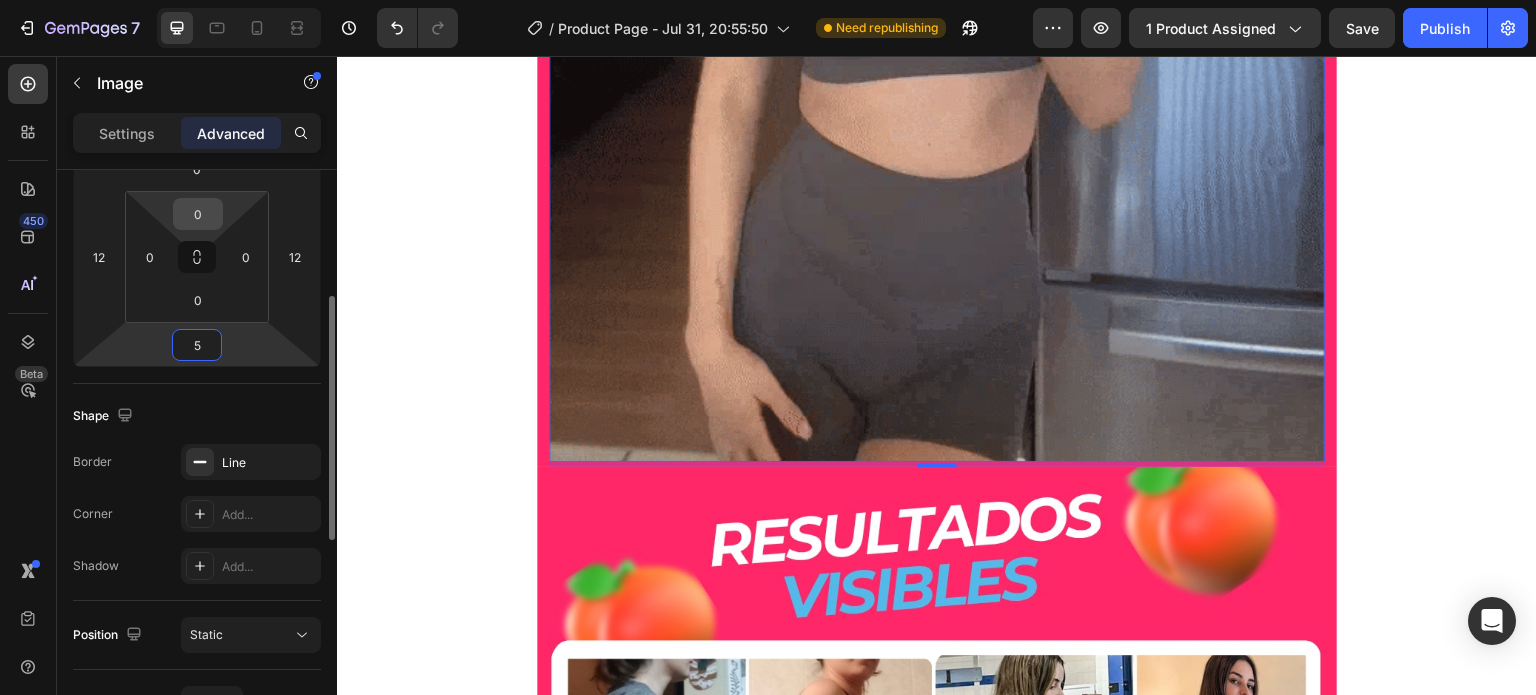 scroll, scrollTop: 200, scrollLeft: 0, axis: vertical 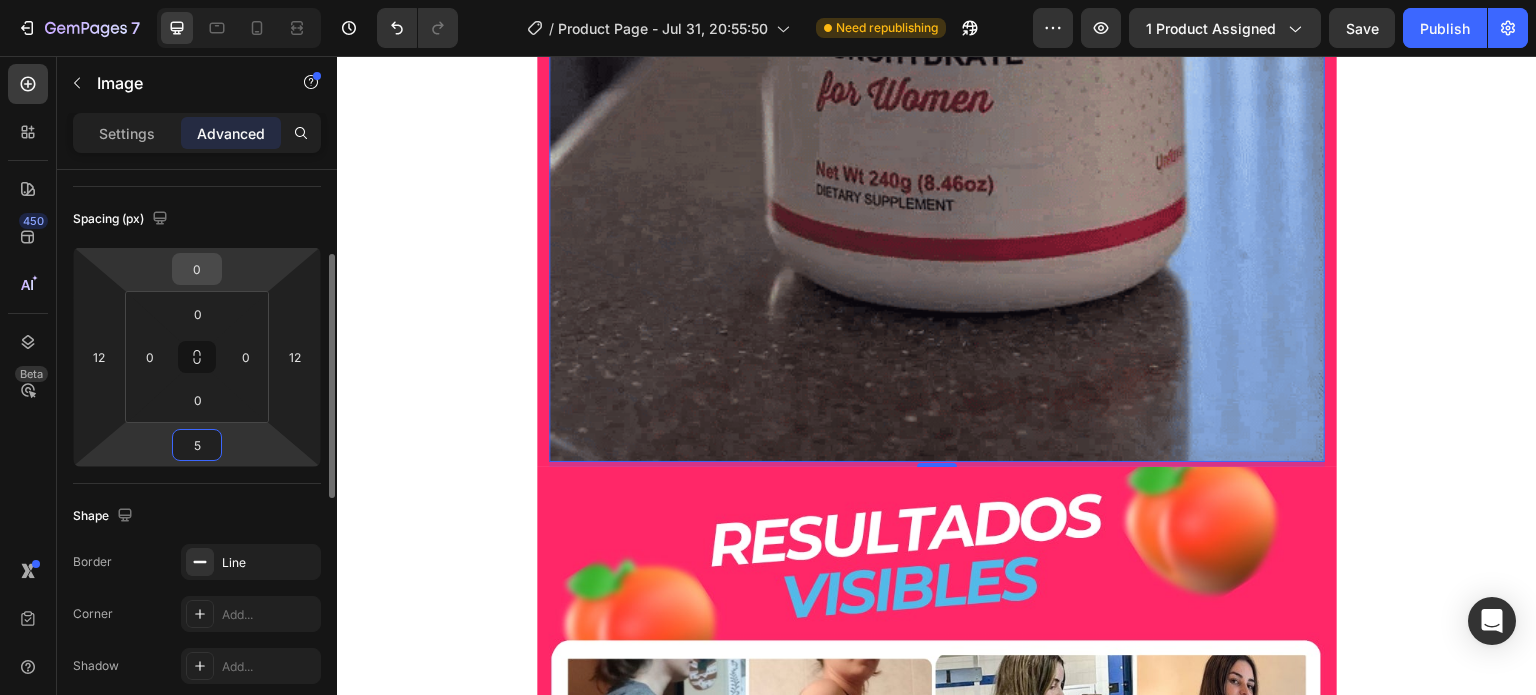 type on "5" 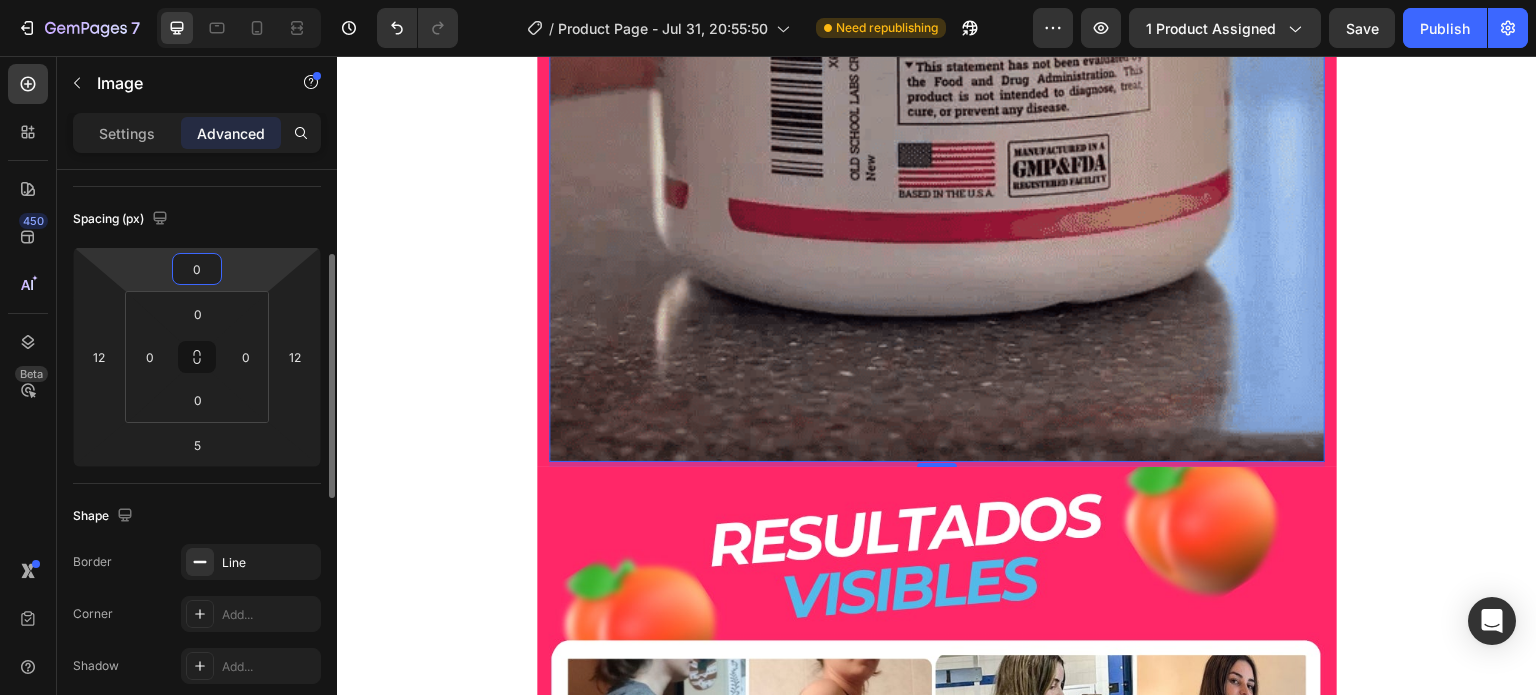 click on "0" at bounding box center (197, 269) 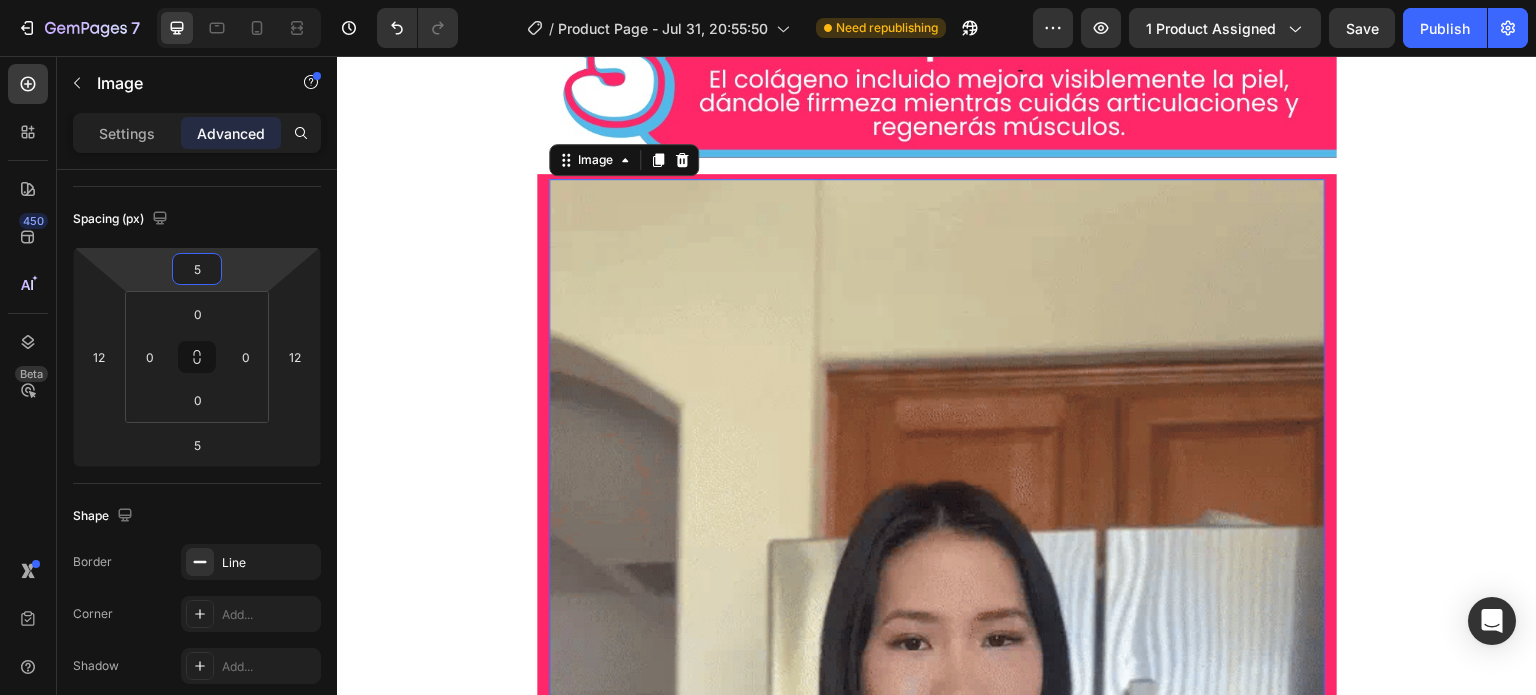 scroll, scrollTop: 7100, scrollLeft: 0, axis: vertical 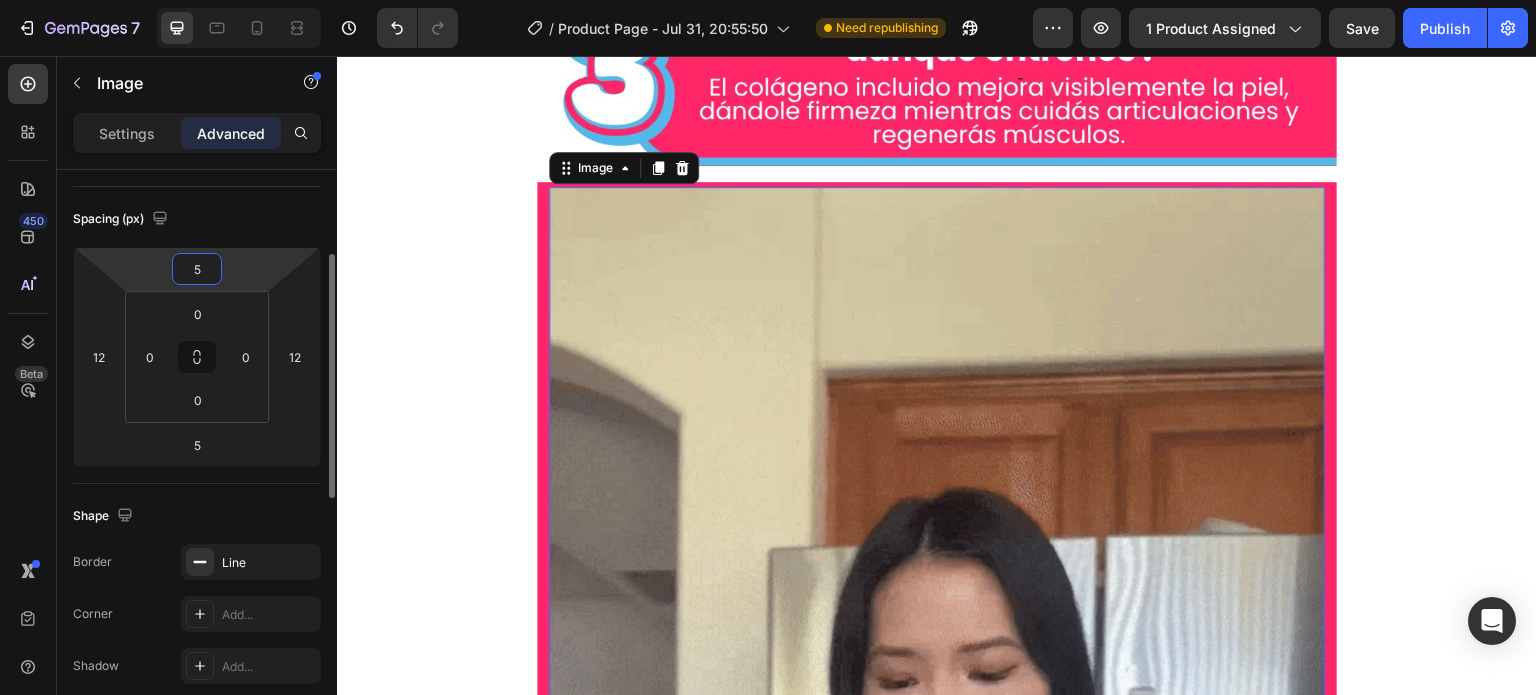 drag, startPoint x: 188, startPoint y: 270, endPoint x: 200, endPoint y: 267, distance: 12.369317 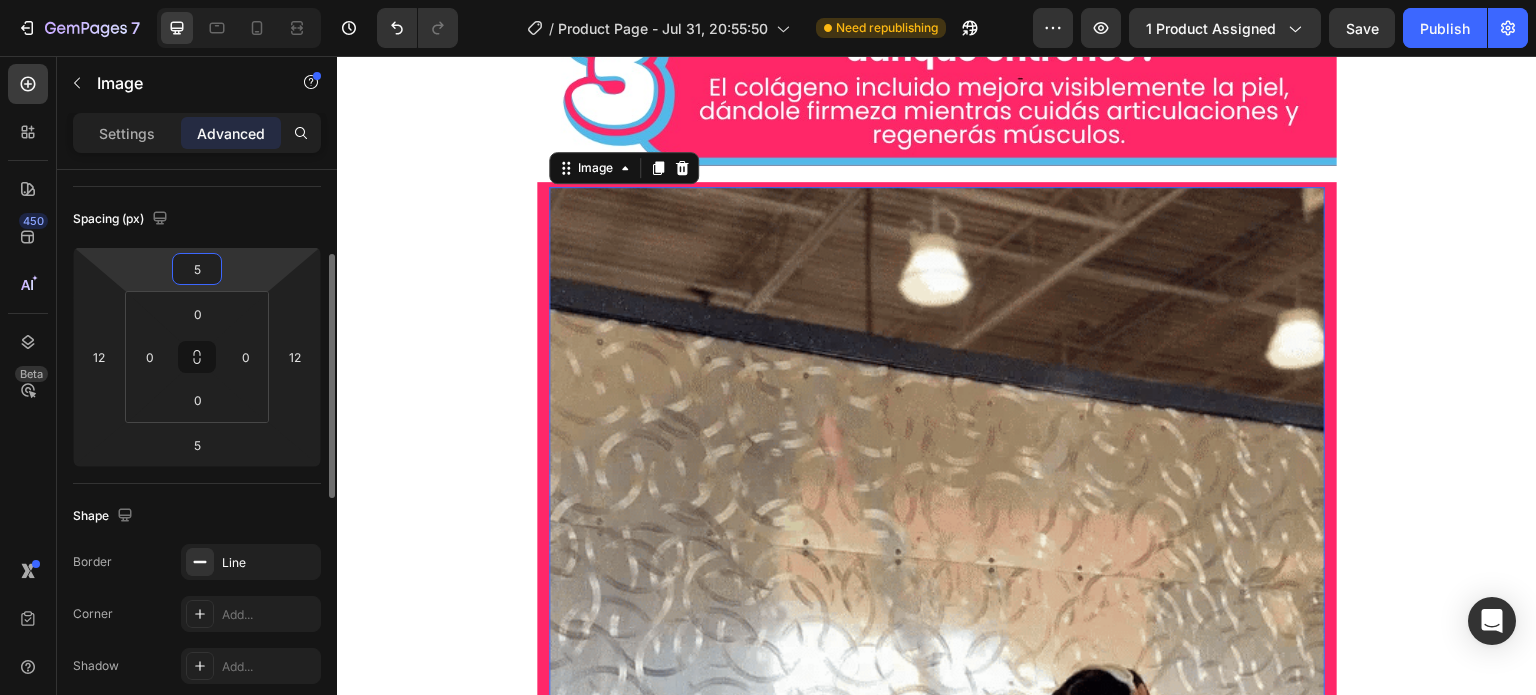 click on "5" at bounding box center (197, 269) 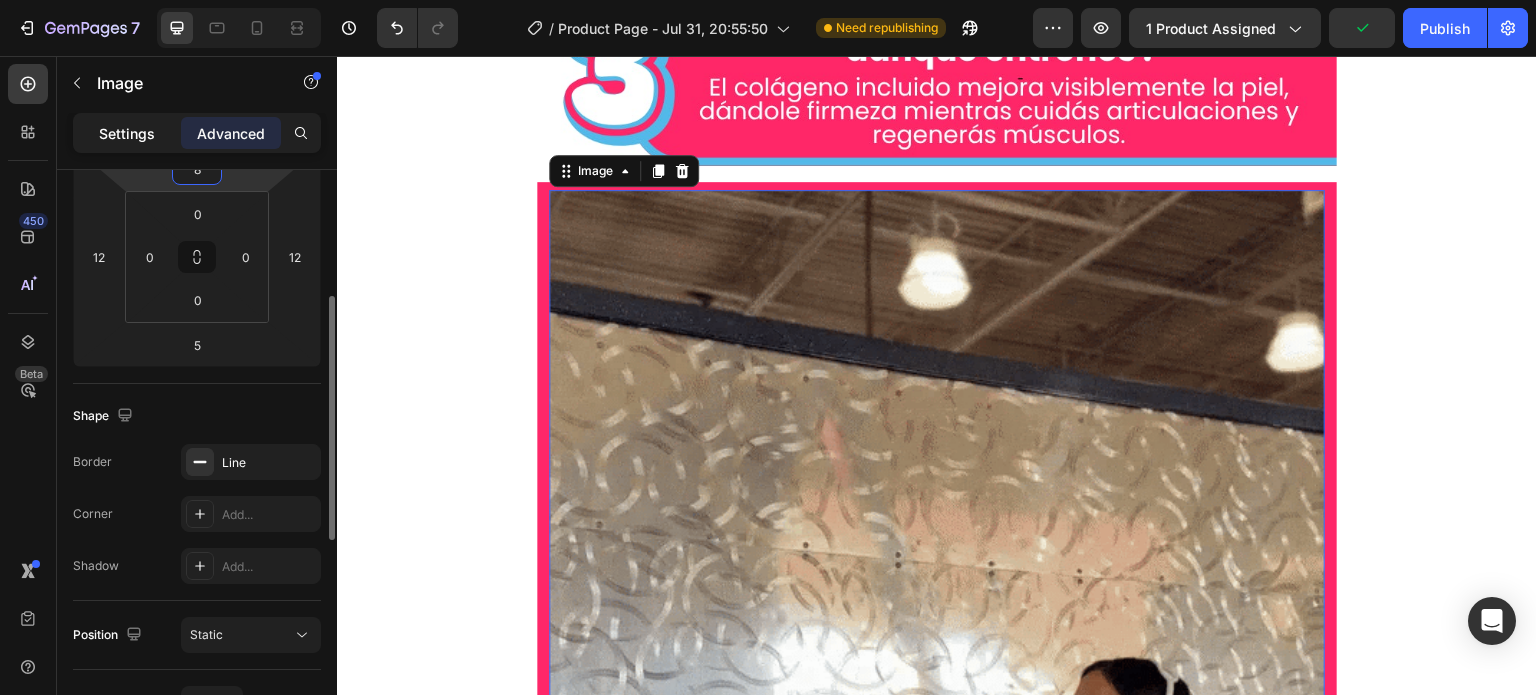 type on "8" 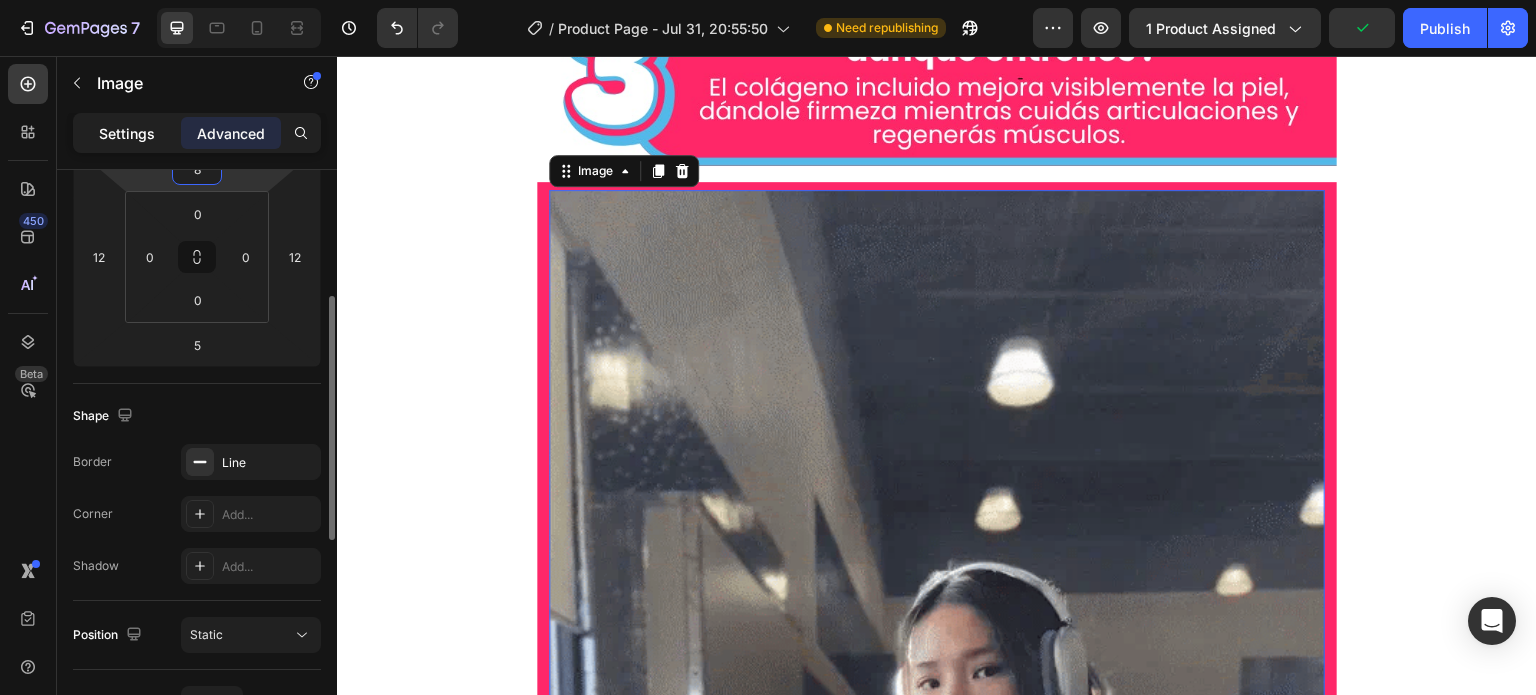 click on "Settings" at bounding box center (127, 133) 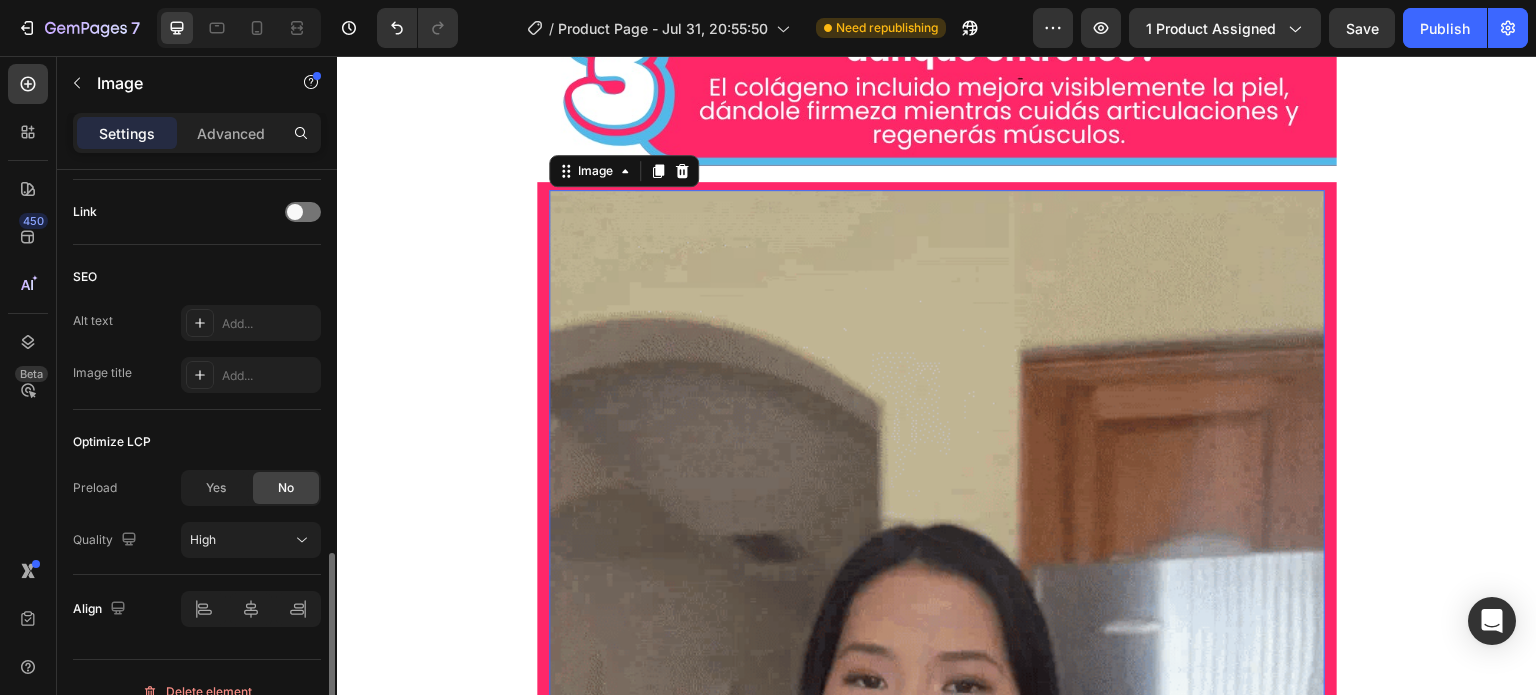 scroll, scrollTop: 926, scrollLeft: 0, axis: vertical 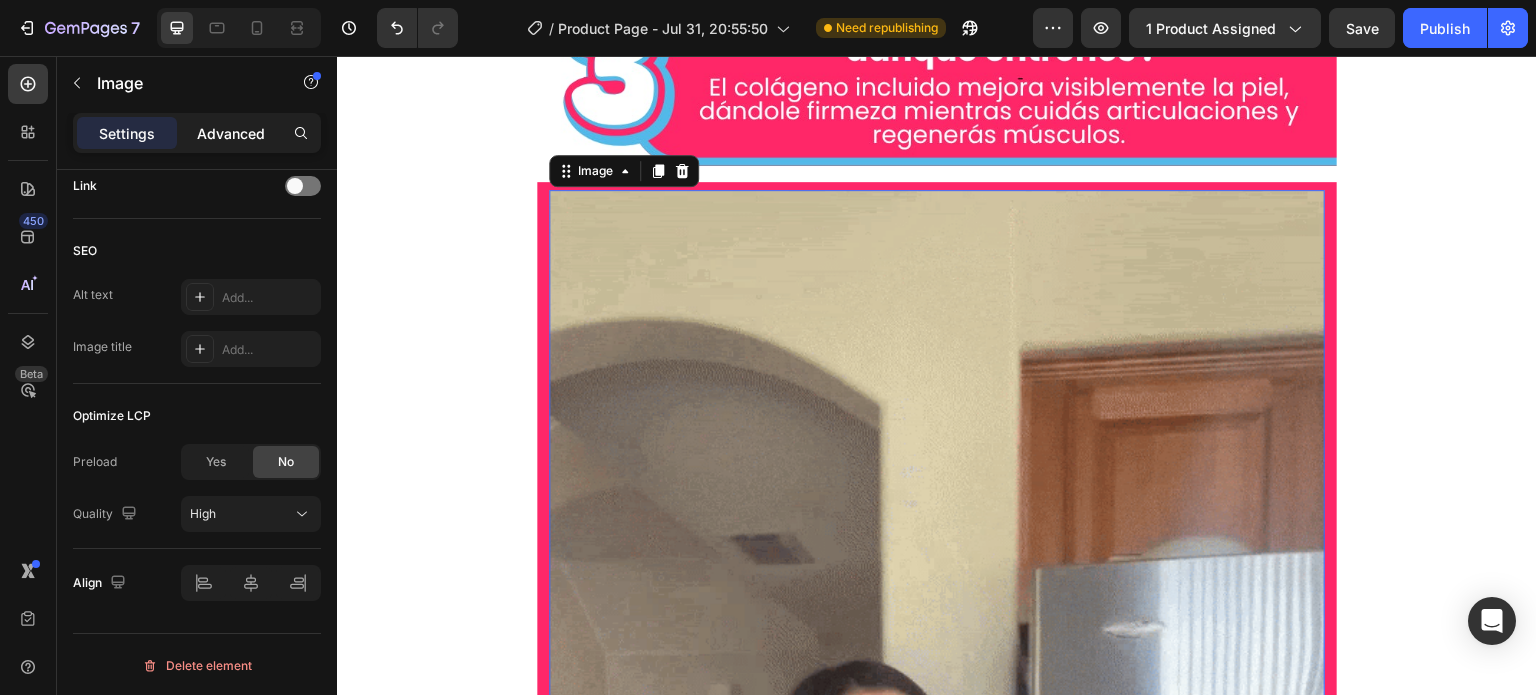 click on "Advanced" at bounding box center [231, 133] 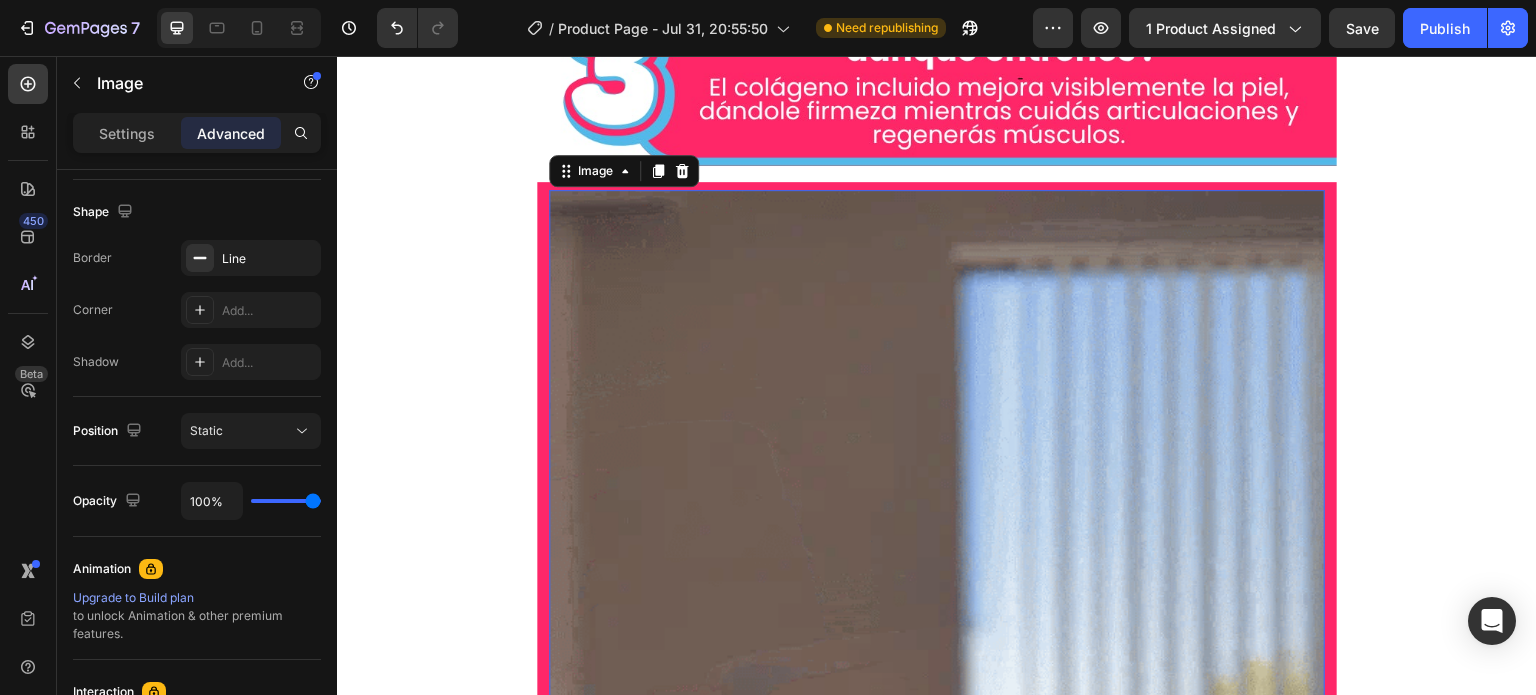 scroll, scrollTop: 404, scrollLeft: 0, axis: vertical 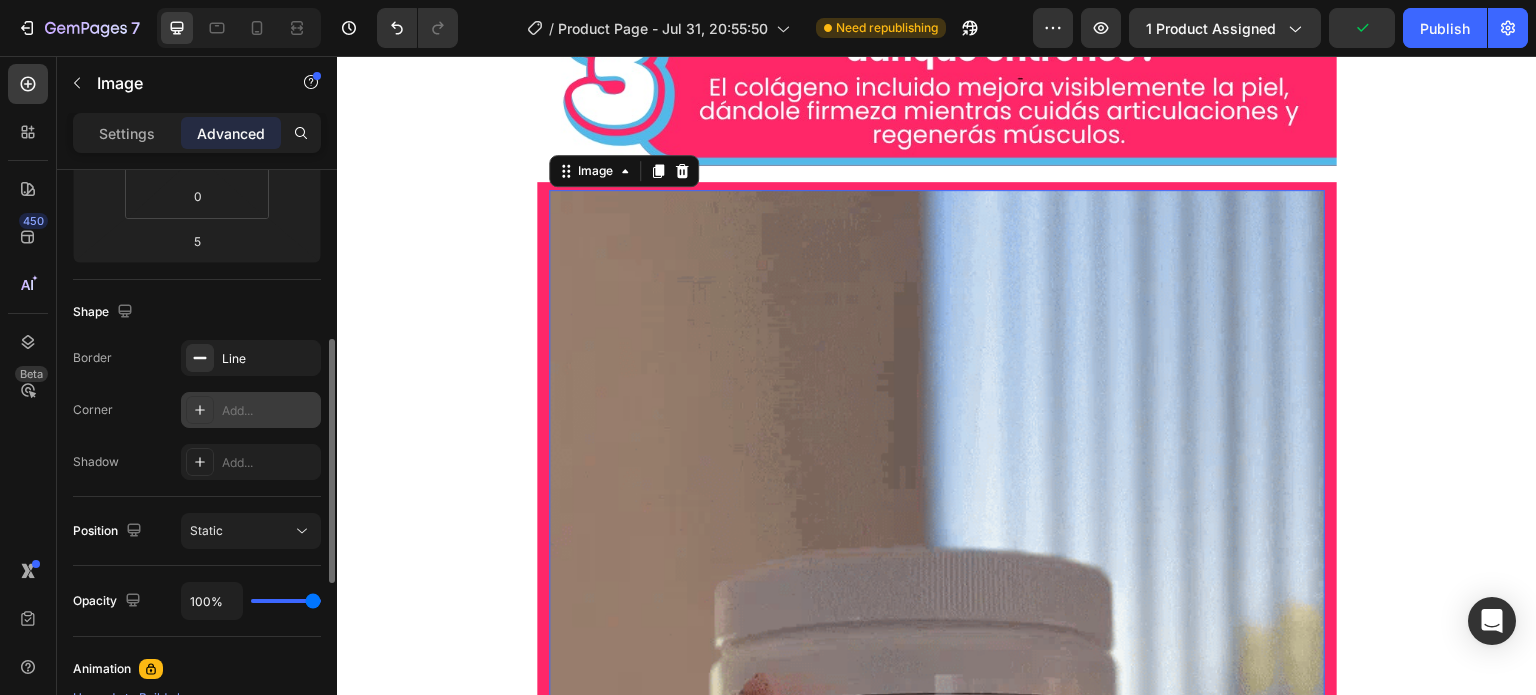 click on "Add..." at bounding box center (269, 411) 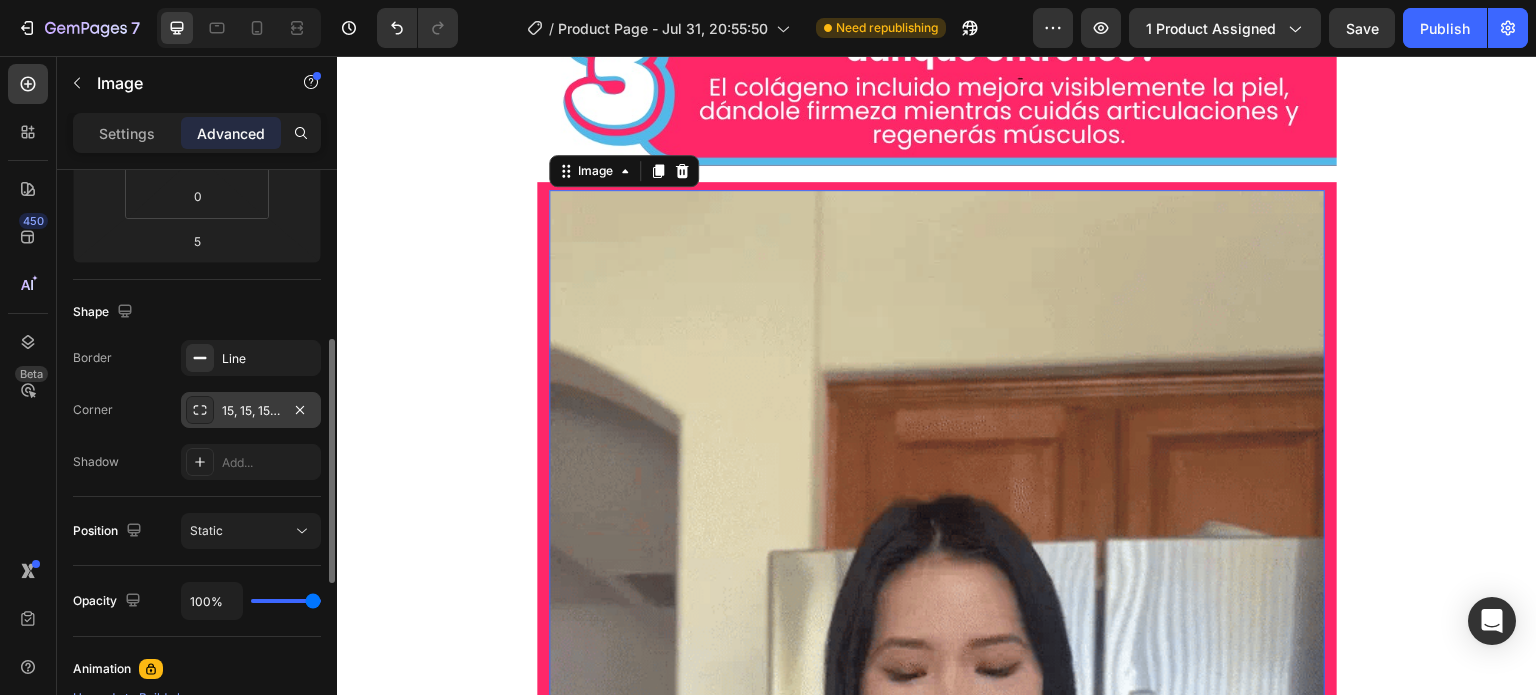 click on "Border Line Corner 15, 15, 15, 15 Shadow Add..." at bounding box center (197, 410) 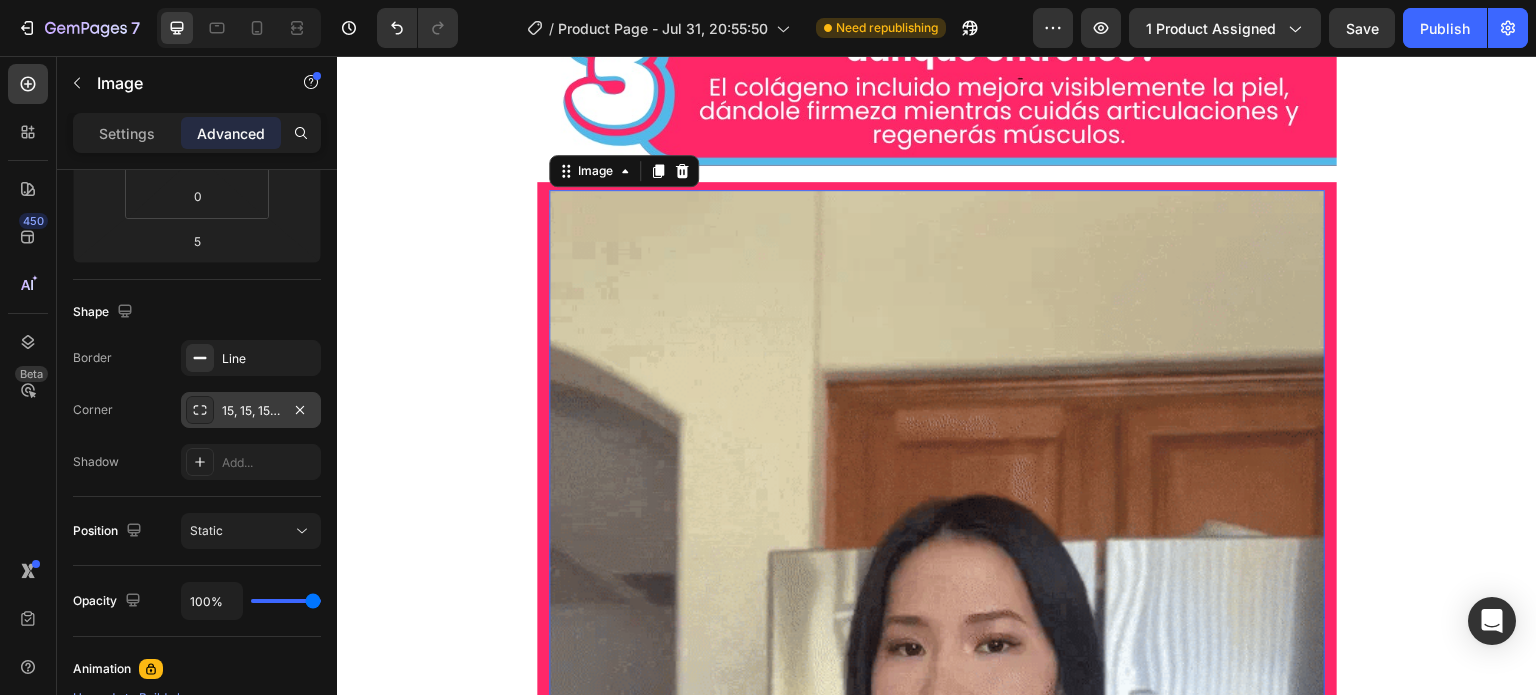 click on "15, 15, 15, 15" at bounding box center (251, 411) 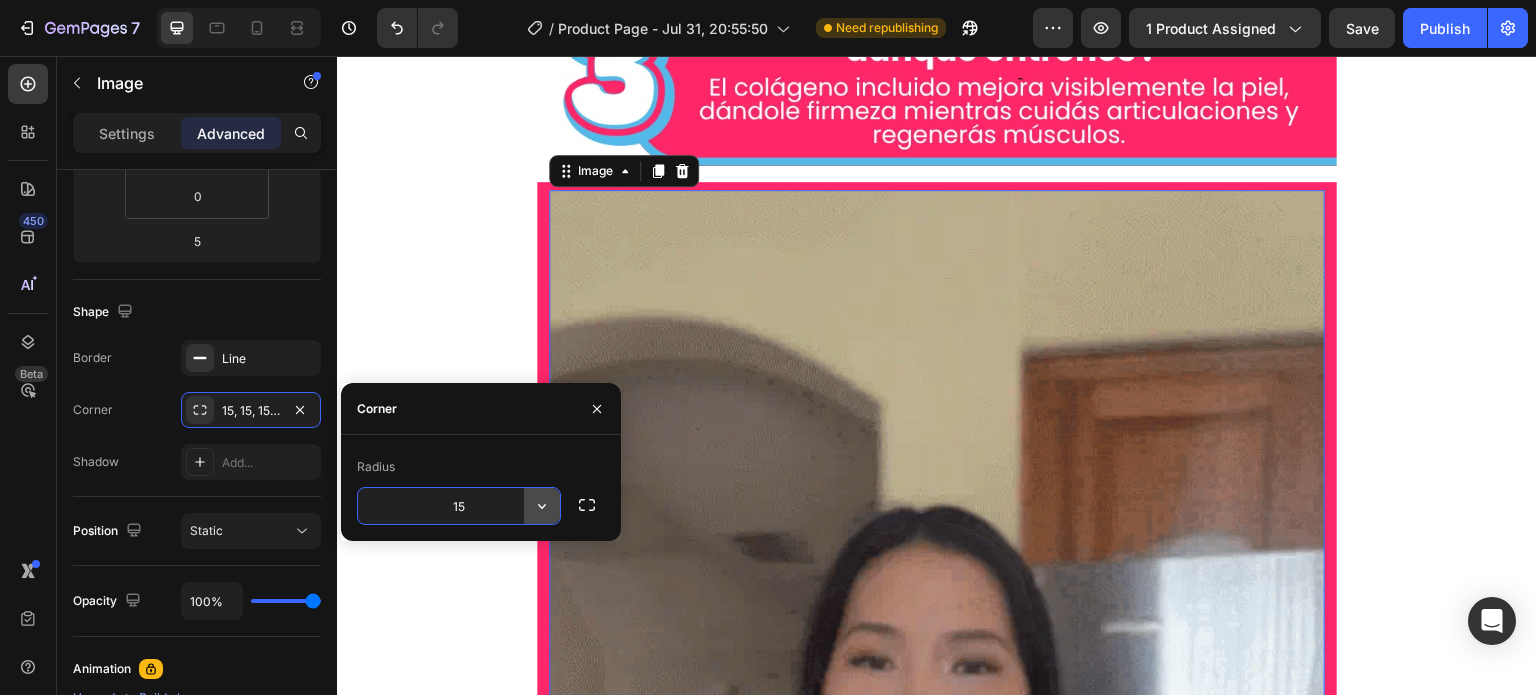click 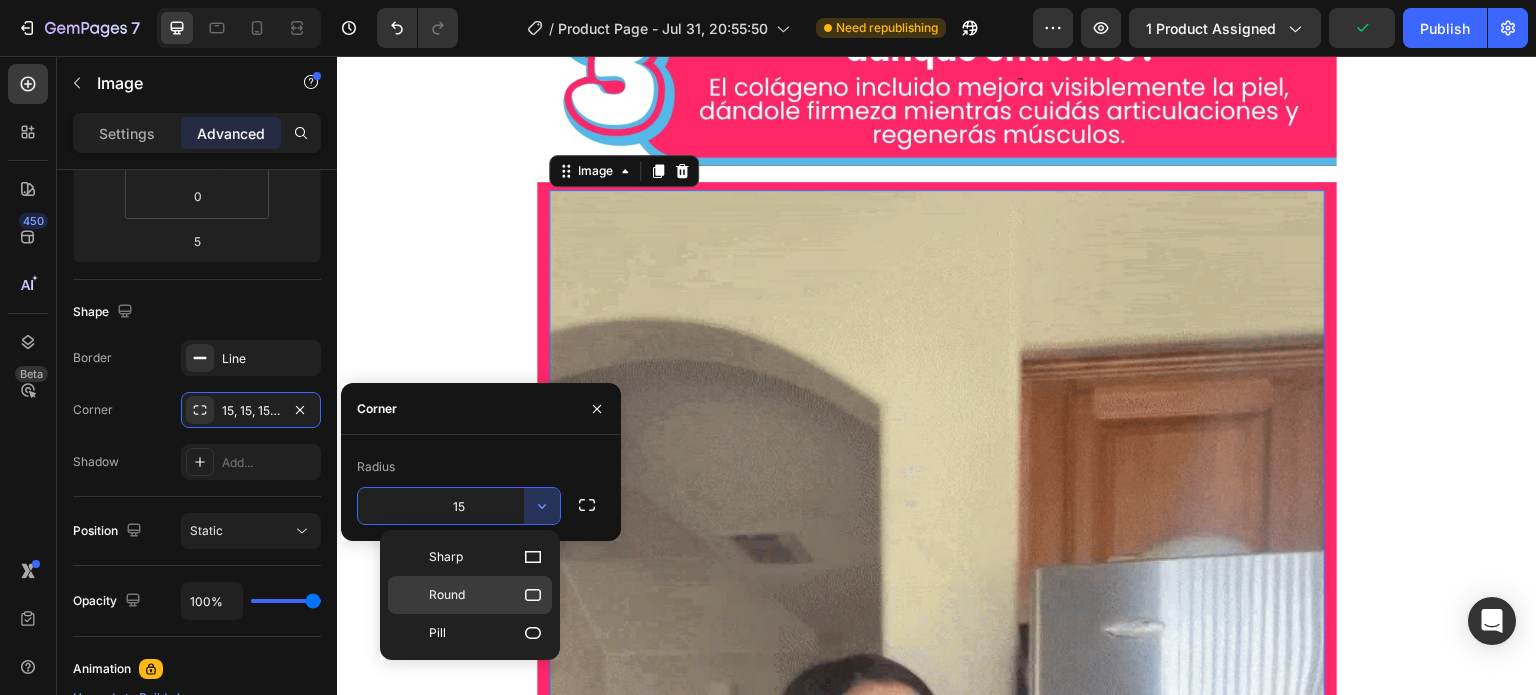 click on "Round" at bounding box center [486, 595] 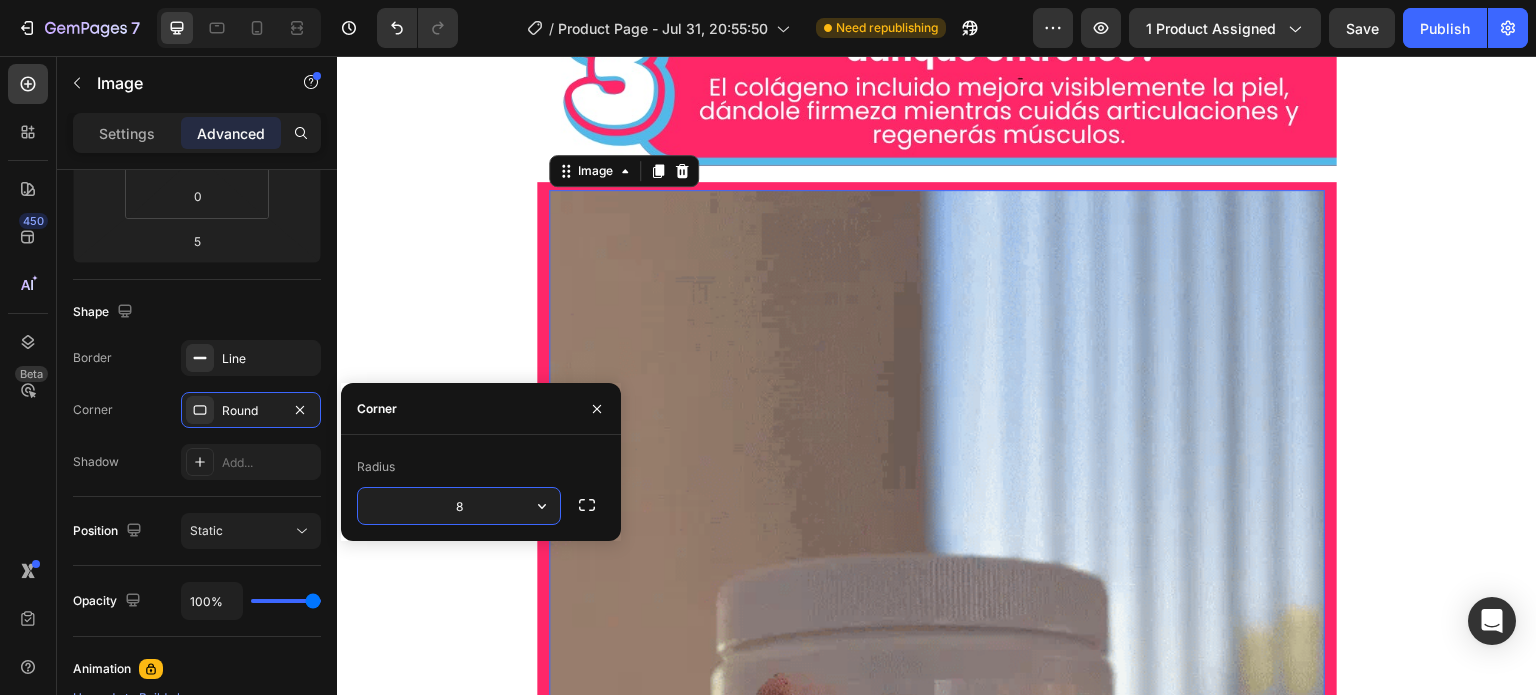 click on "8" at bounding box center (459, 506) 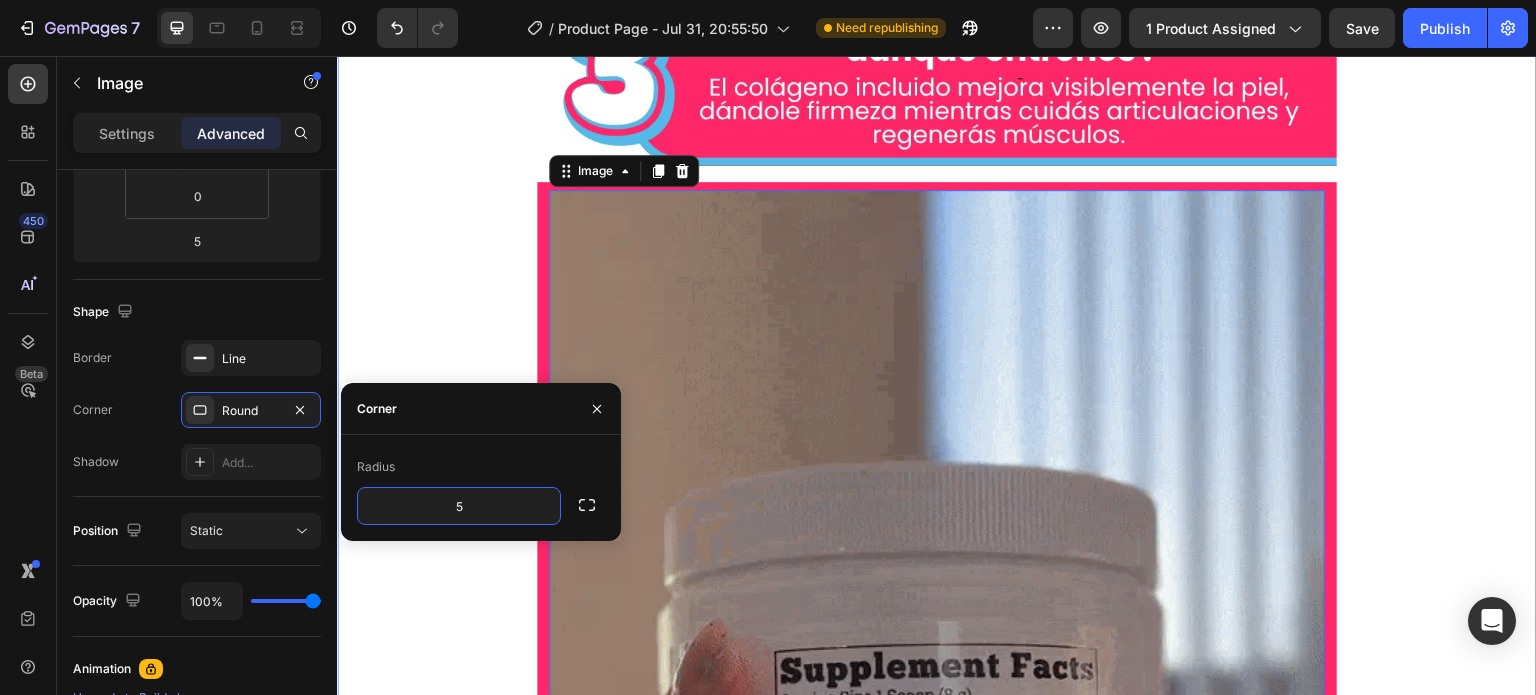 type on "56" 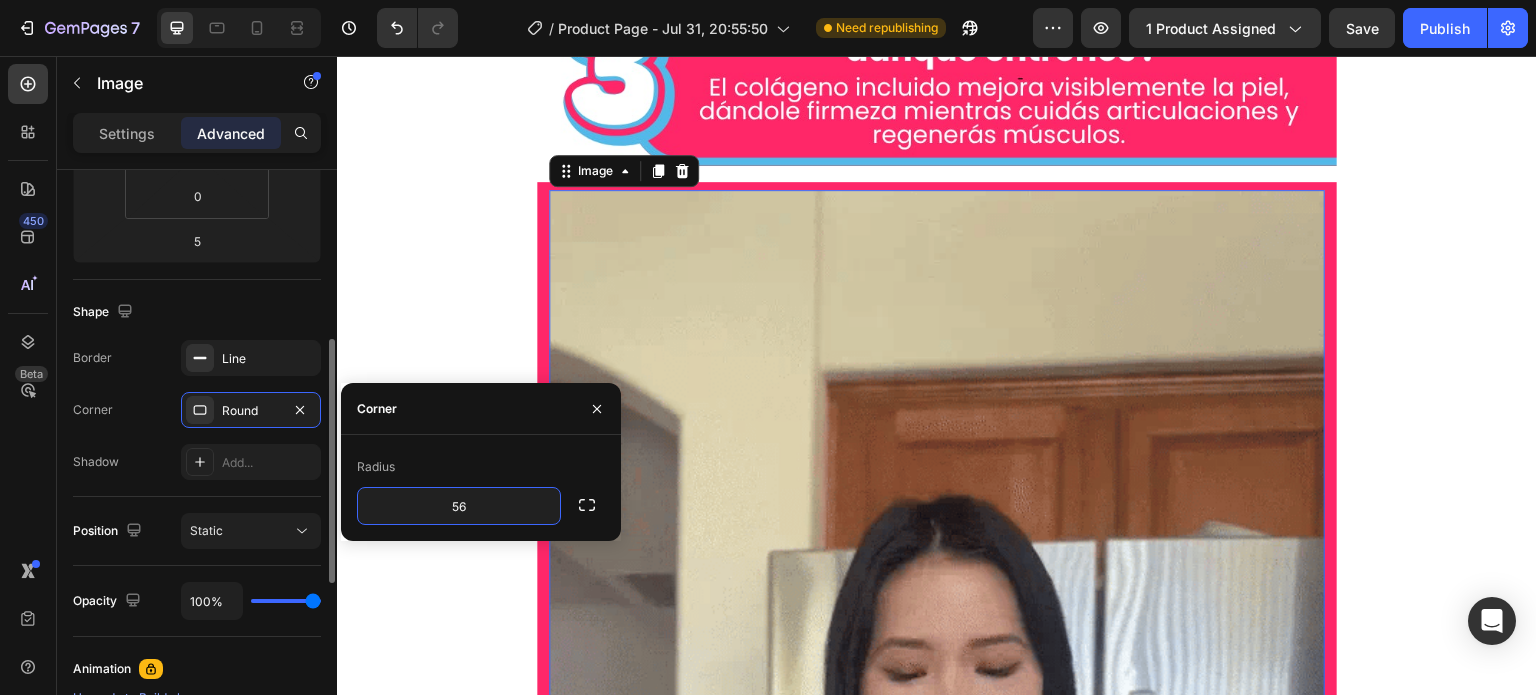 click on "Shape" at bounding box center (197, 312) 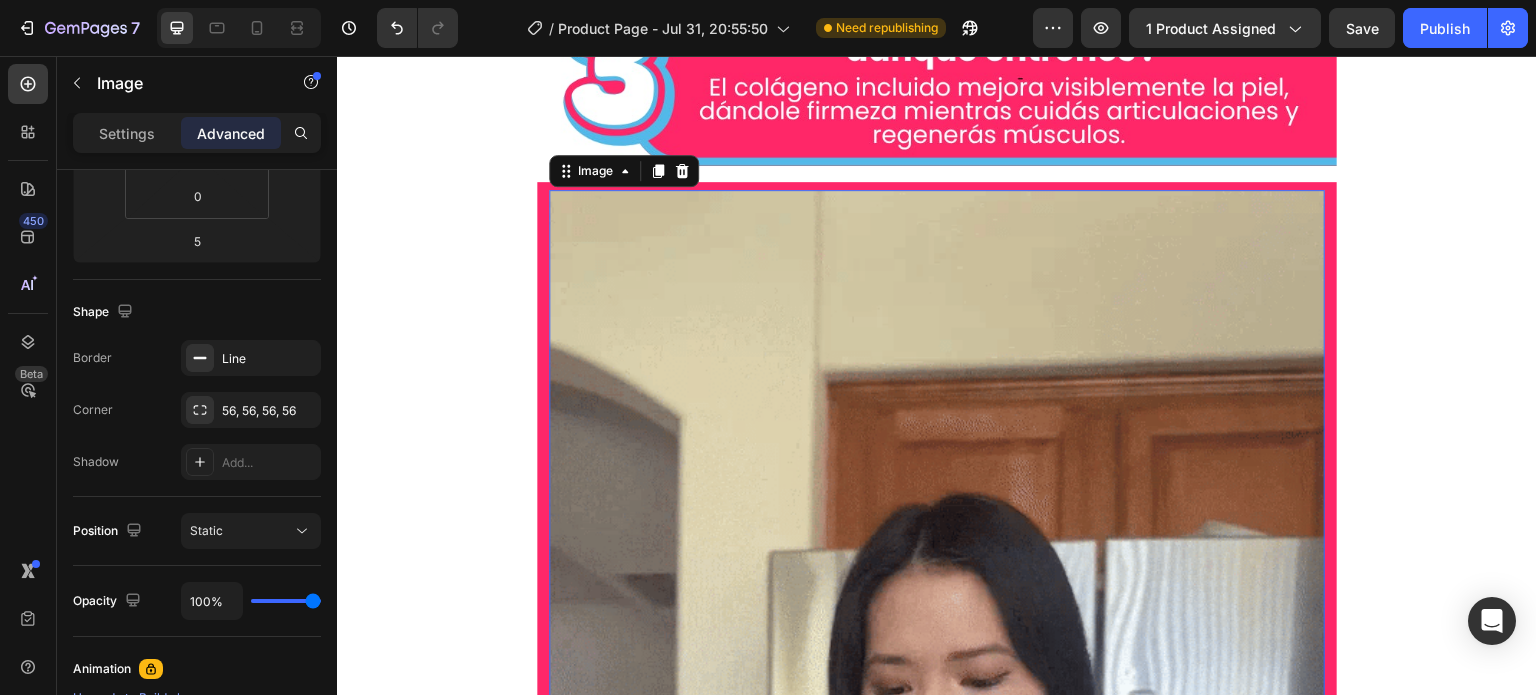 click at bounding box center (937, 880) 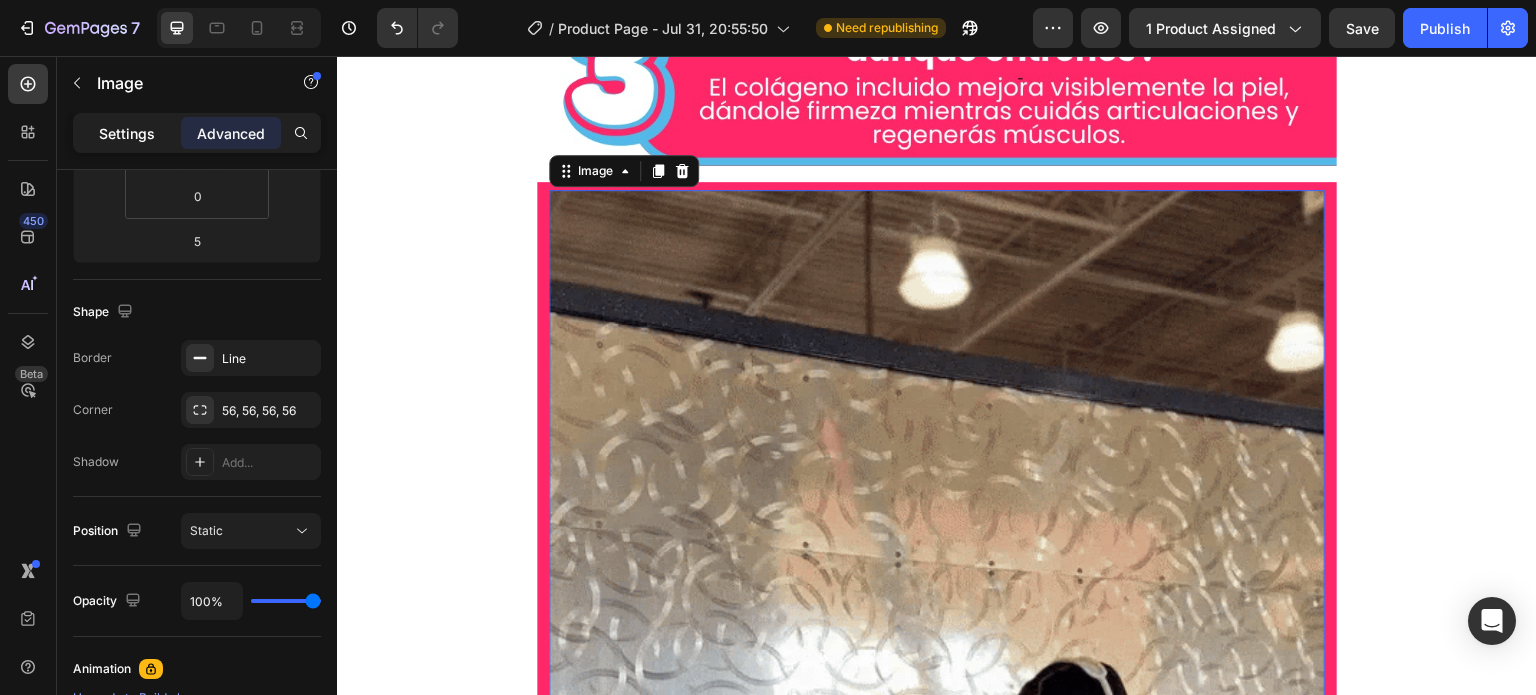 click on "Settings" at bounding box center [127, 133] 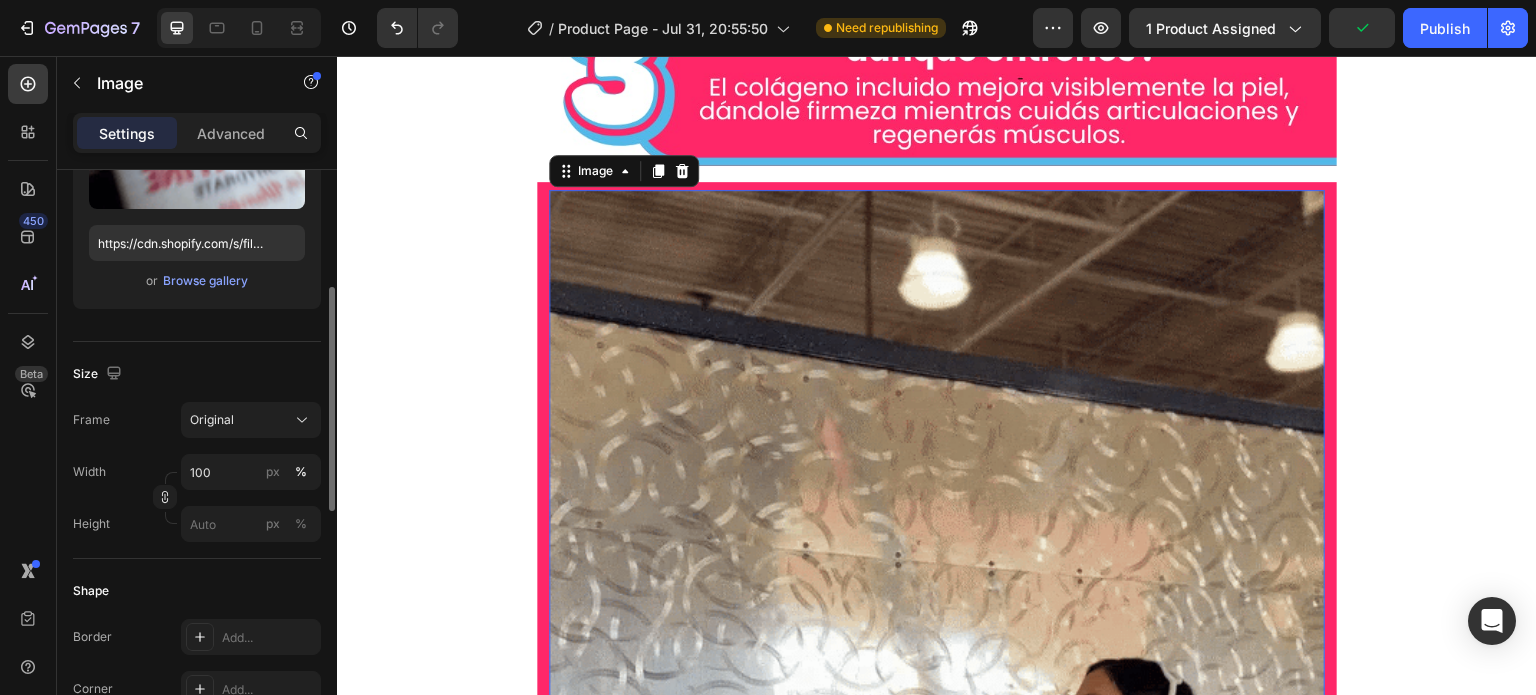 scroll, scrollTop: 504, scrollLeft: 0, axis: vertical 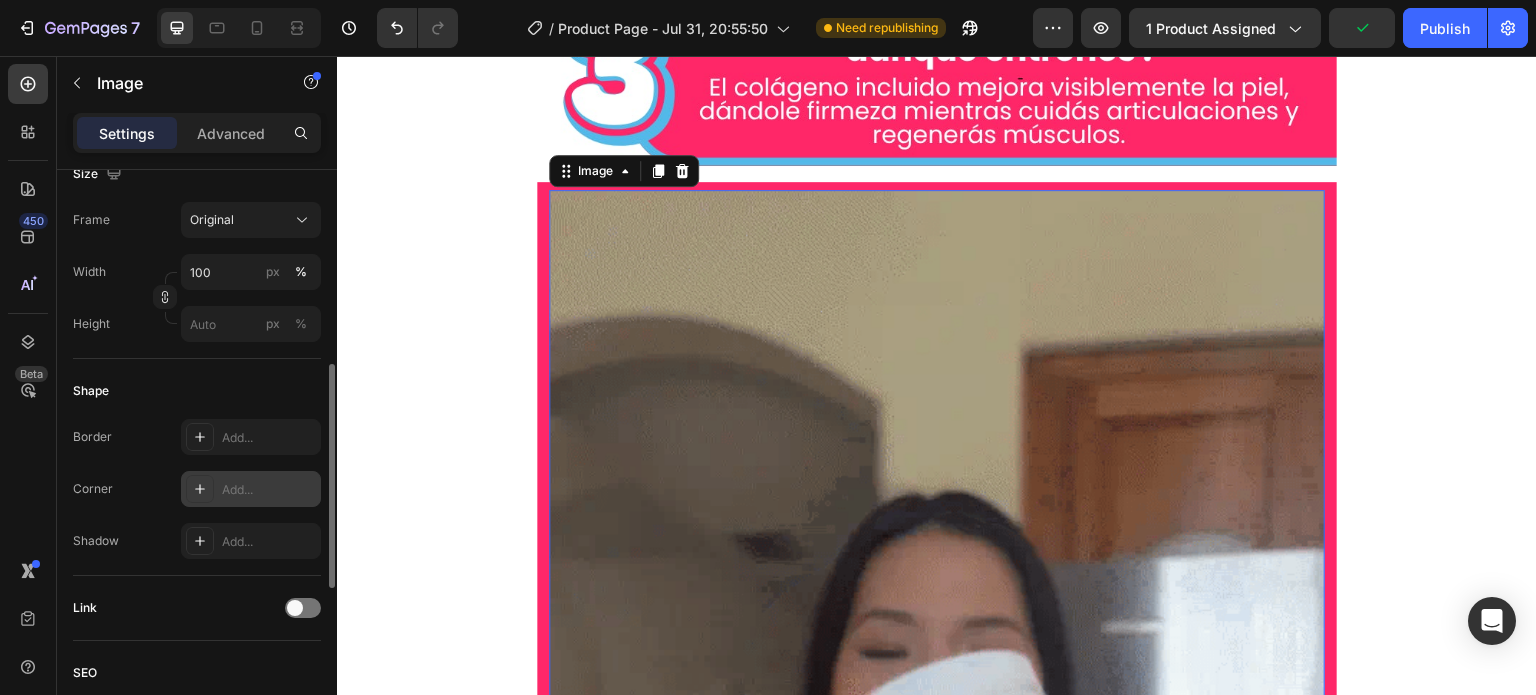click on "Add..." at bounding box center (269, 490) 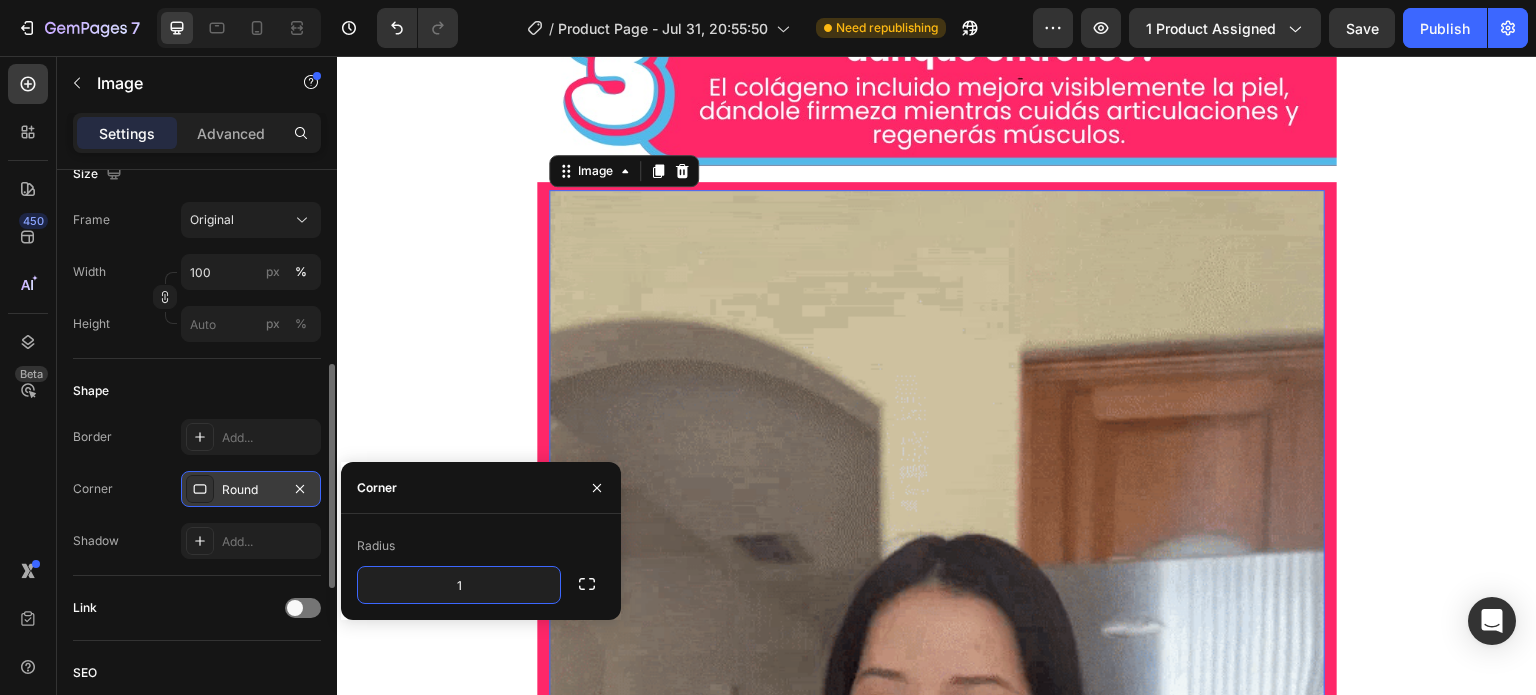 type on "15" 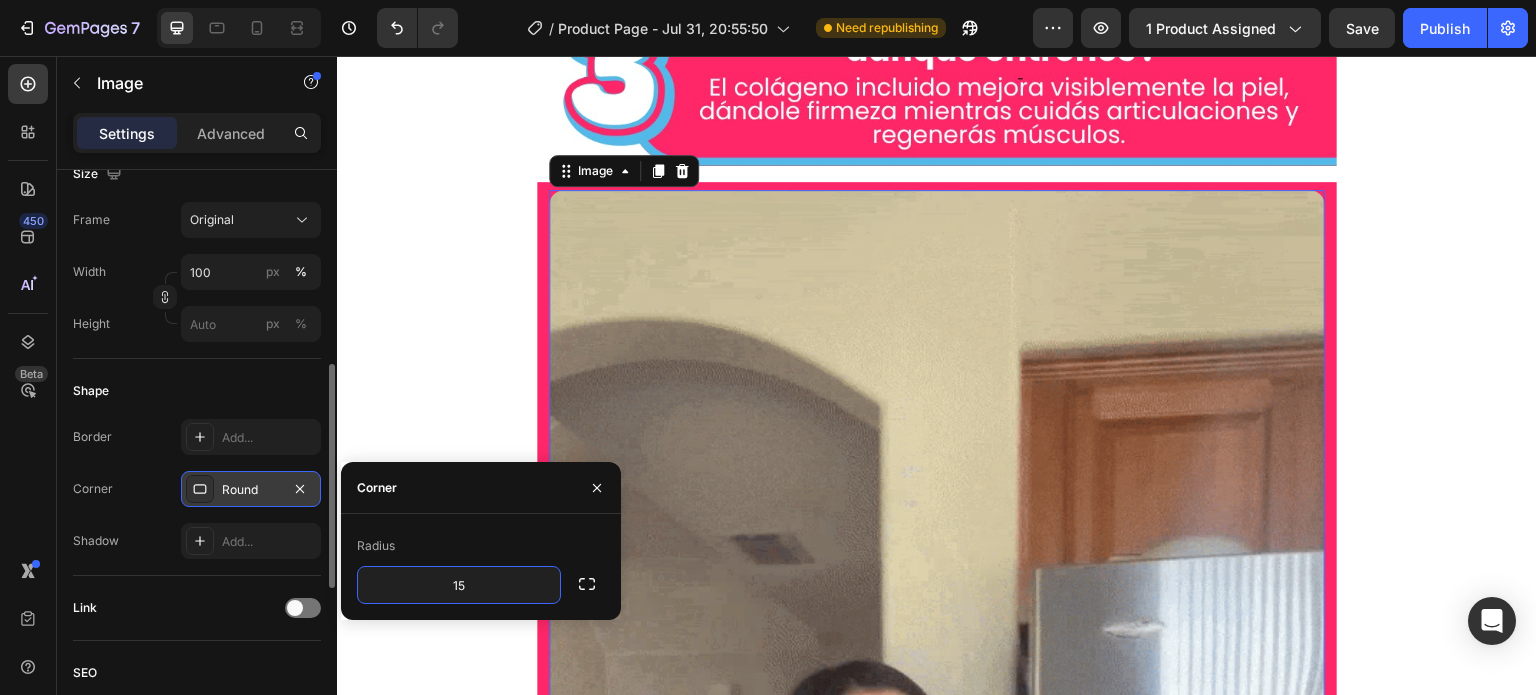 click on "Shape" at bounding box center (197, 391) 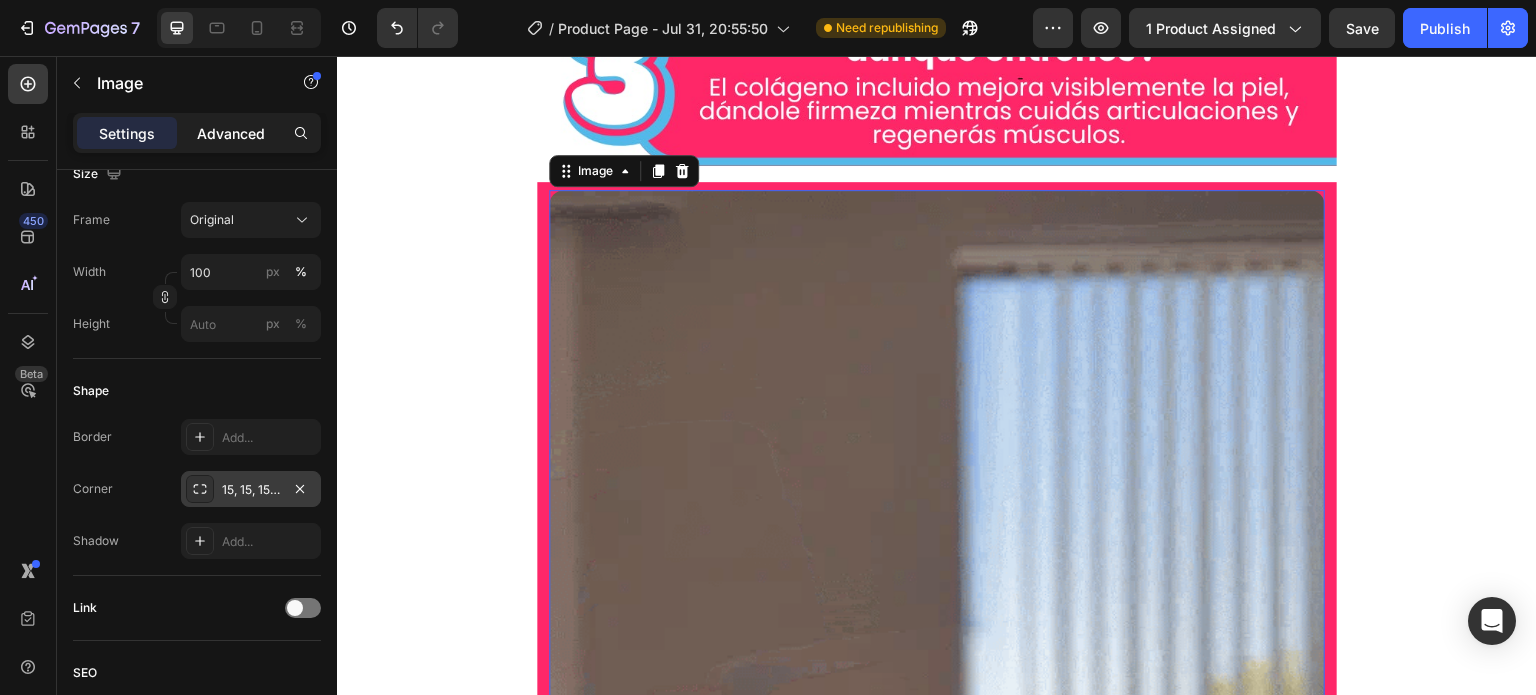 click on "Advanced" 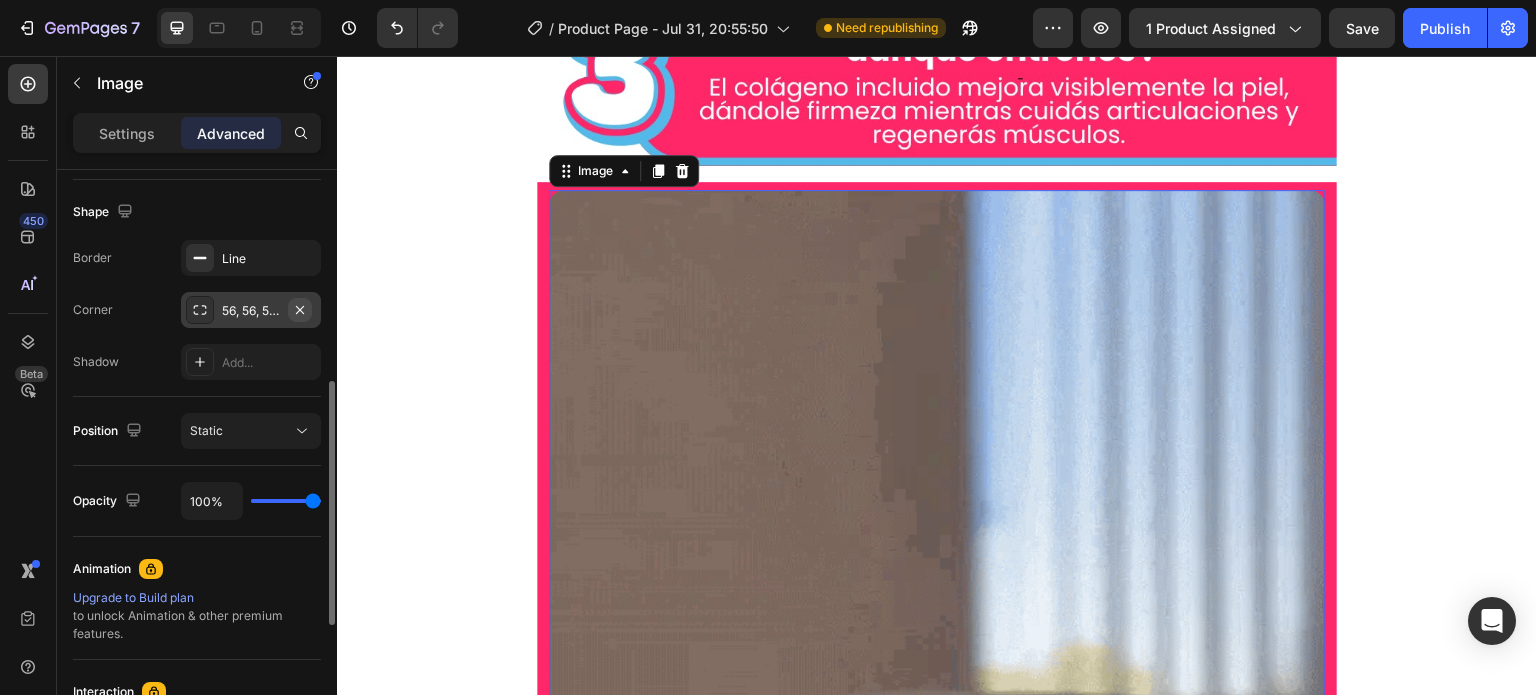 click 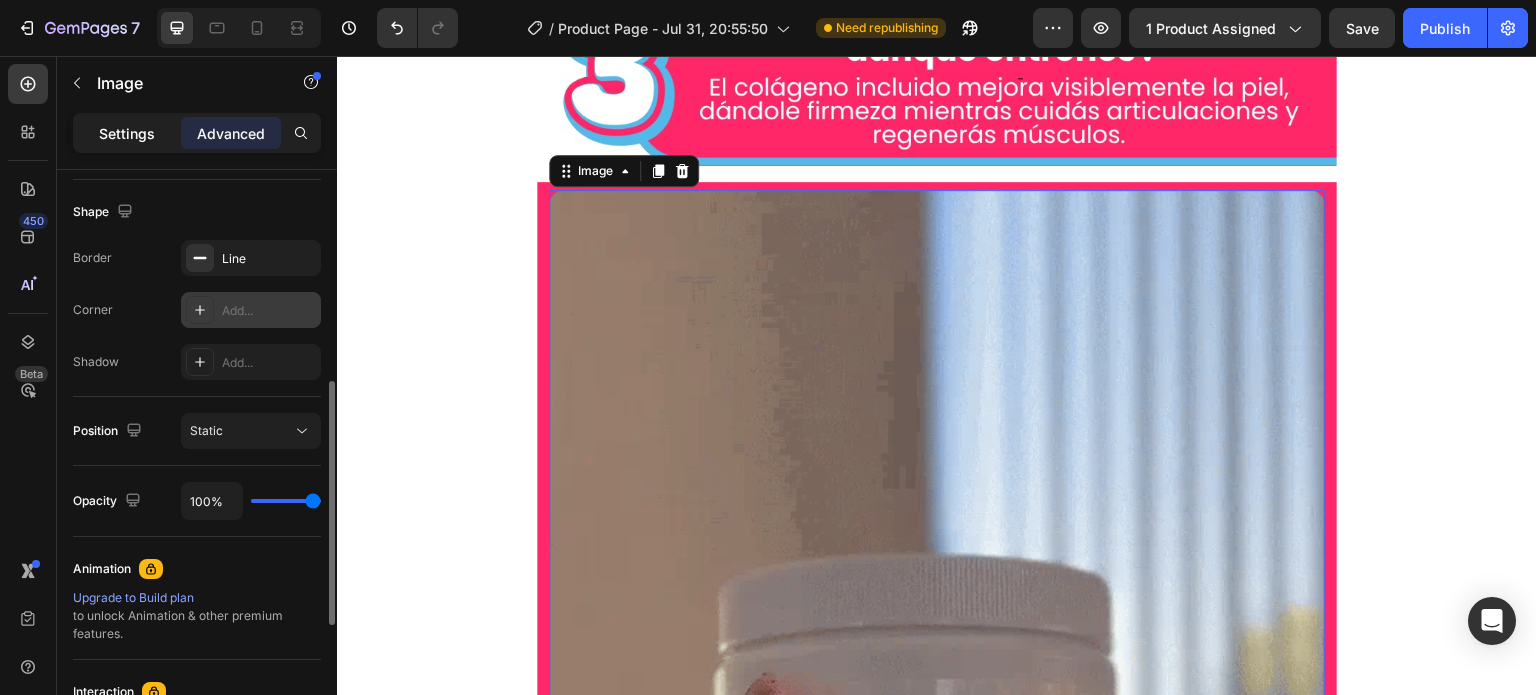 click on "Settings" at bounding box center [127, 133] 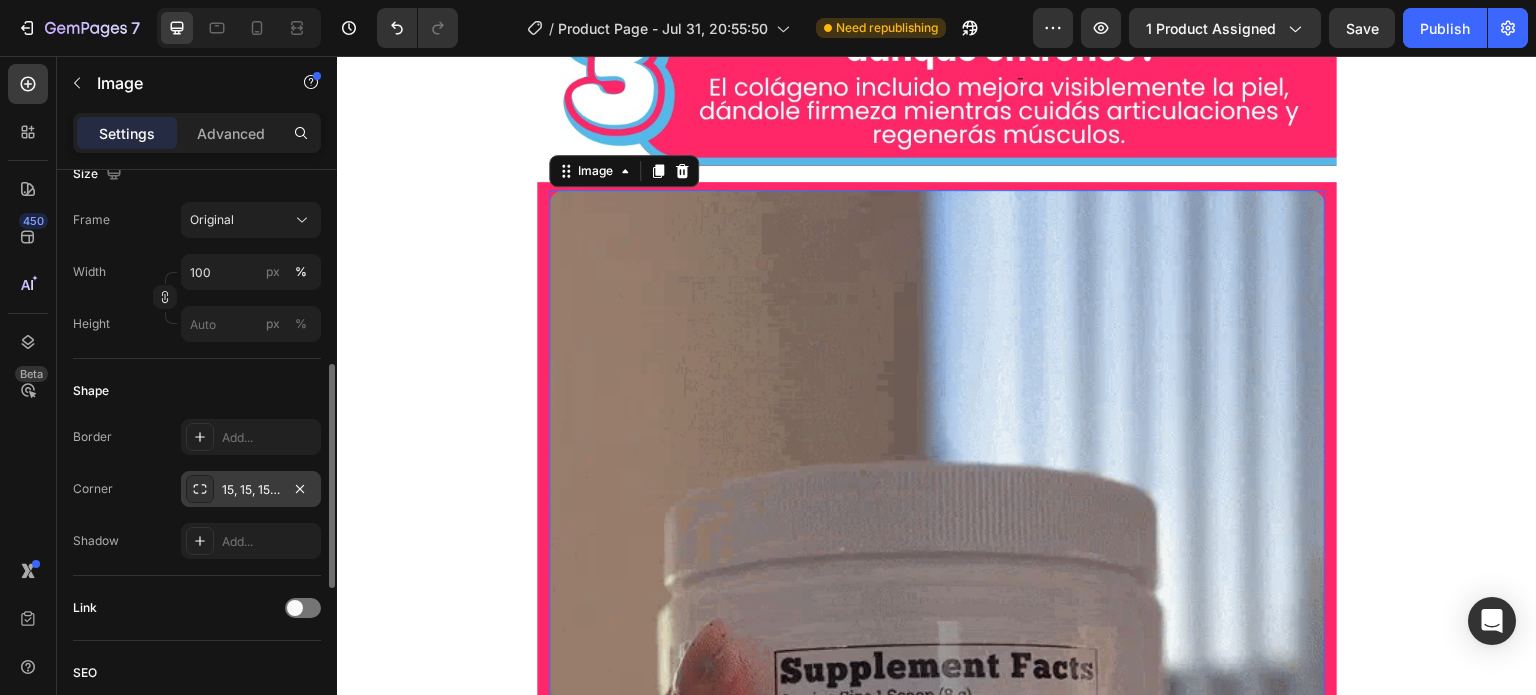 click on "15, 15, 15, 15" at bounding box center [251, 490] 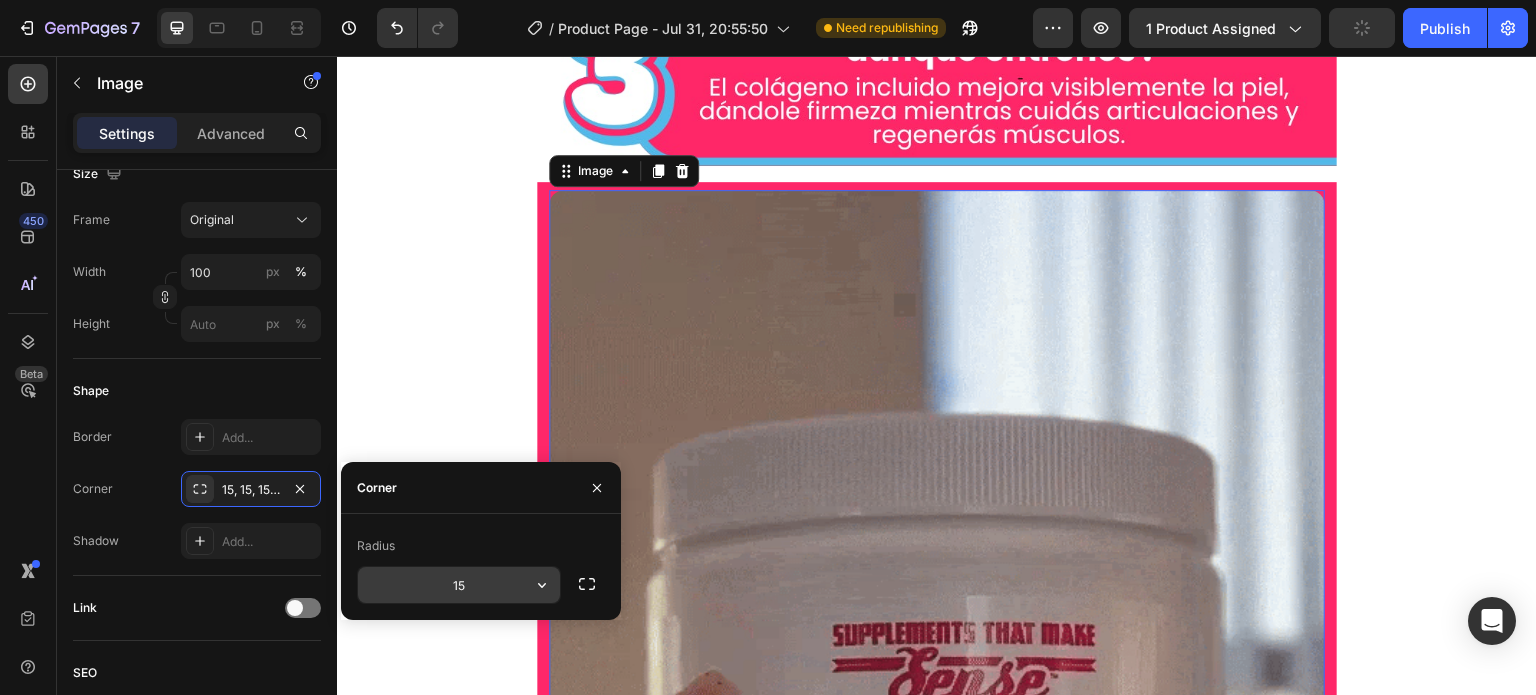 click on "15" at bounding box center [459, 585] 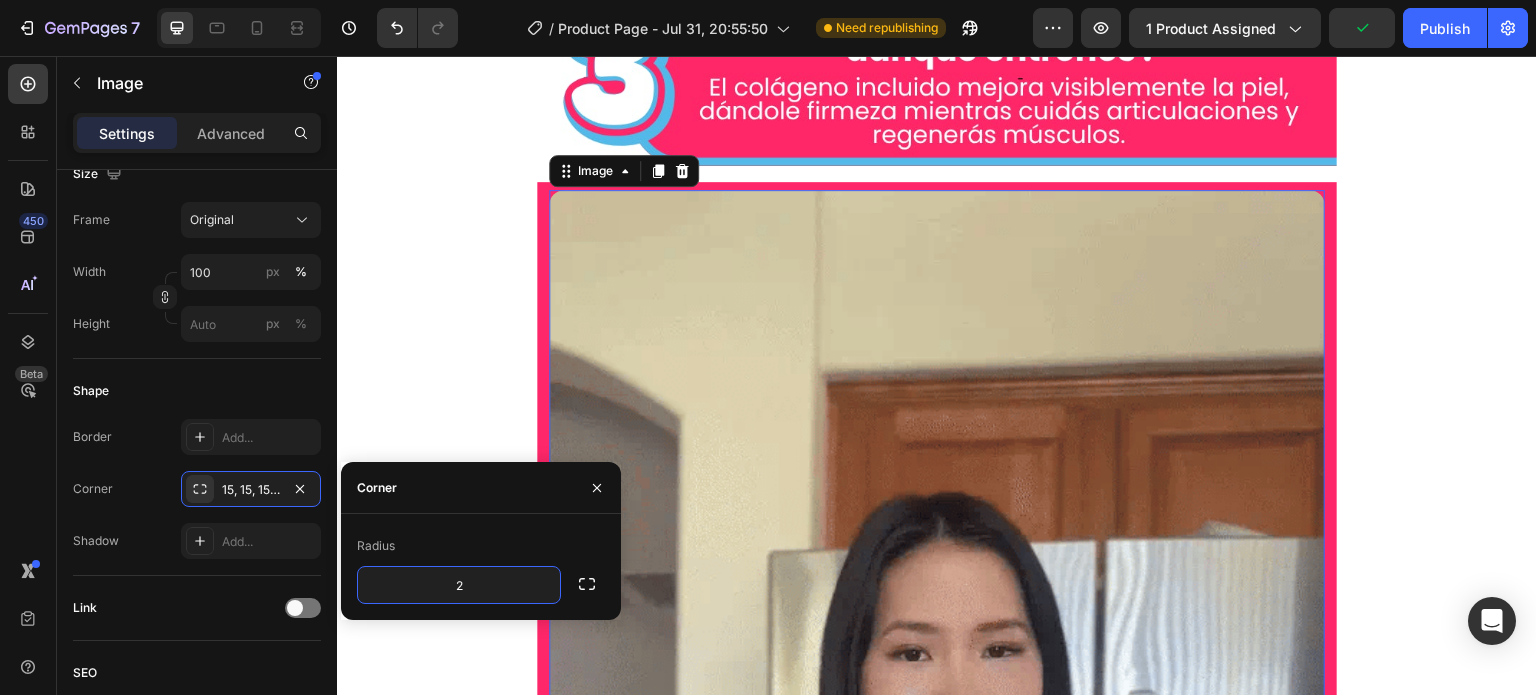 type on "20" 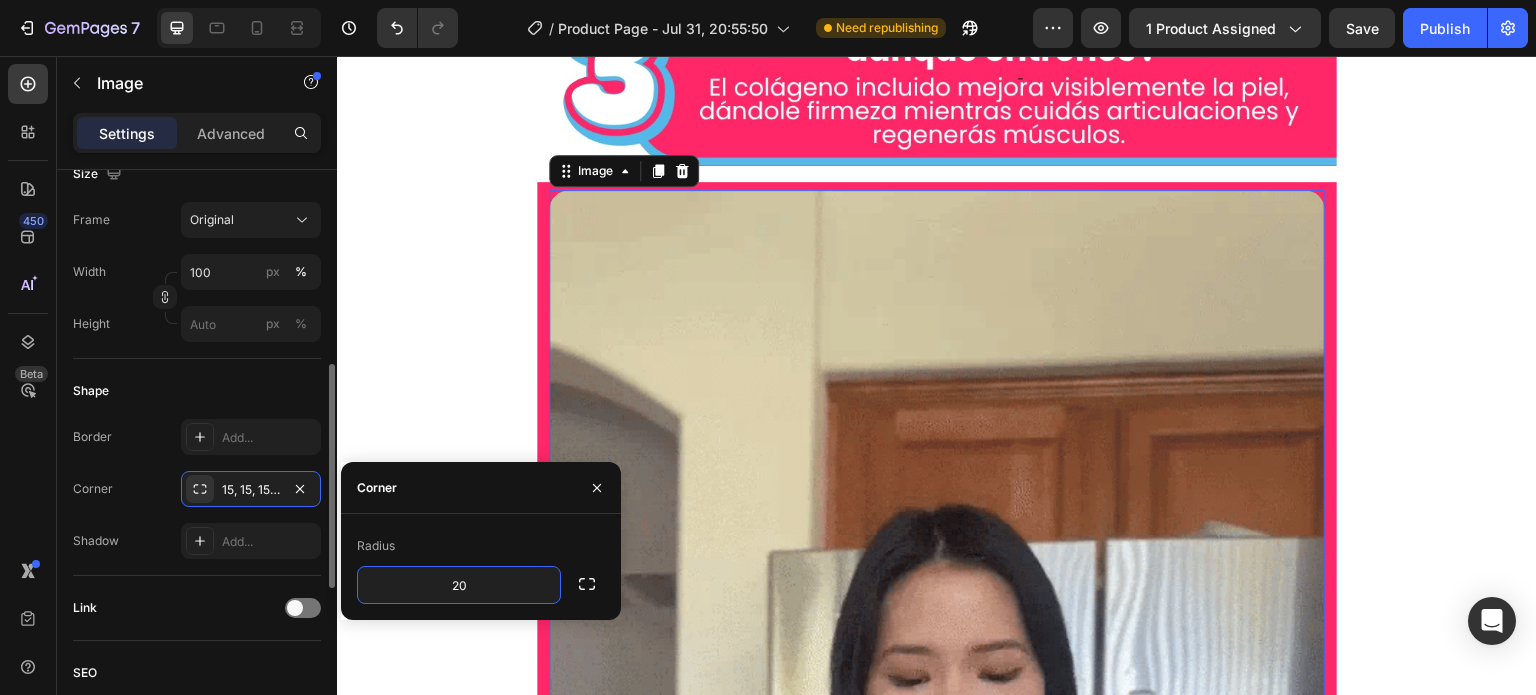 click on "Shape" at bounding box center [197, 391] 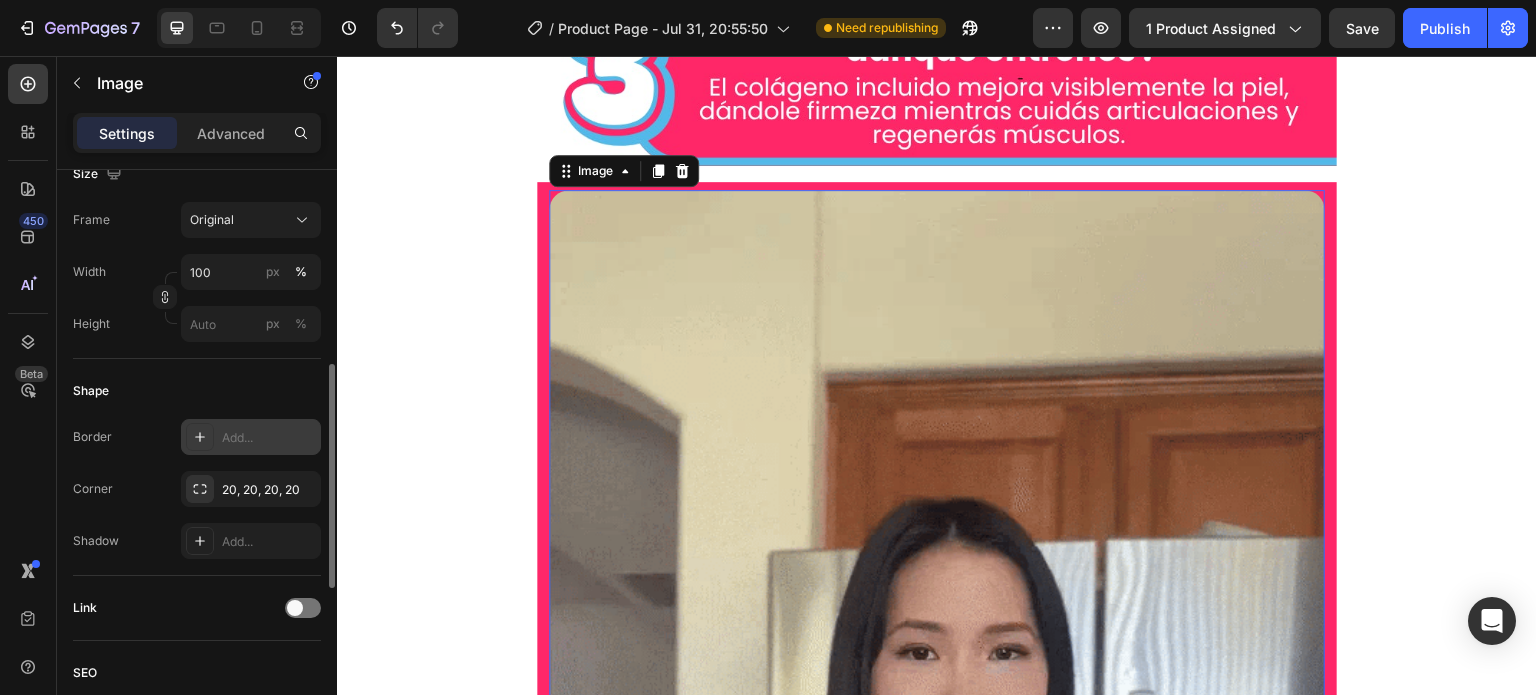 click on "Add..." at bounding box center [251, 437] 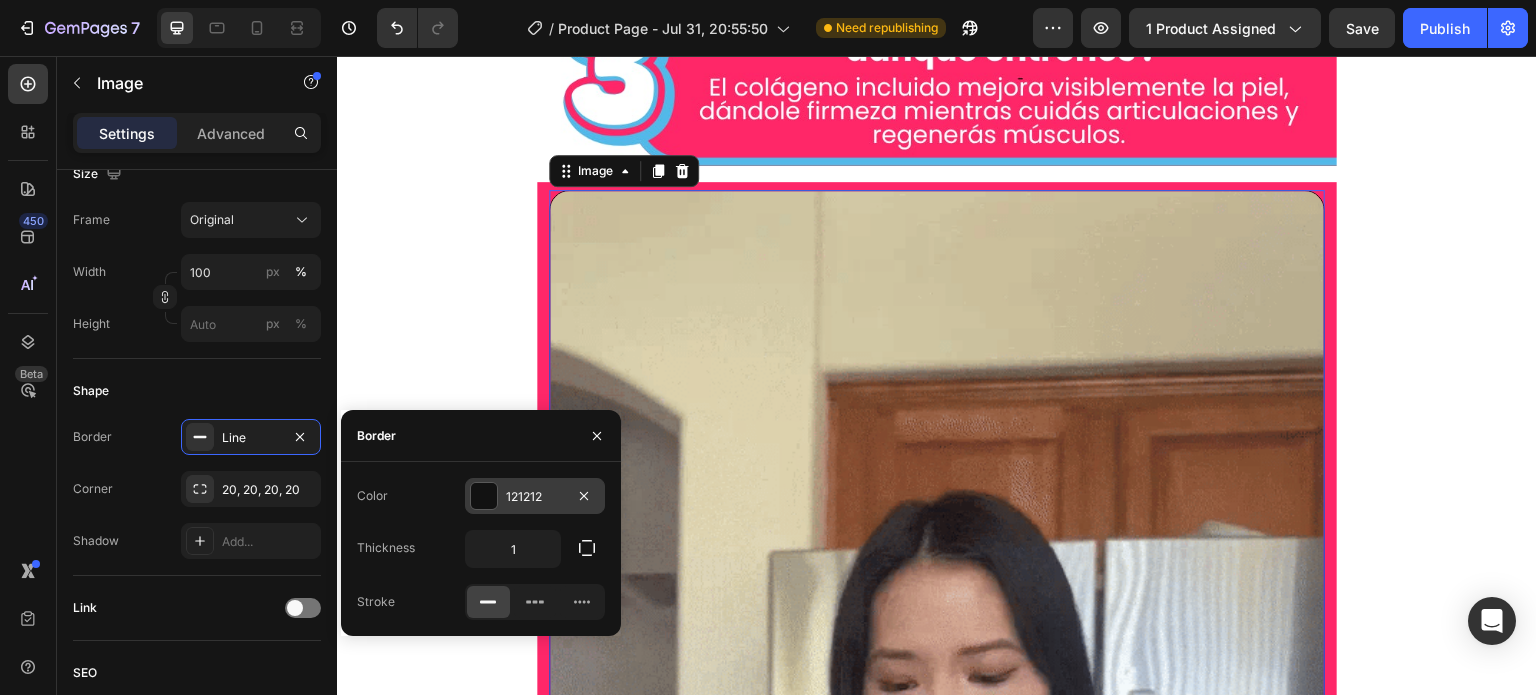 click at bounding box center (484, 496) 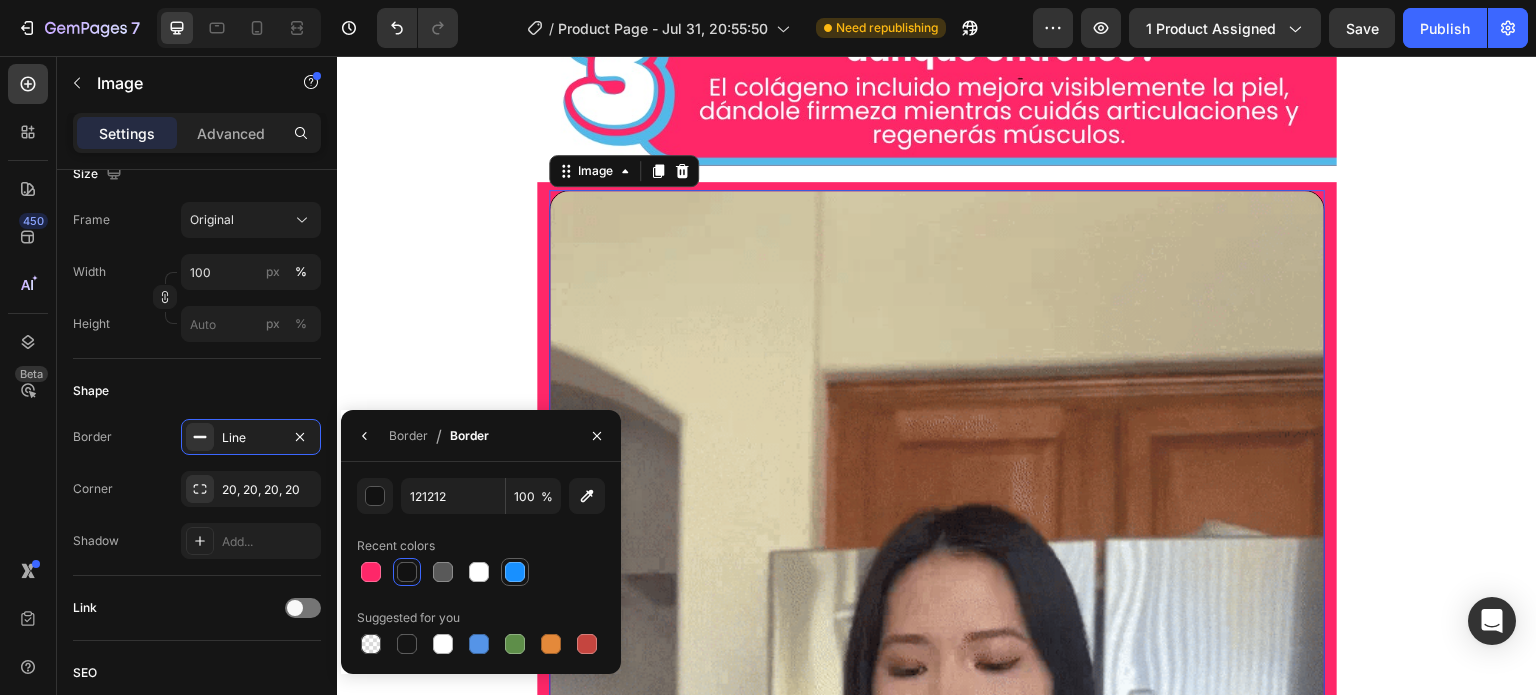 click at bounding box center (515, 572) 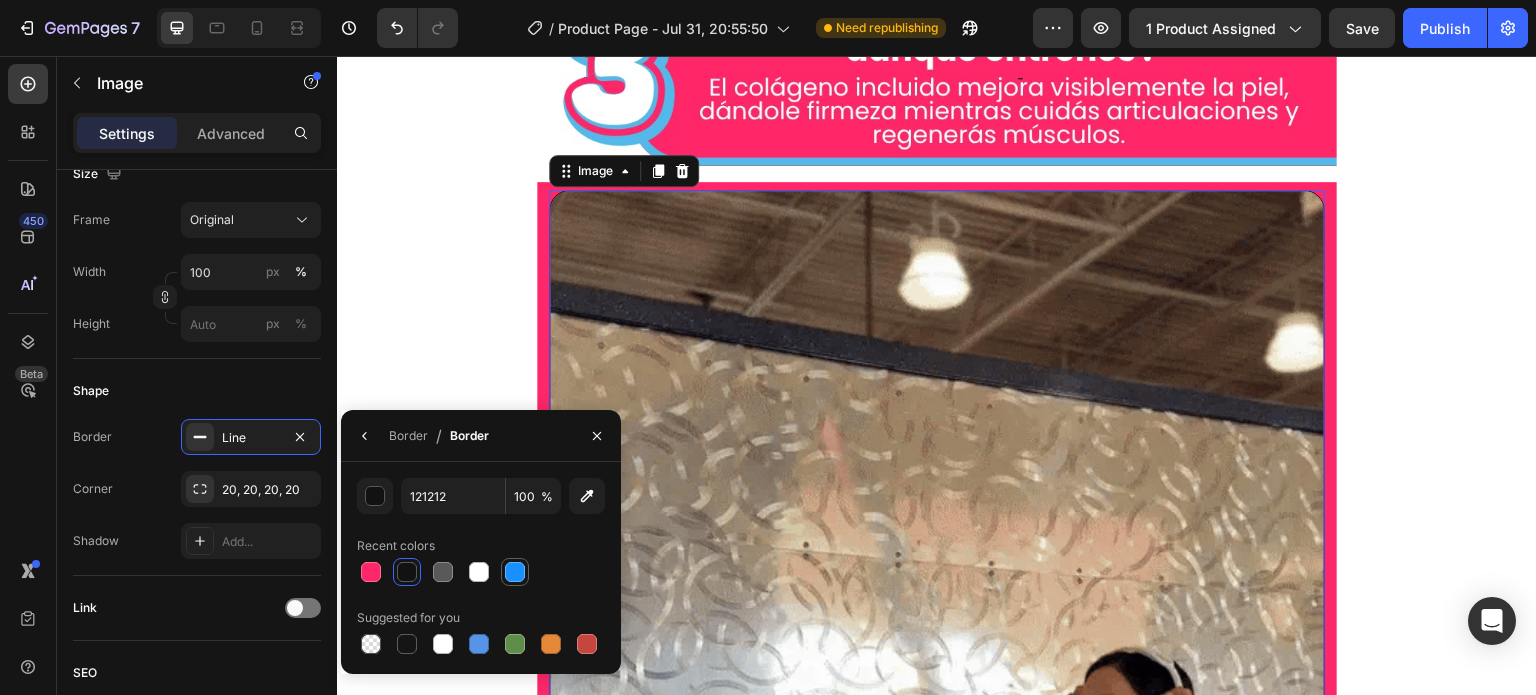 type on "1890FF" 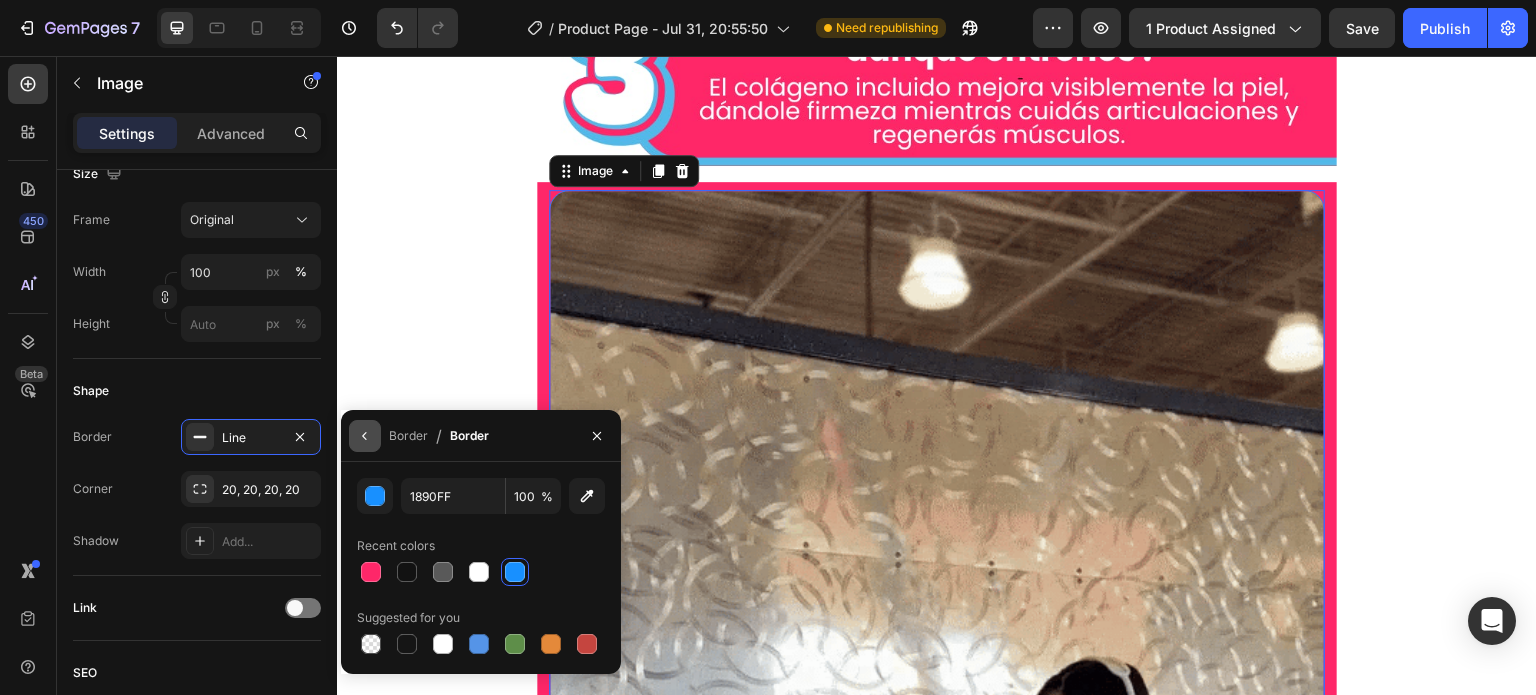 click 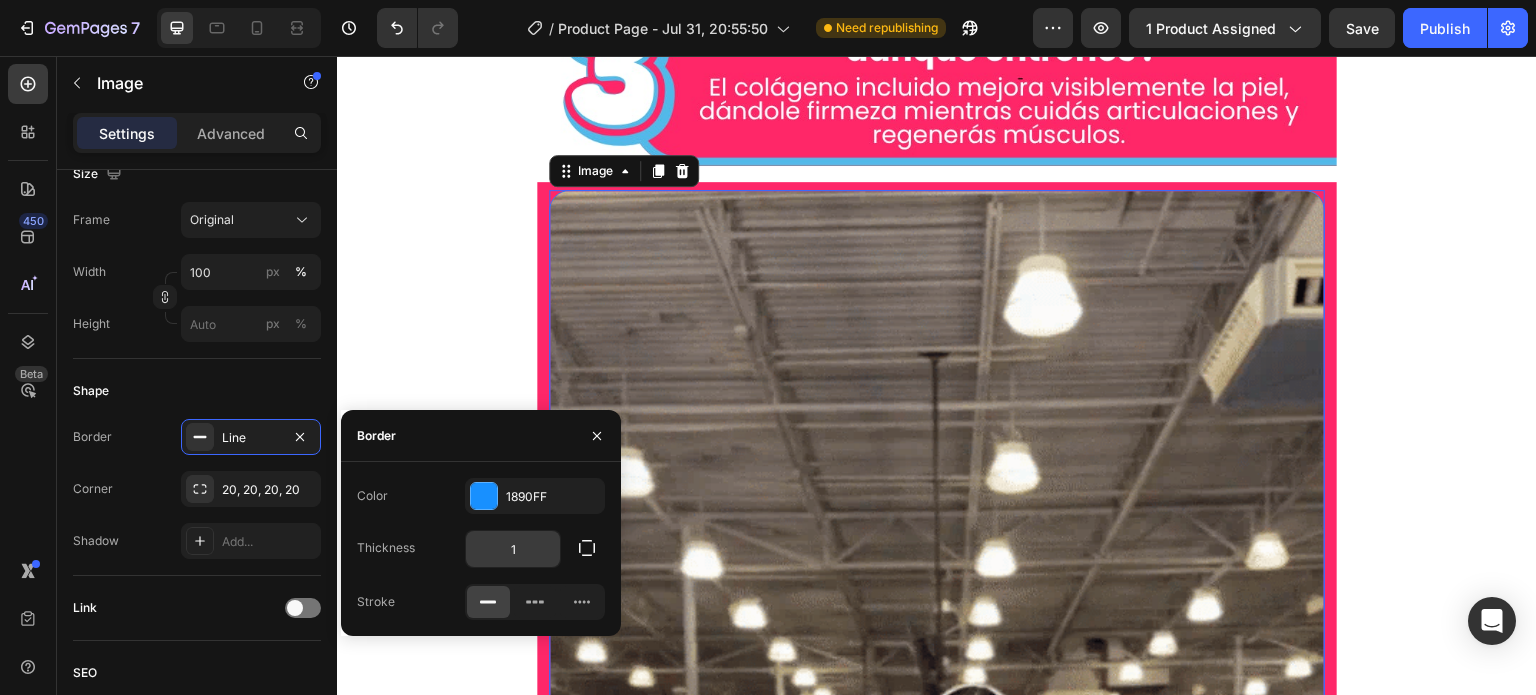 click on "1" at bounding box center (513, 549) 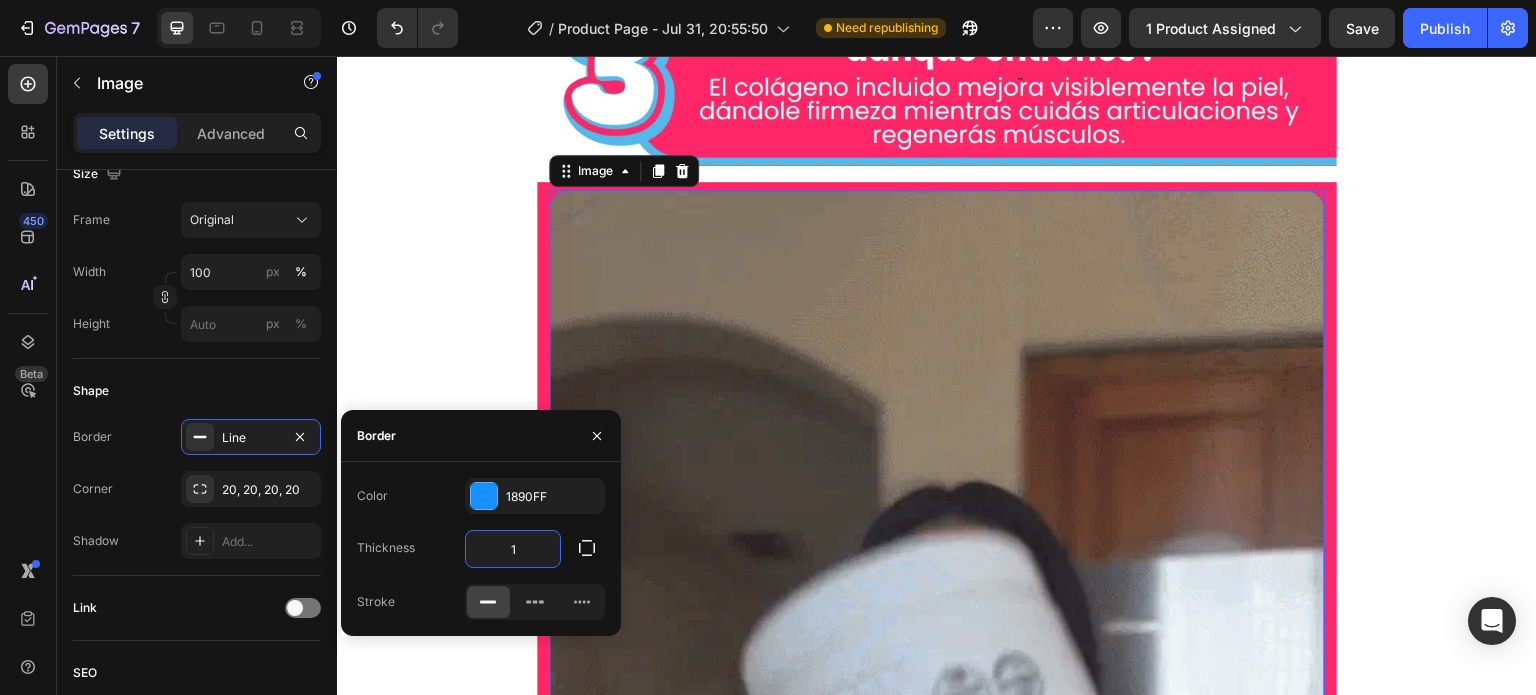 type on "8" 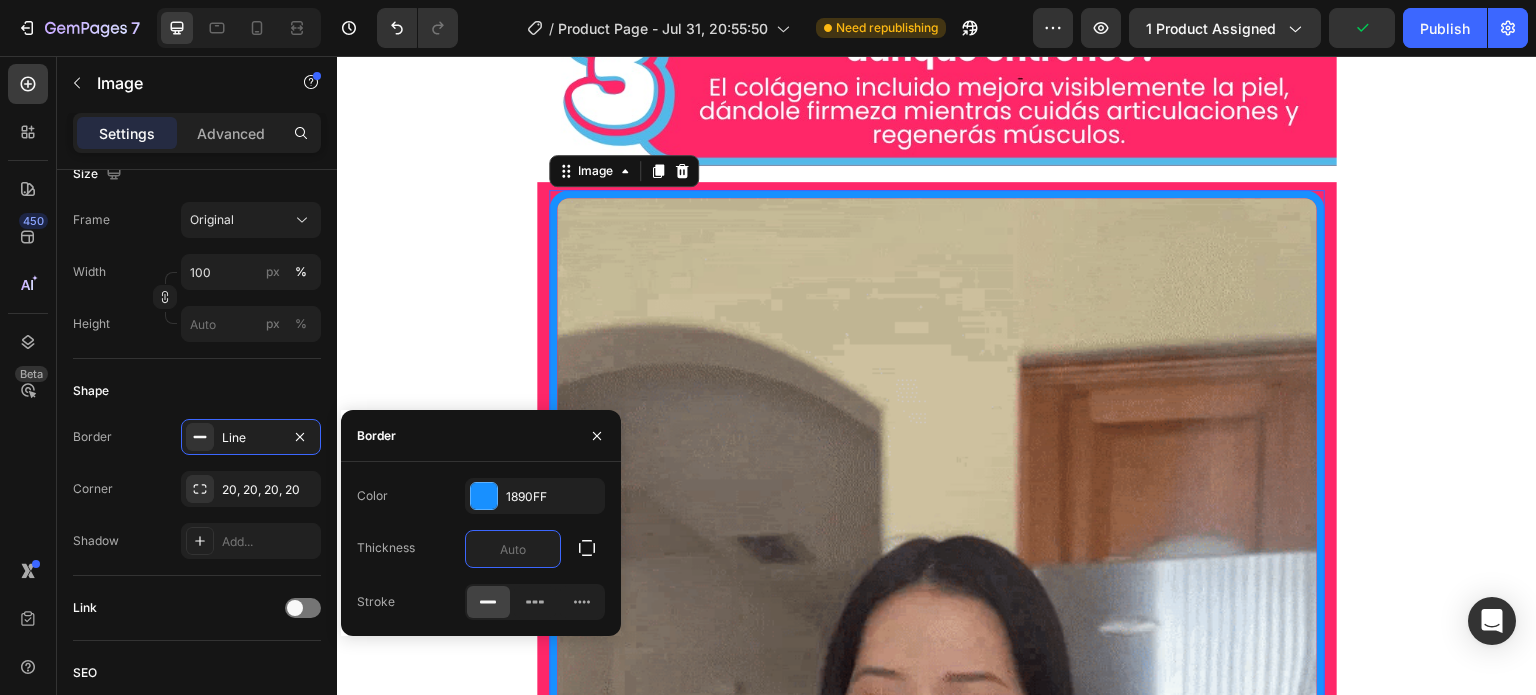 type on "5" 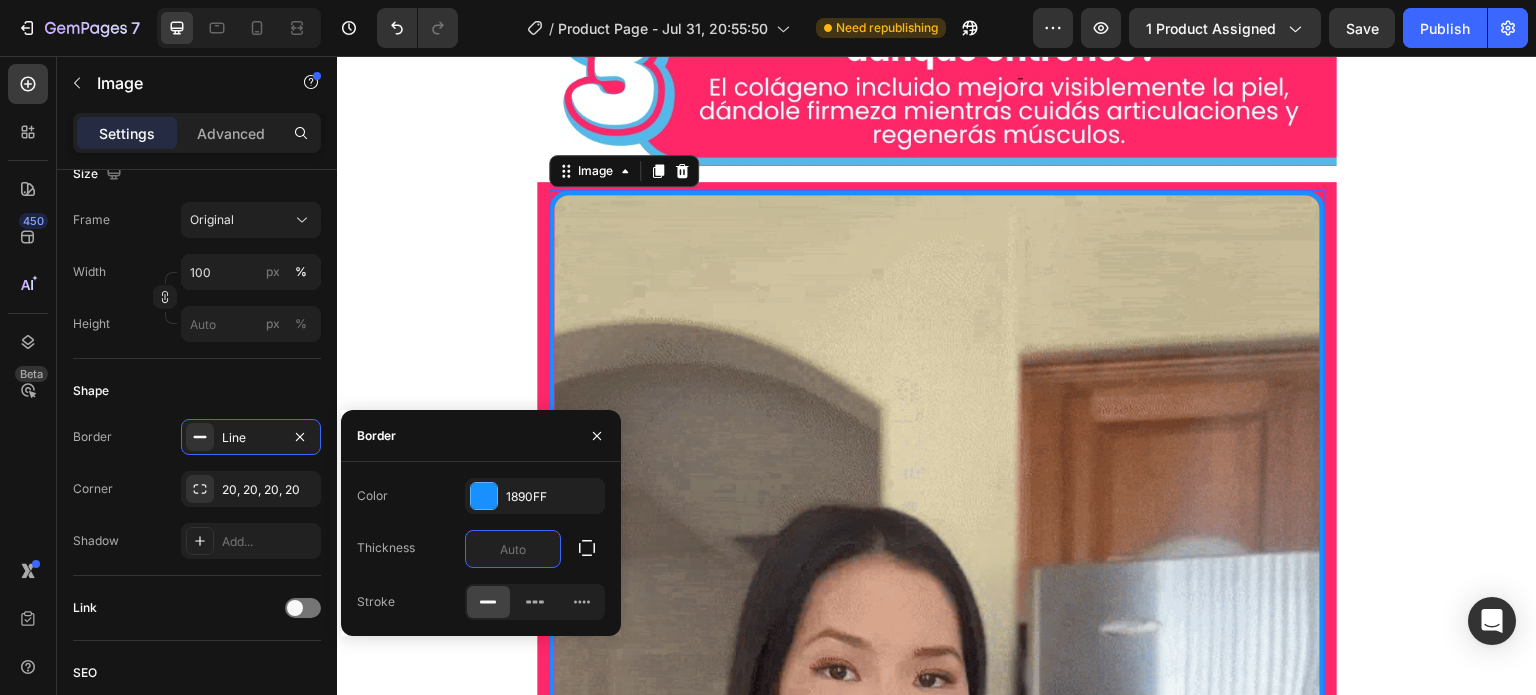 type on "4" 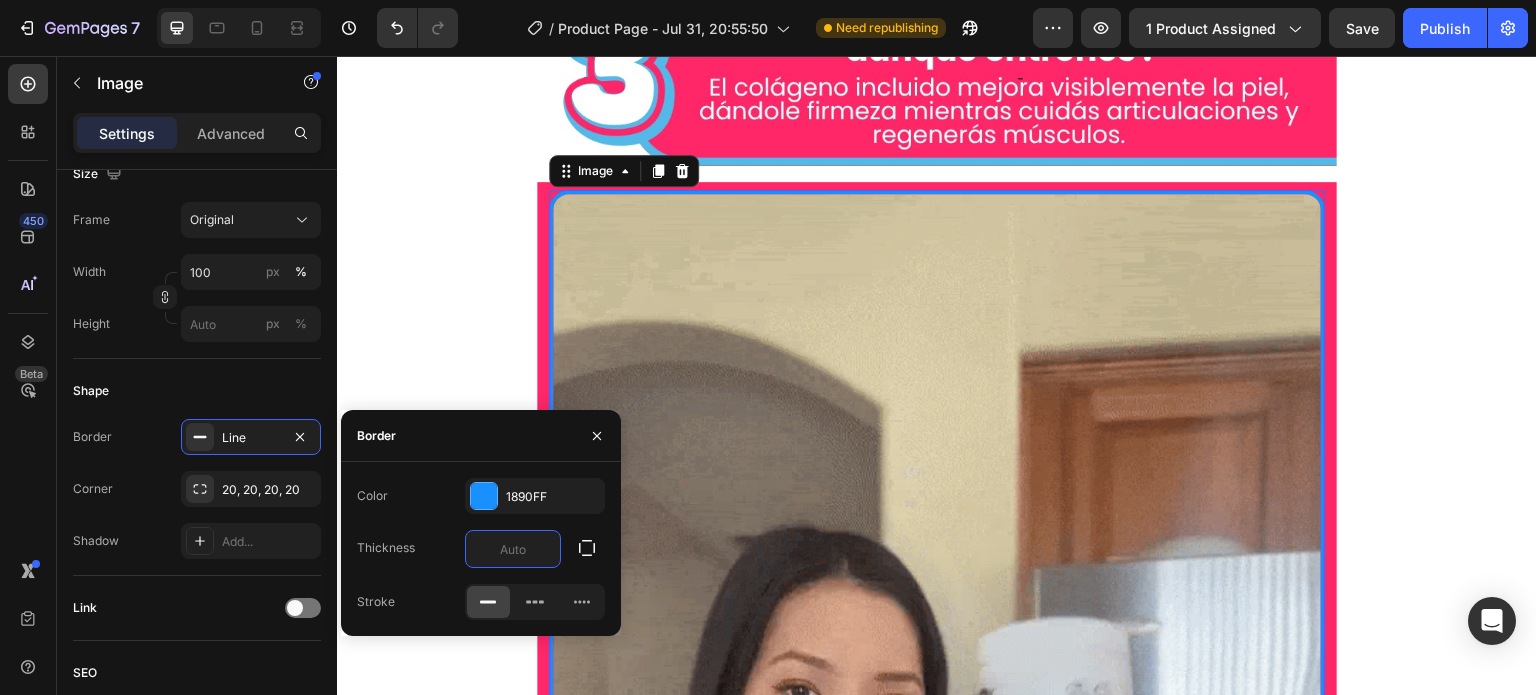 type on "3" 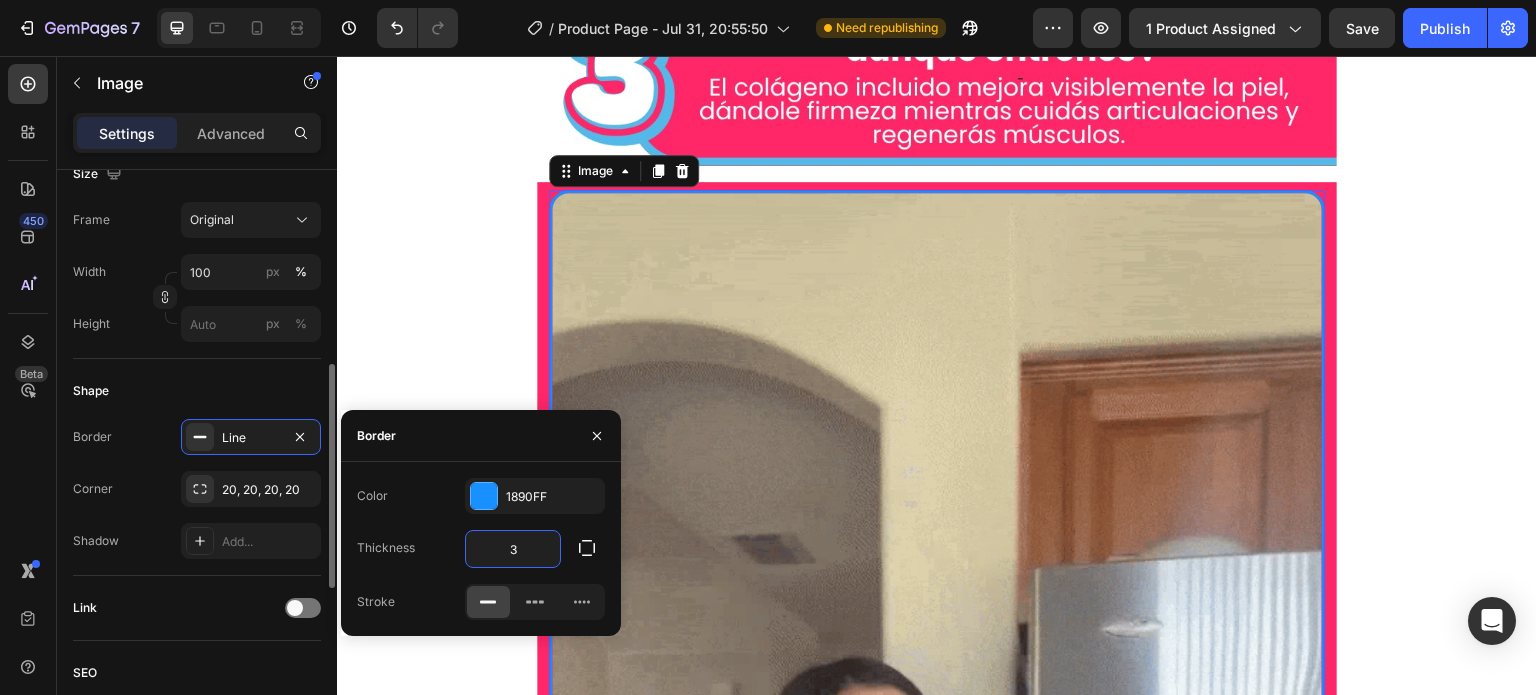 click on "Shape" at bounding box center (197, 391) 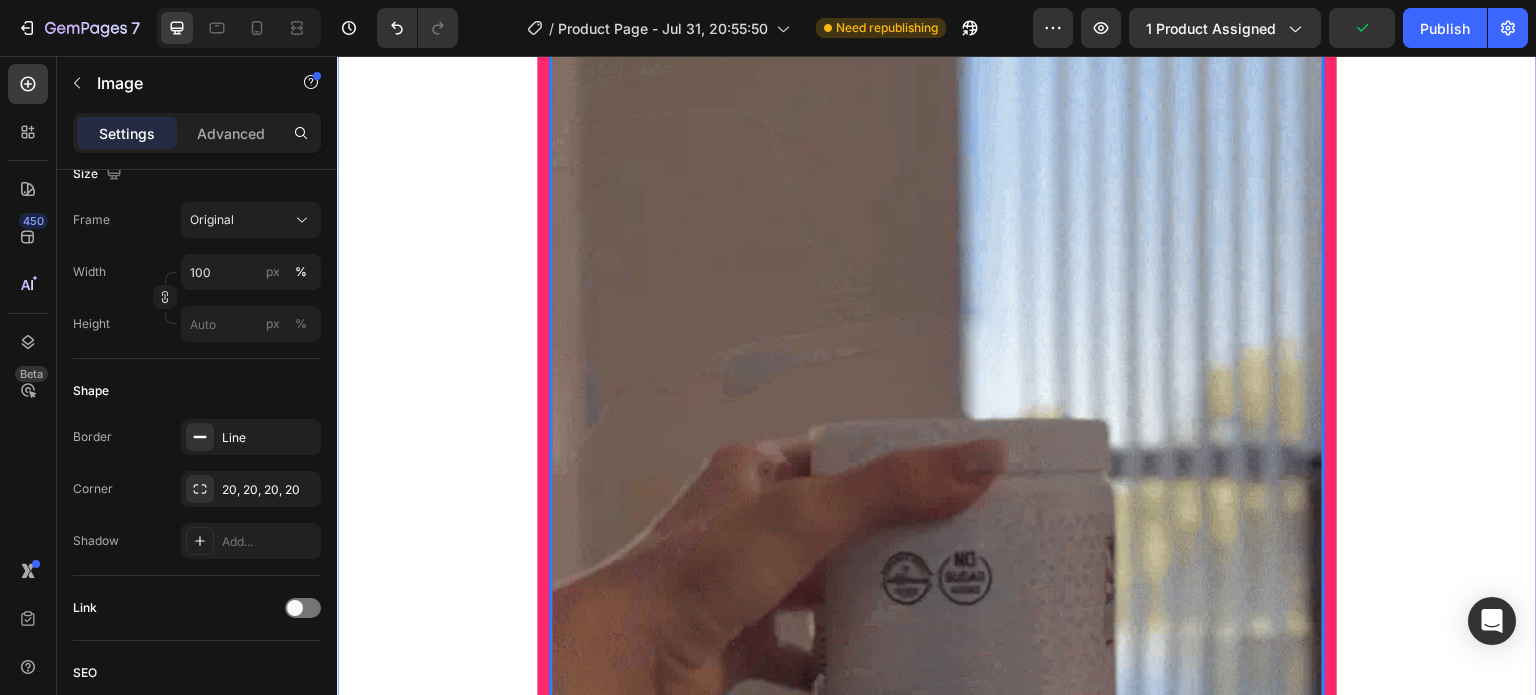 scroll, scrollTop: 7400, scrollLeft: 0, axis: vertical 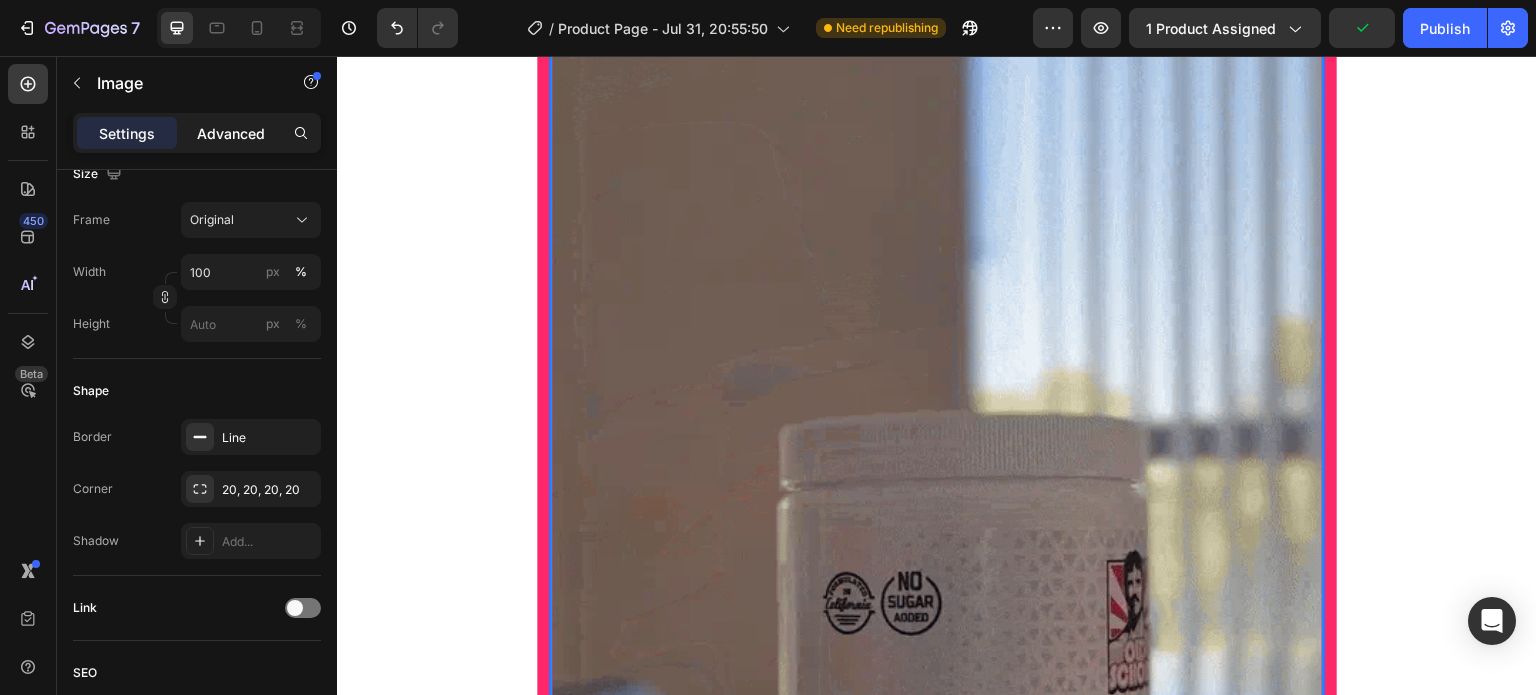 click on "Advanced" at bounding box center (231, 133) 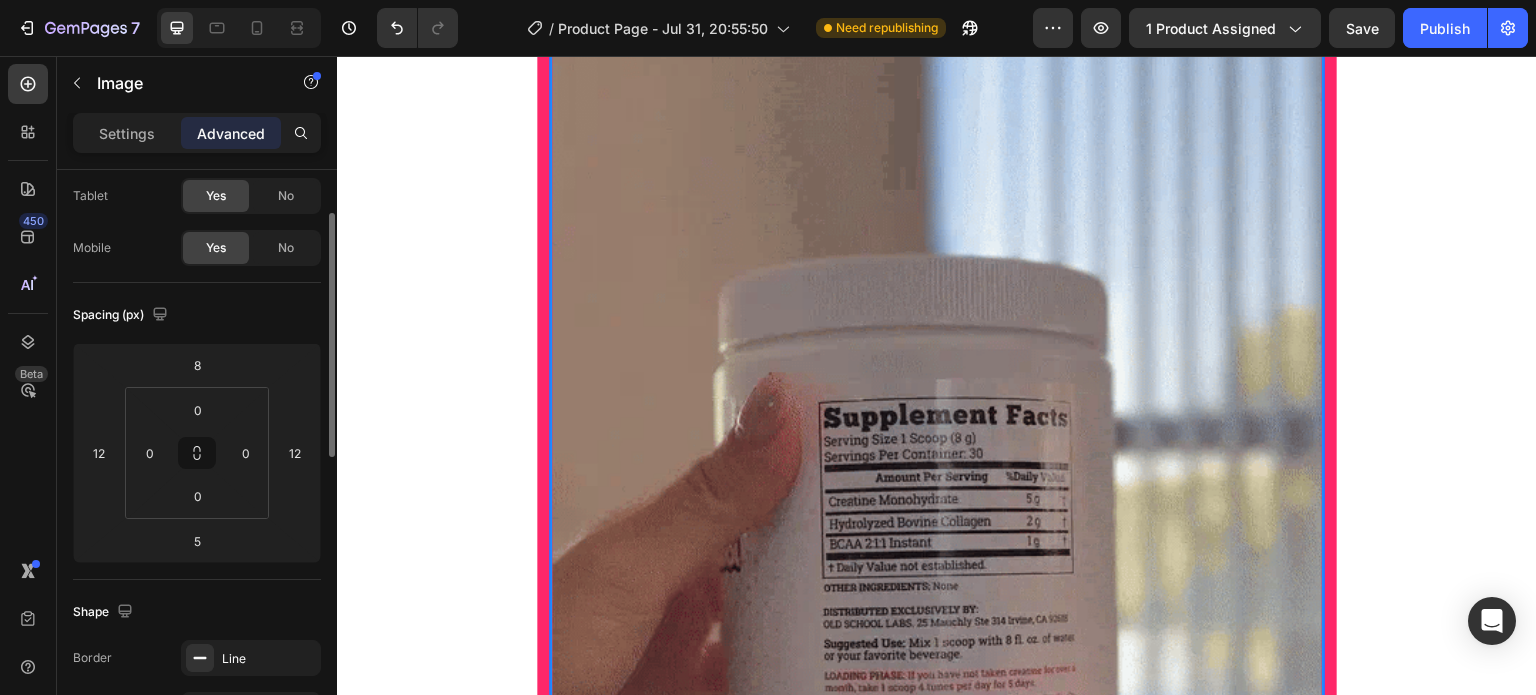 scroll, scrollTop: 0, scrollLeft: 0, axis: both 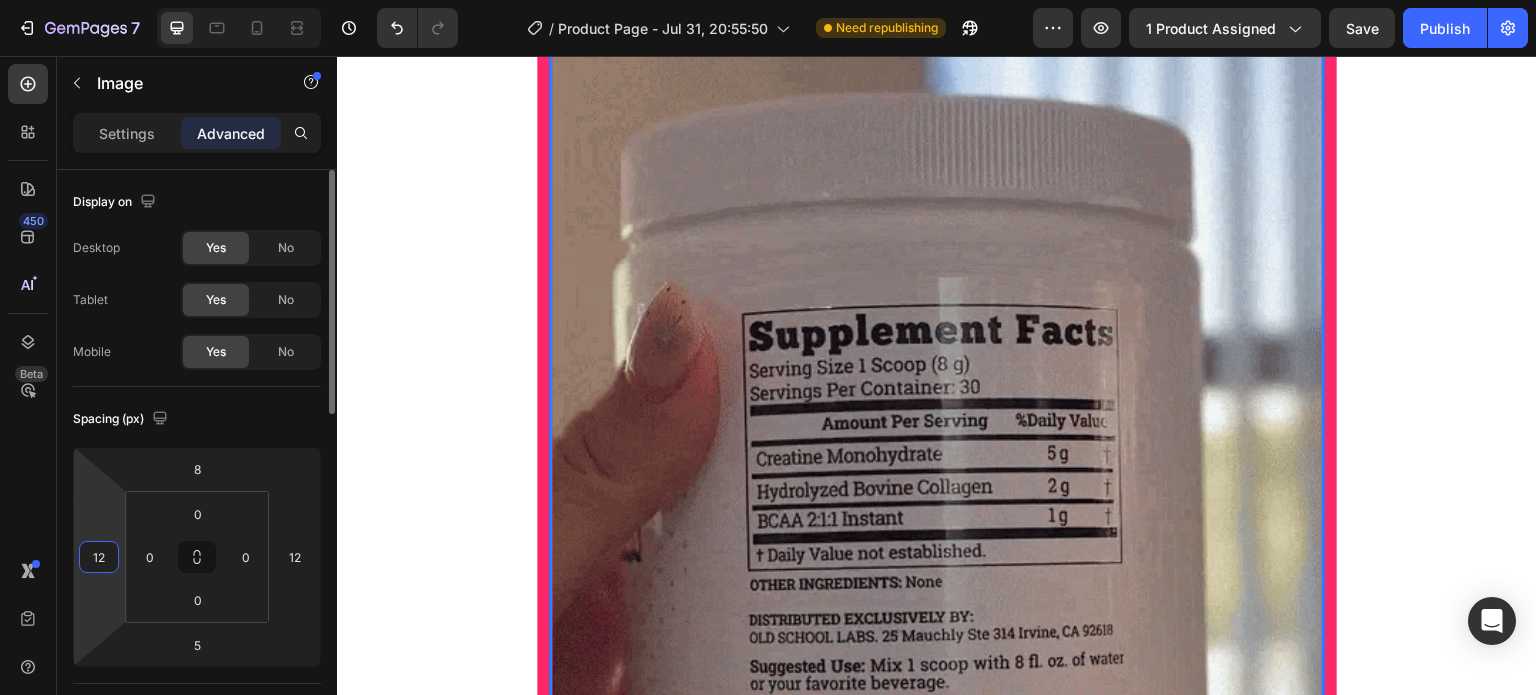 click on "12" at bounding box center (99, 557) 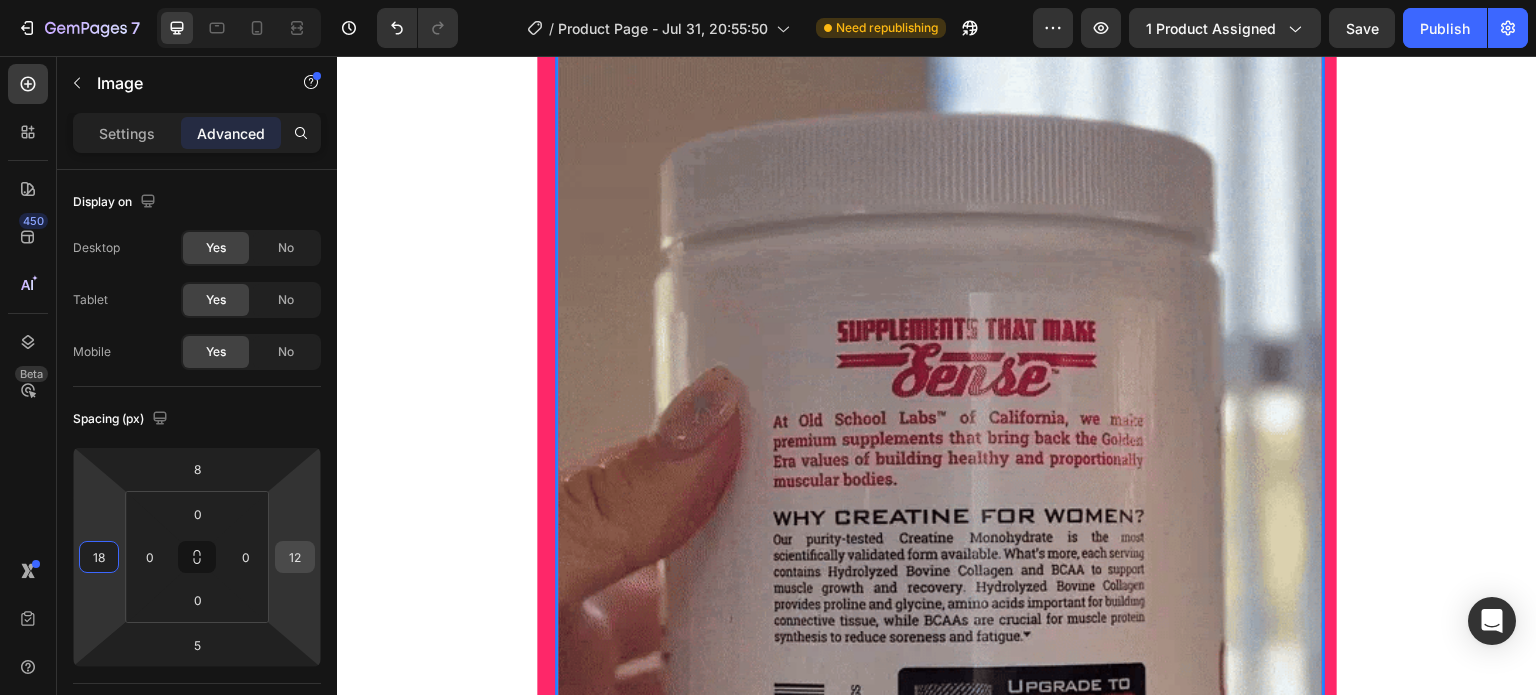 type on "18" 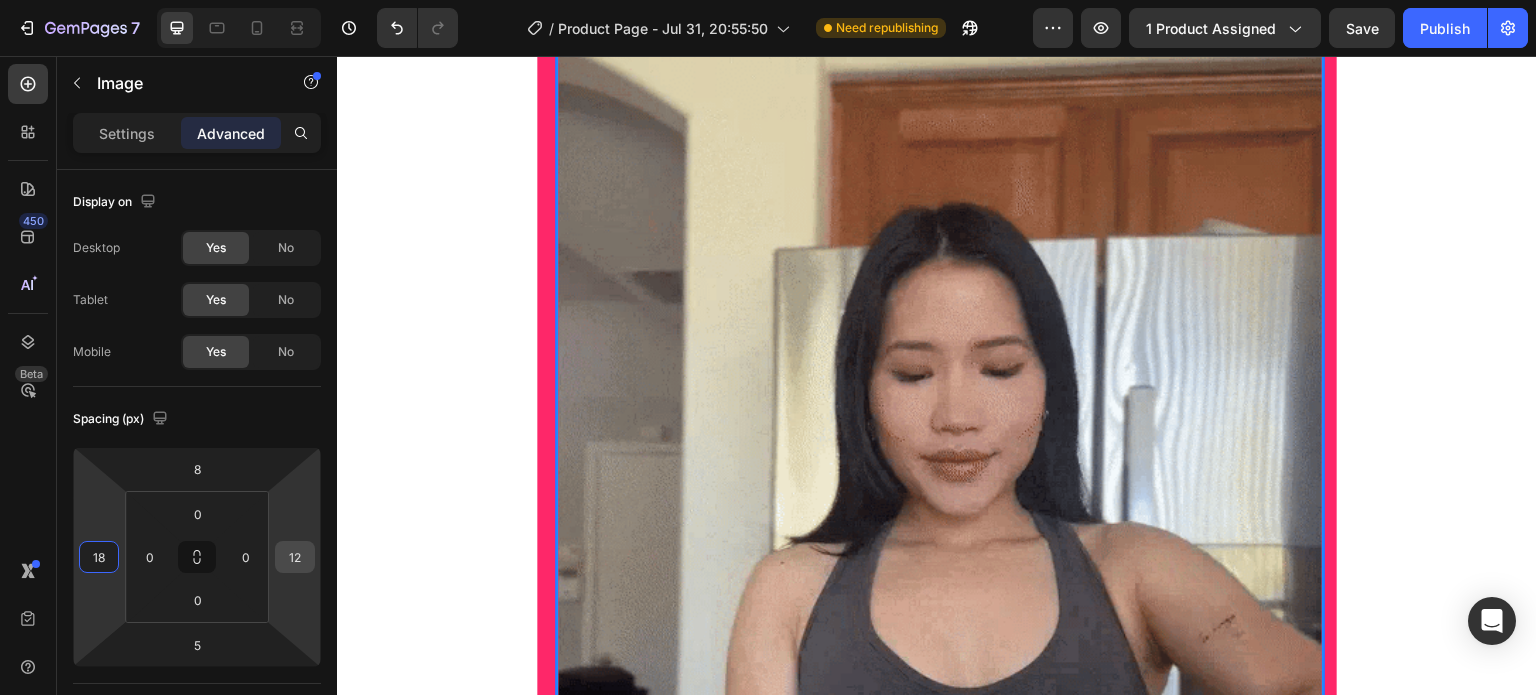 click on "12" at bounding box center [295, 557] 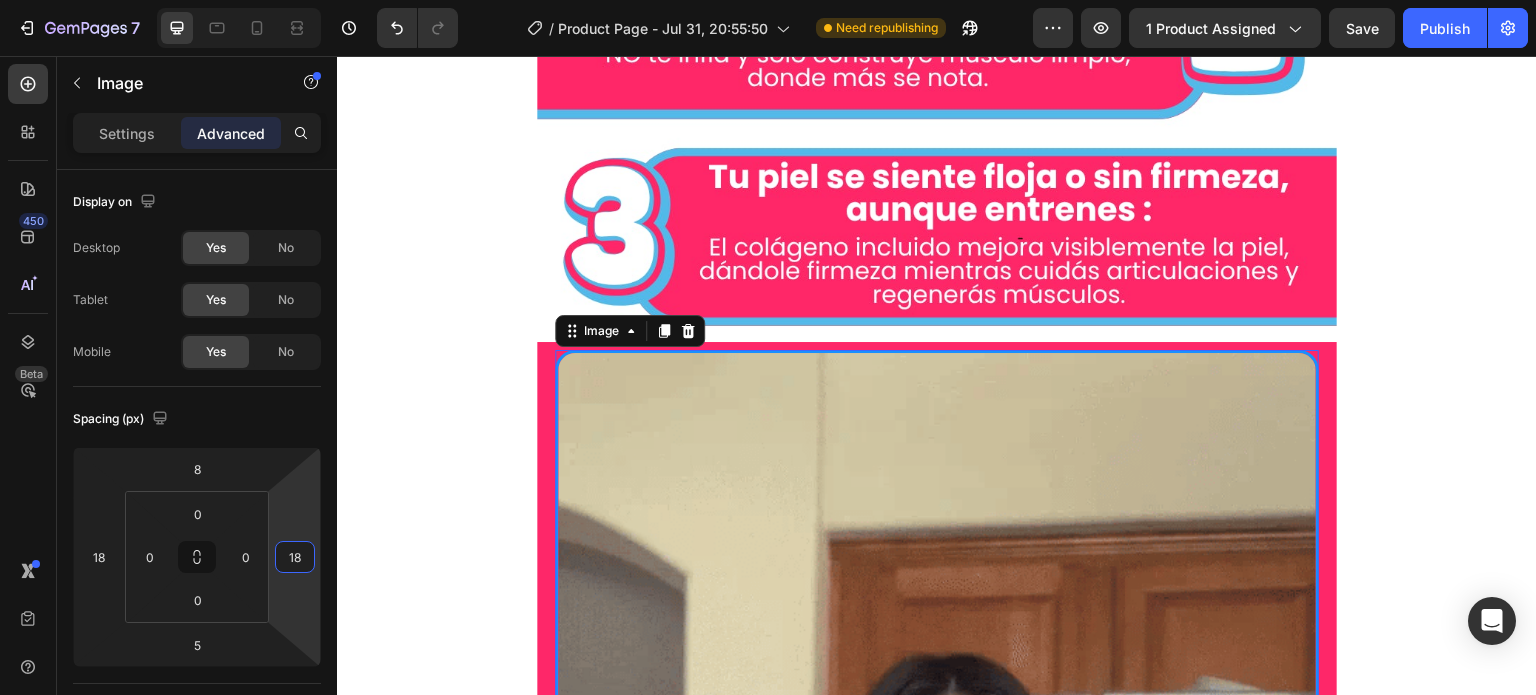 scroll, scrollTop: 6900, scrollLeft: 0, axis: vertical 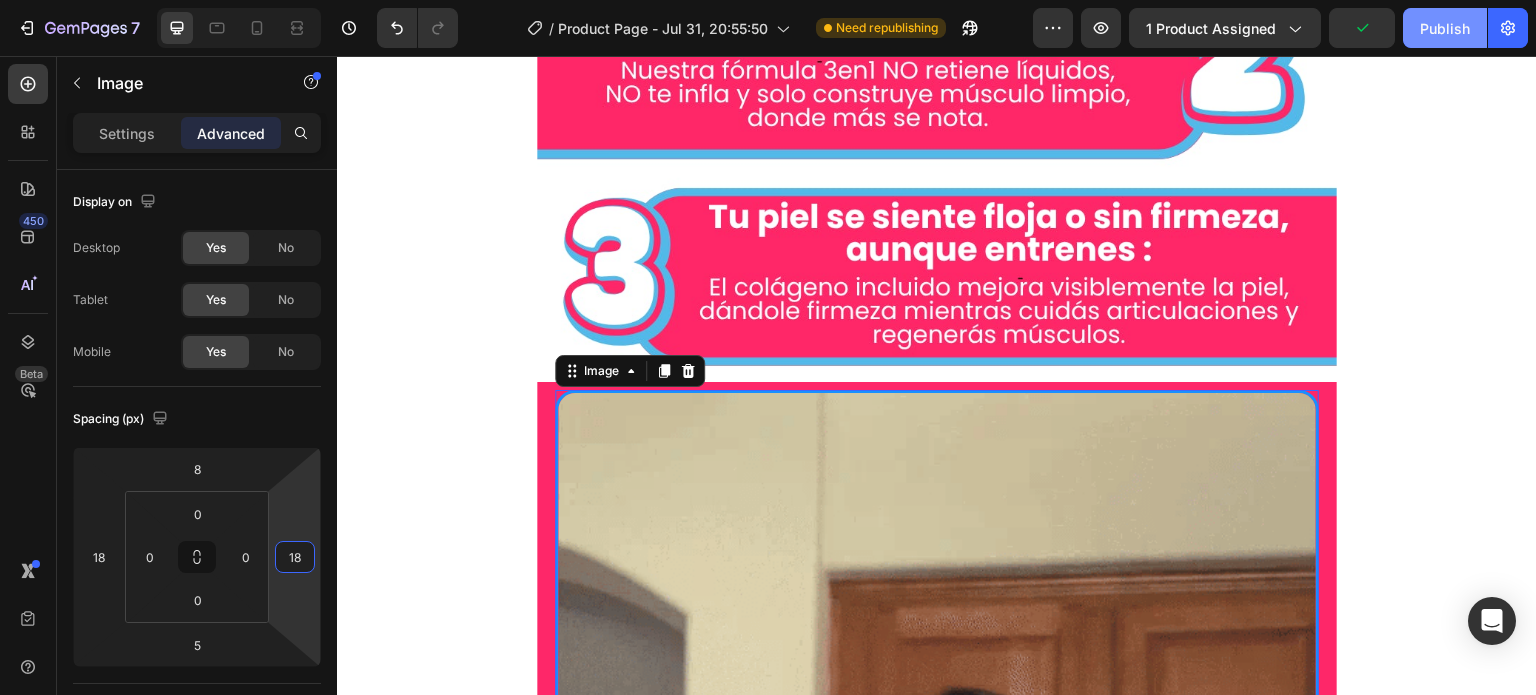 type on "18" 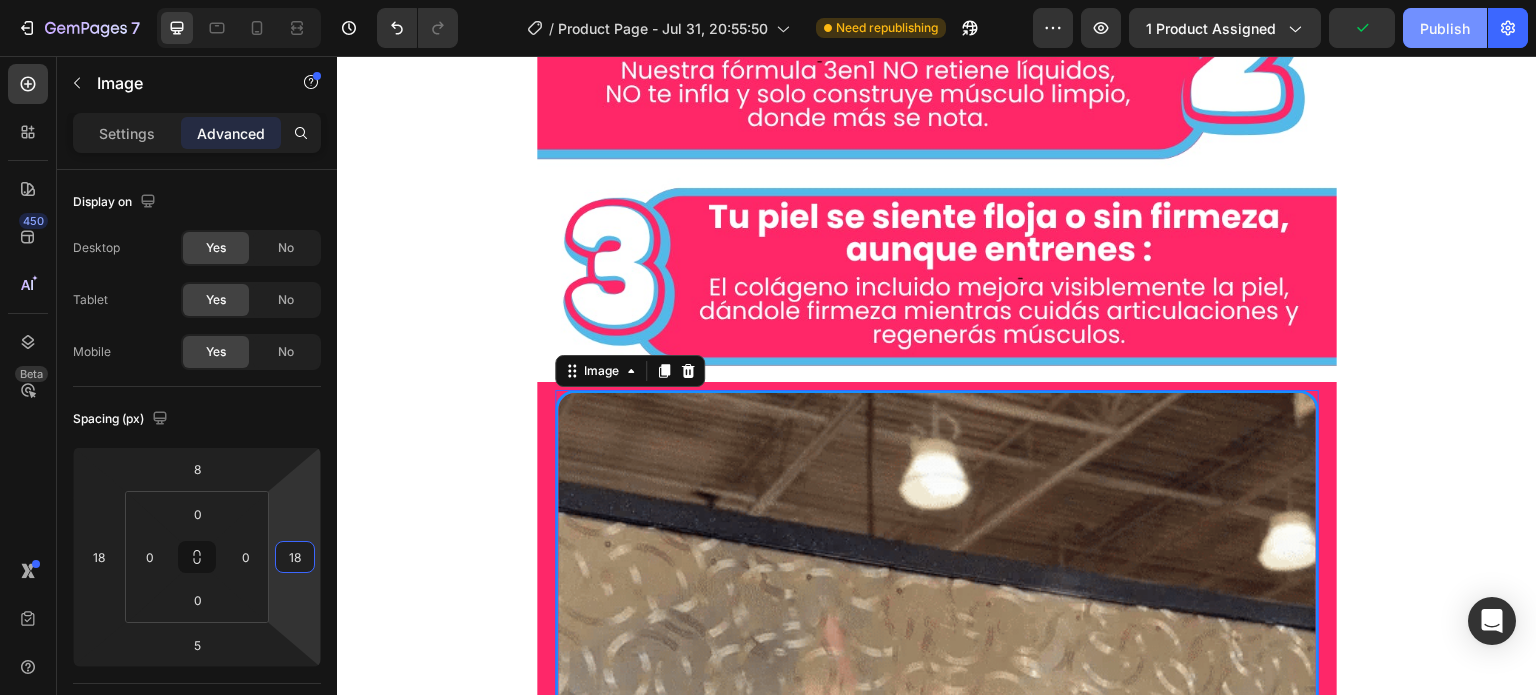 click on "Publish" 